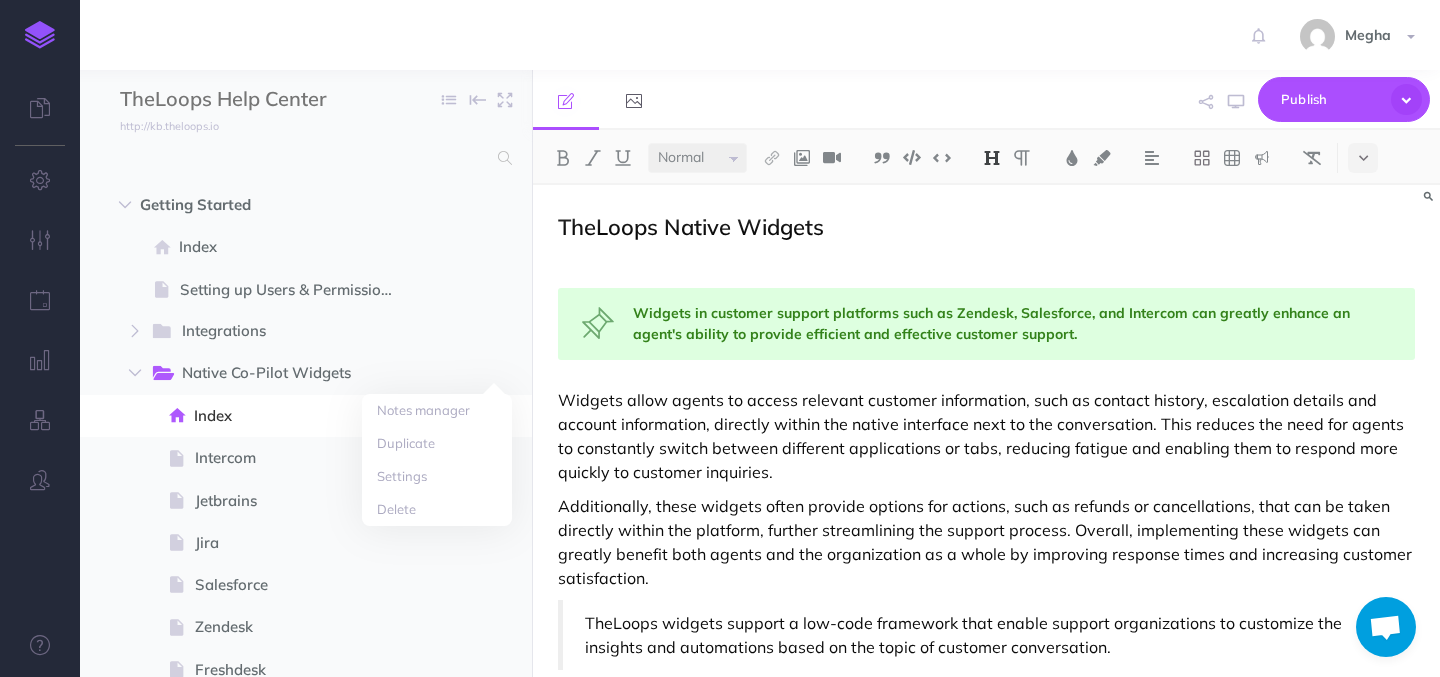 scroll, scrollTop: 0, scrollLeft: 0, axis: both 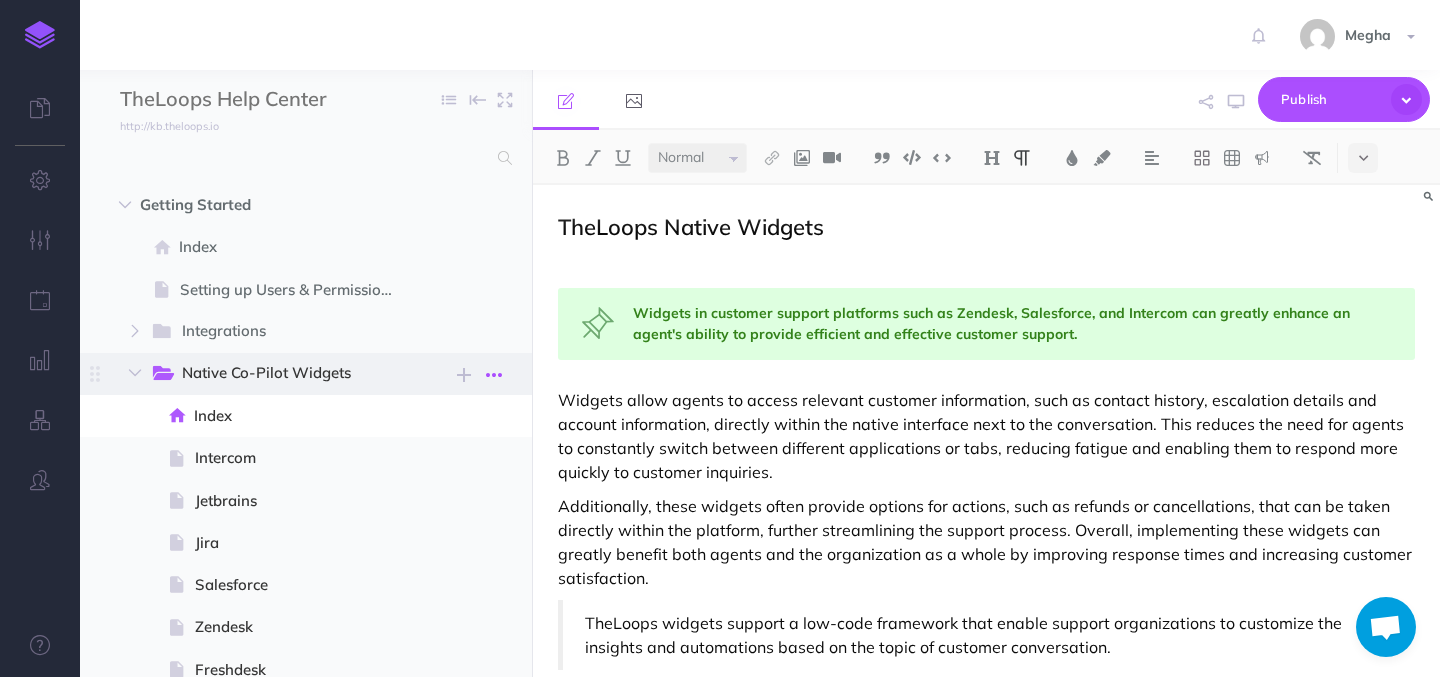 click at bounding box center [494, 375] 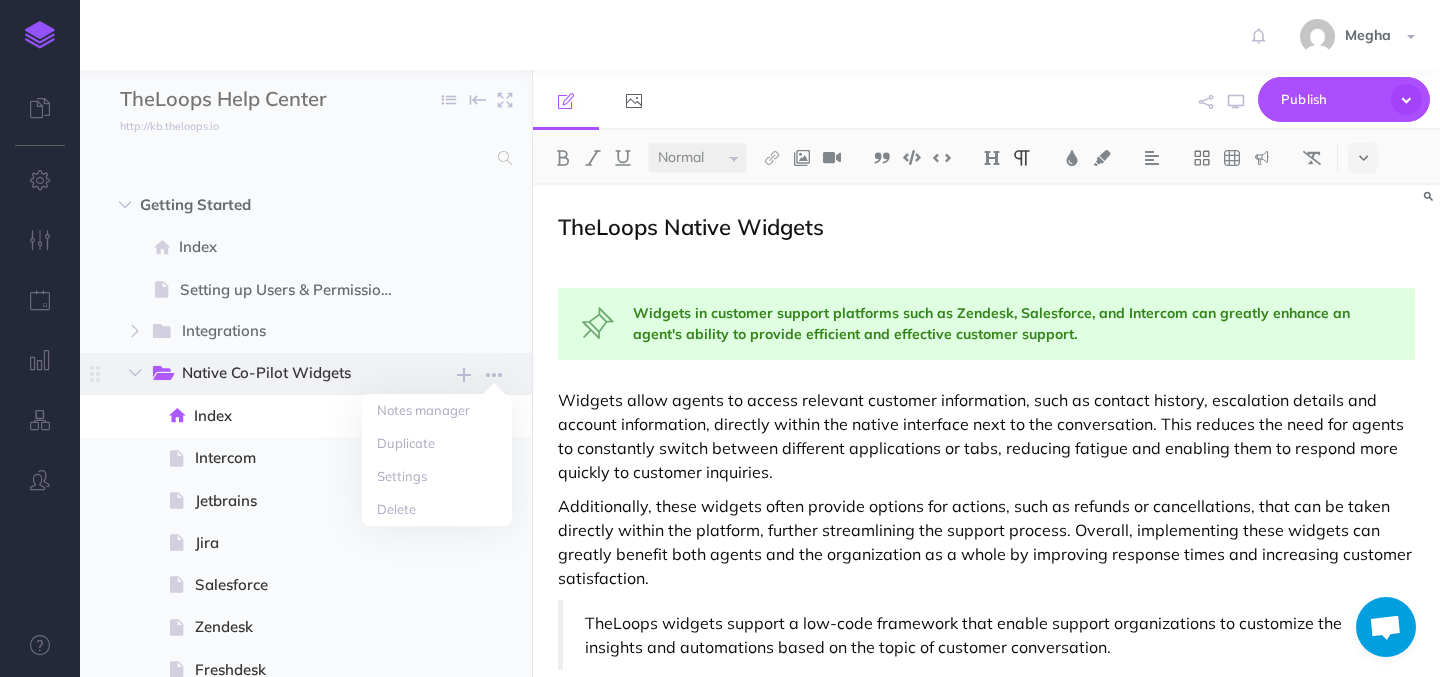 click on "Native Co-Pilot Widgets" at bounding box center (282, 374) 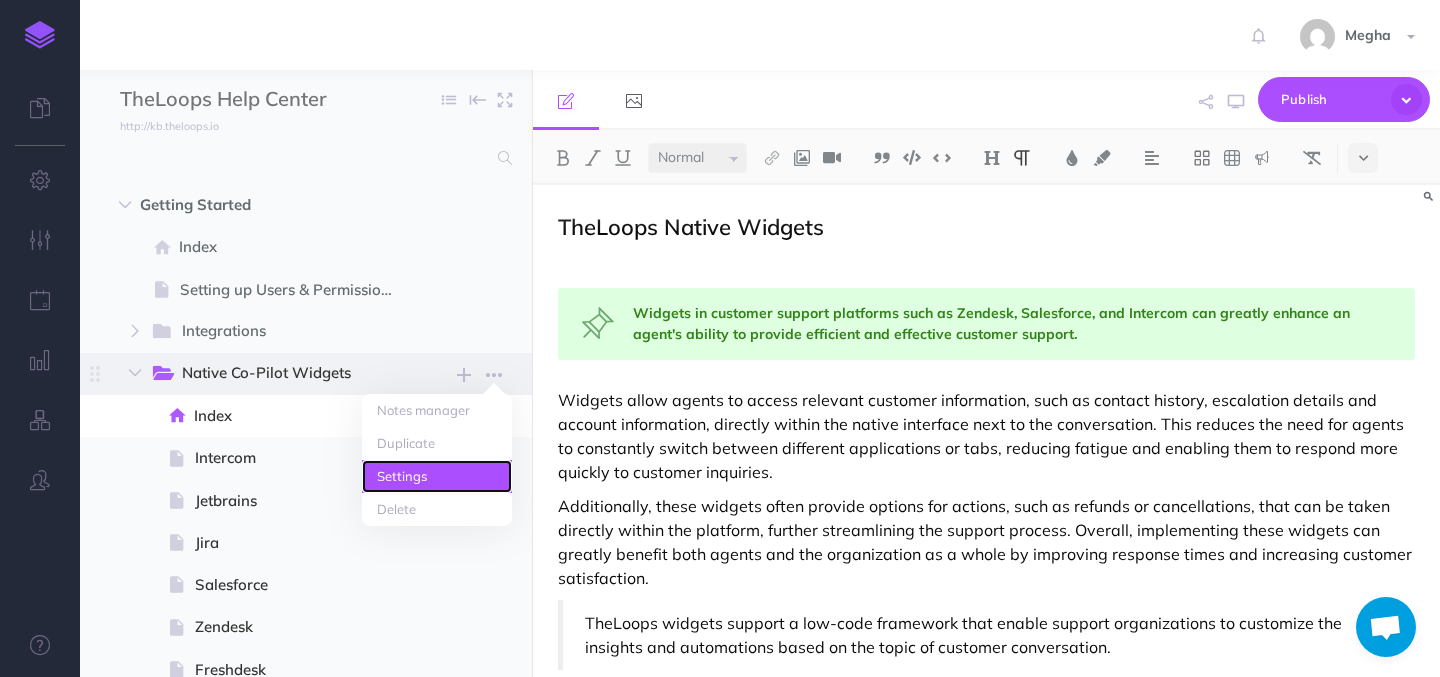 click on "Settings" at bounding box center (437, 410) 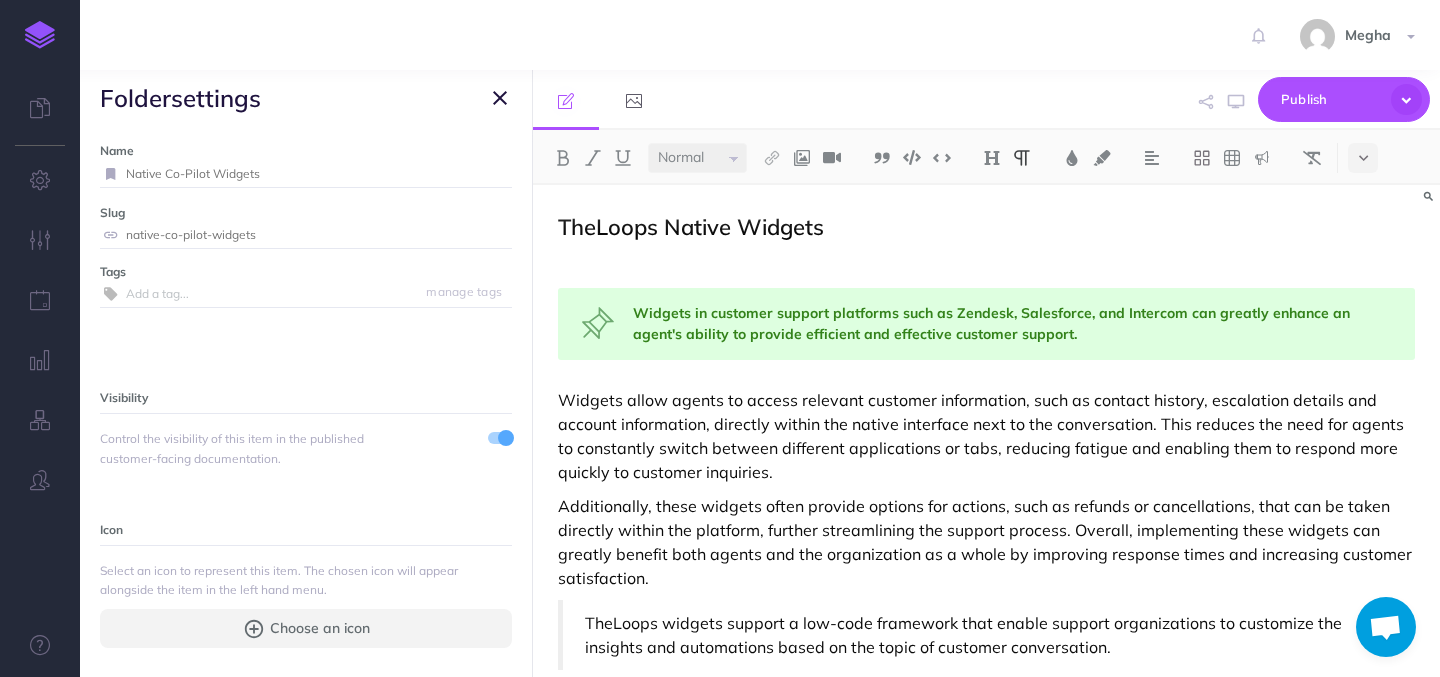 click on "Native Co-Pilot Widgets" at bounding box center [319, 174] 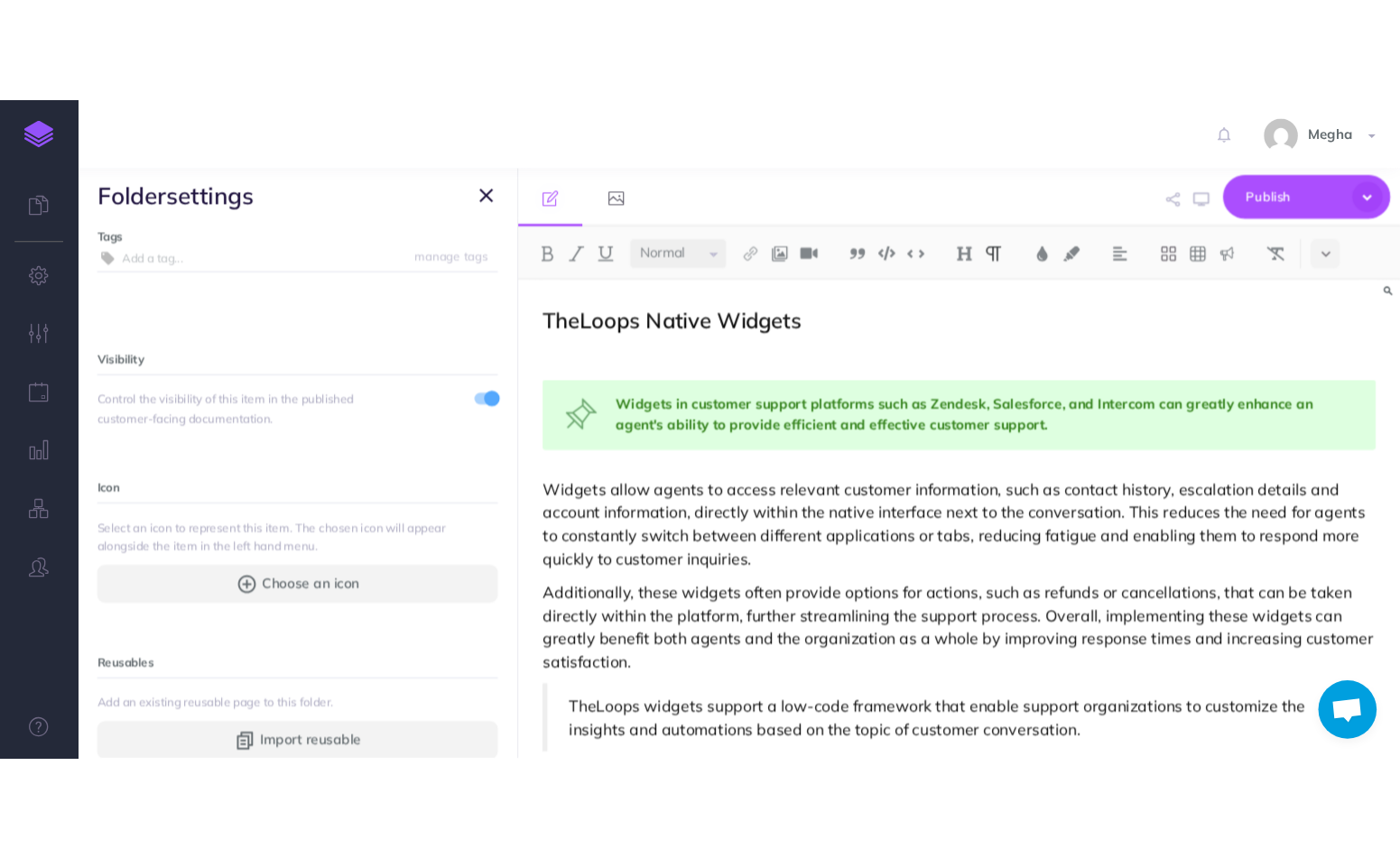 scroll, scrollTop: 0, scrollLeft: 0, axis: both 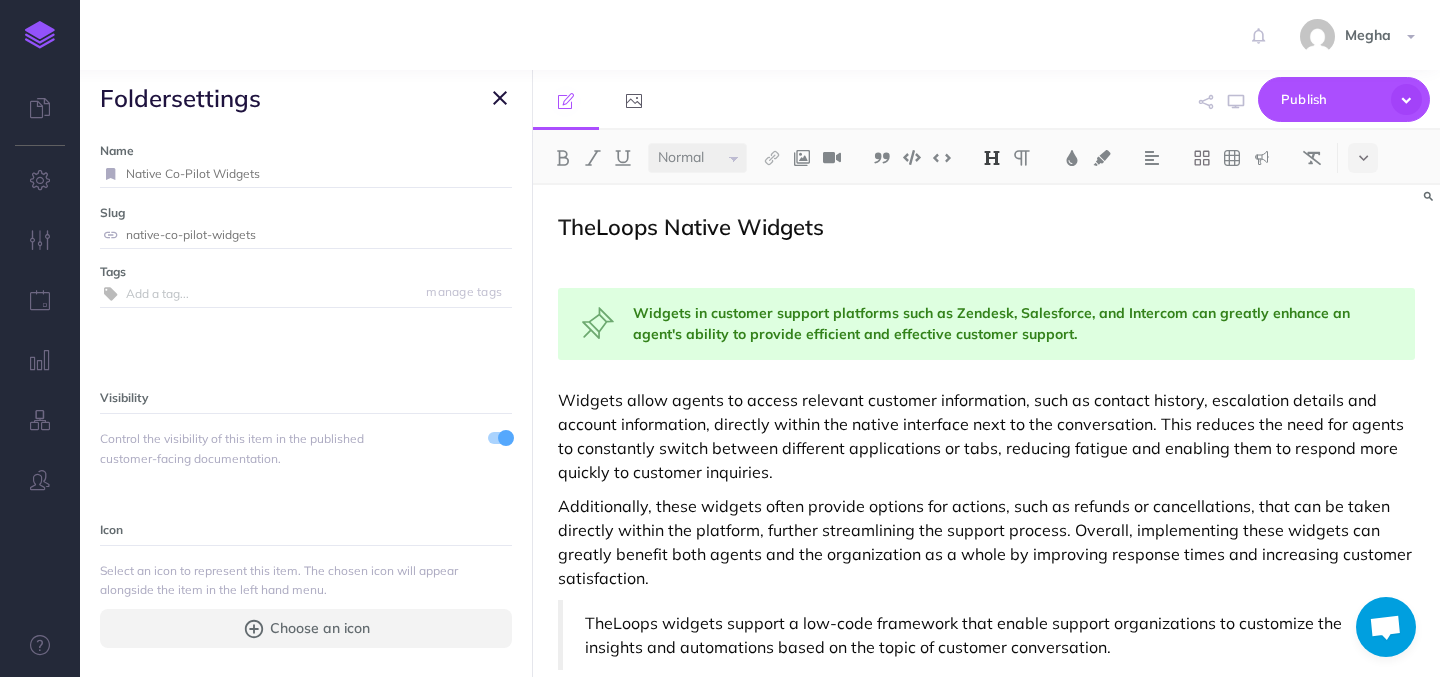 click on "TheLoops Native Widgets" at bounding box center [986, 227] 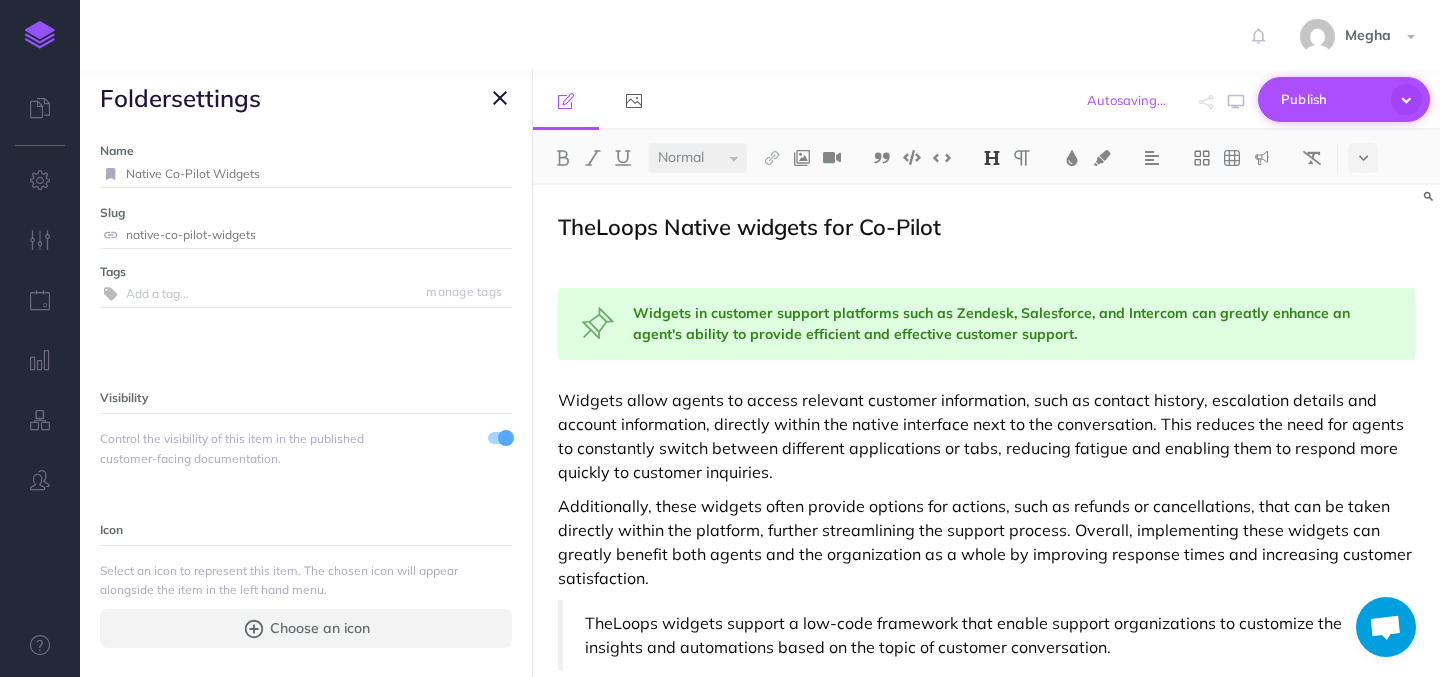 click on "Publish" at bounding box center (1331, 99) 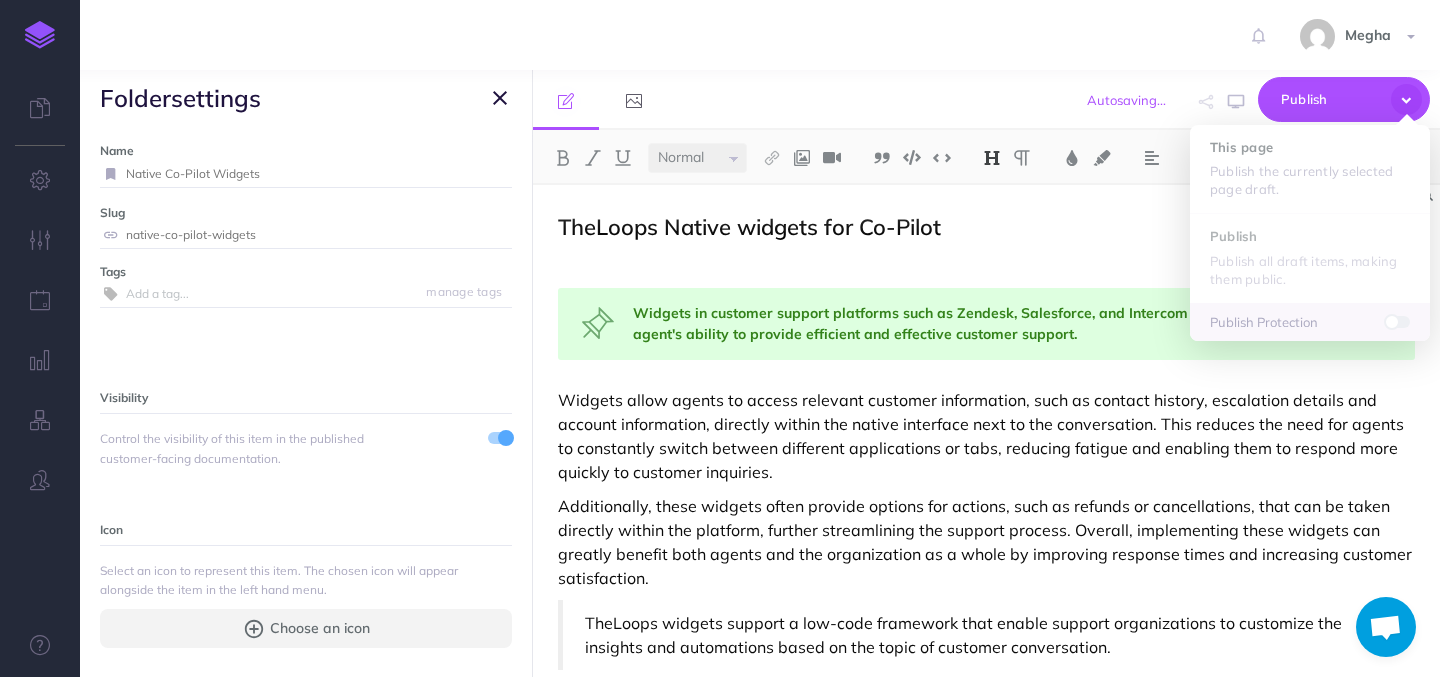 click at bounding box center (500, 98) 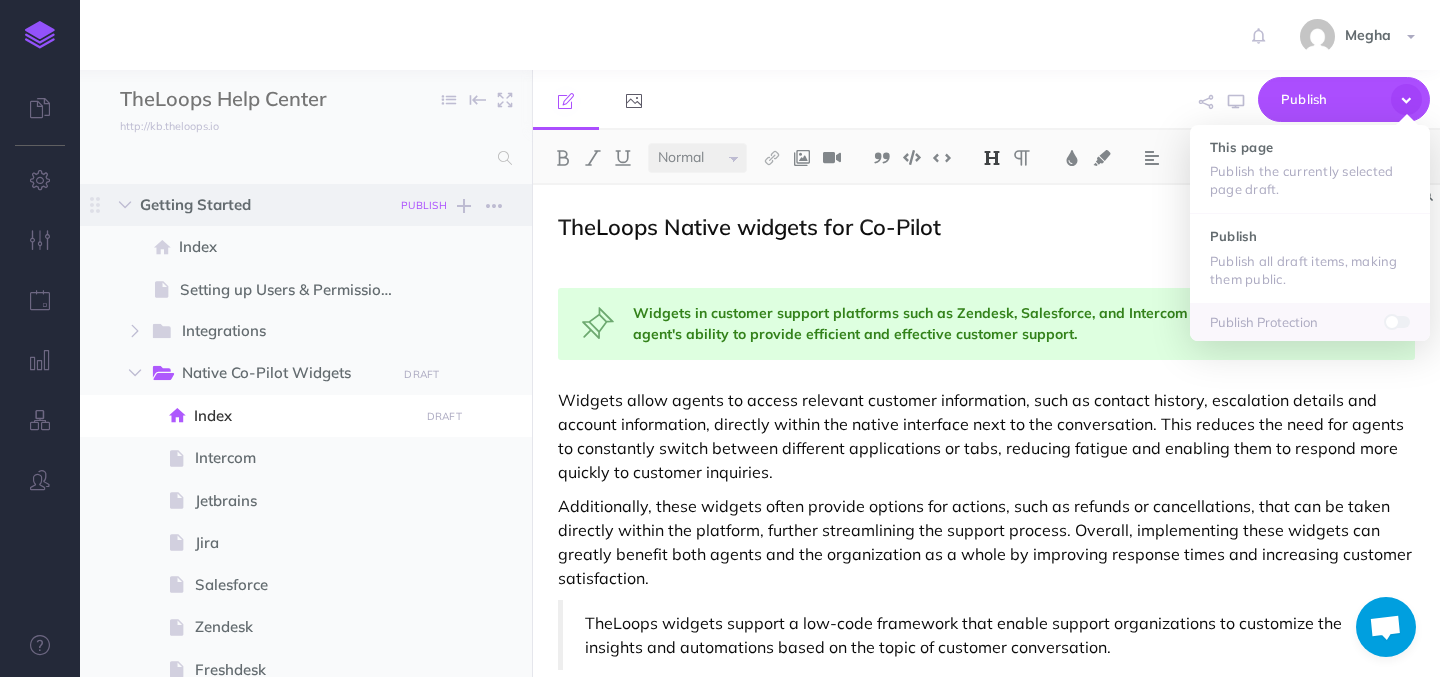 click on "PUBLISH" at bounding box center [424, 205] 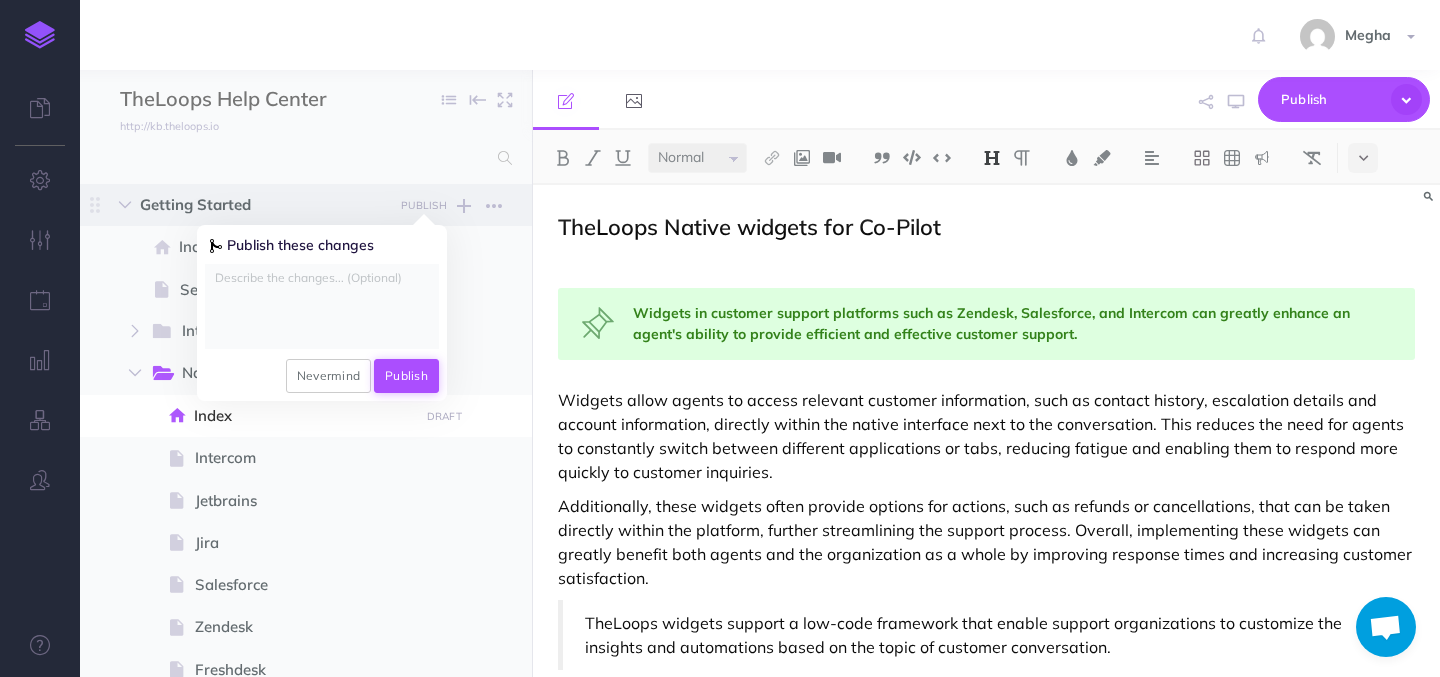 click on "Publish" at bounding box center (406, 376) 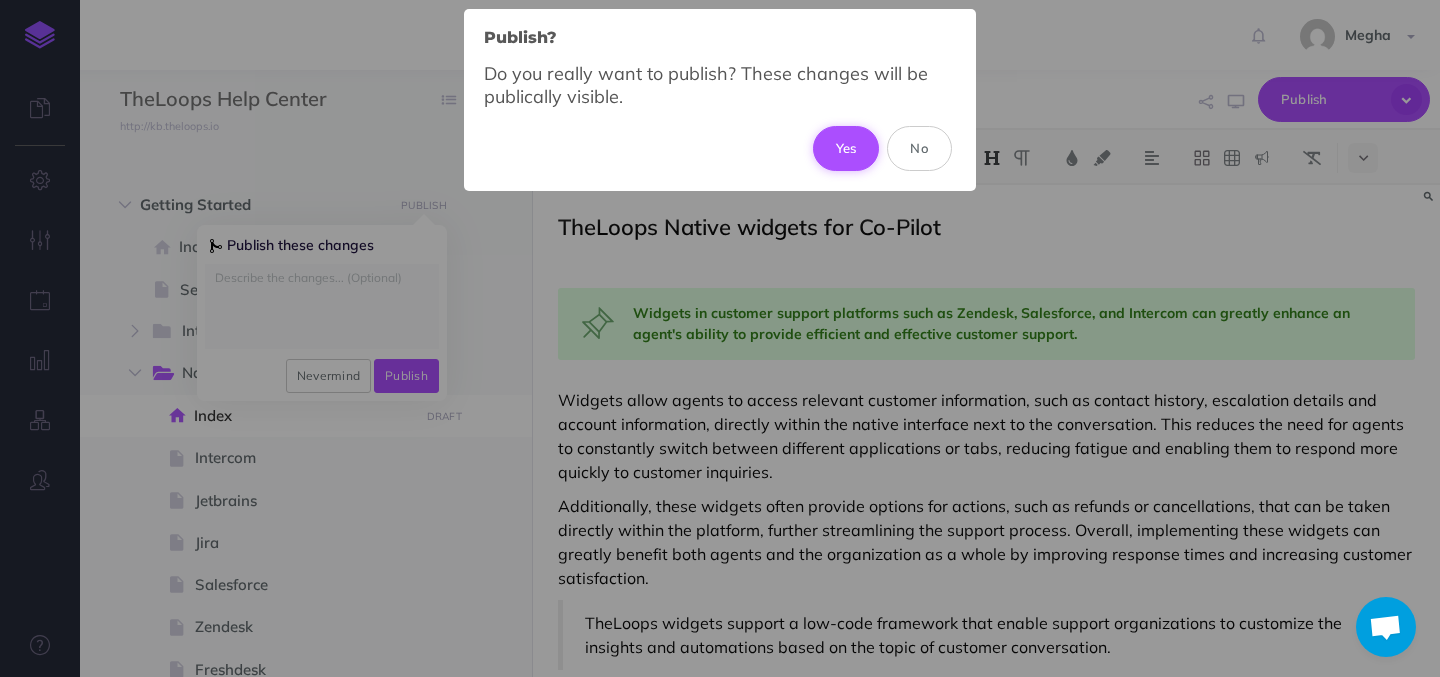 click on "Yes" at bounding box center (846, 148) 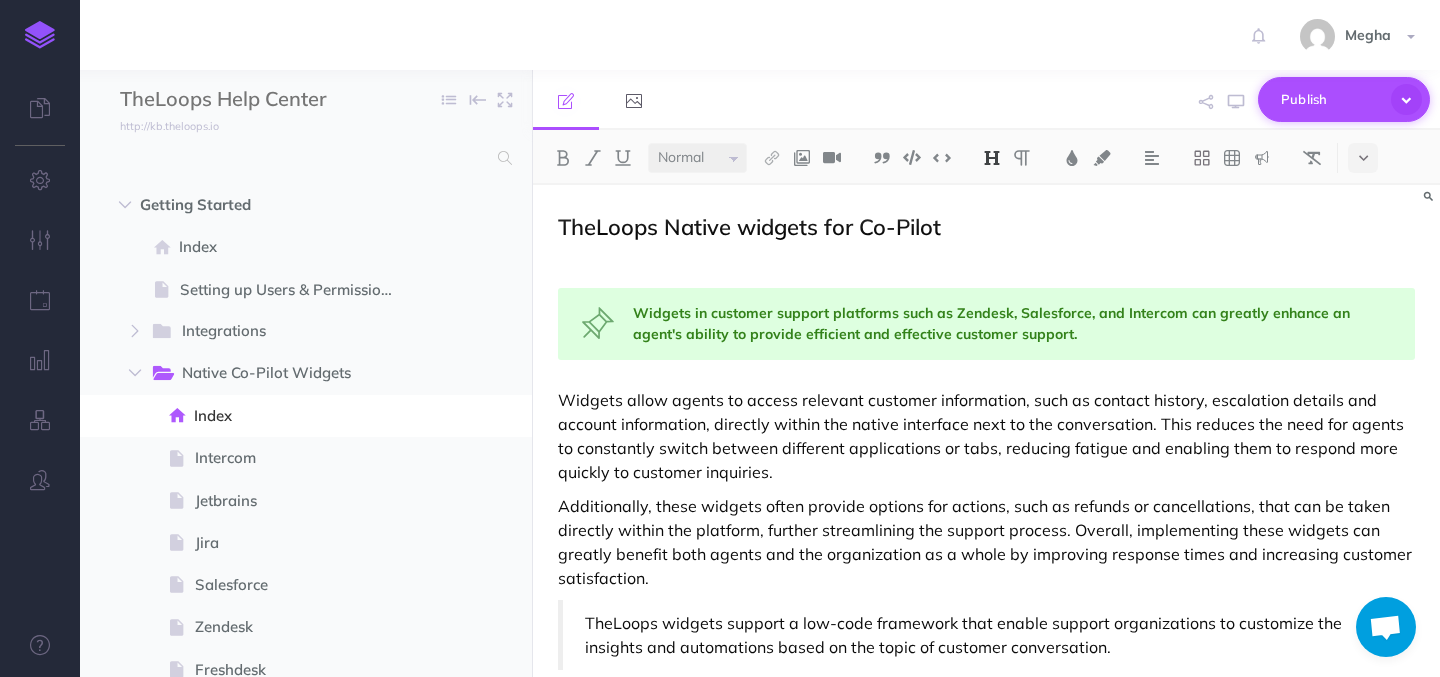 click on "Publish" at bounding box center [1331, 99] 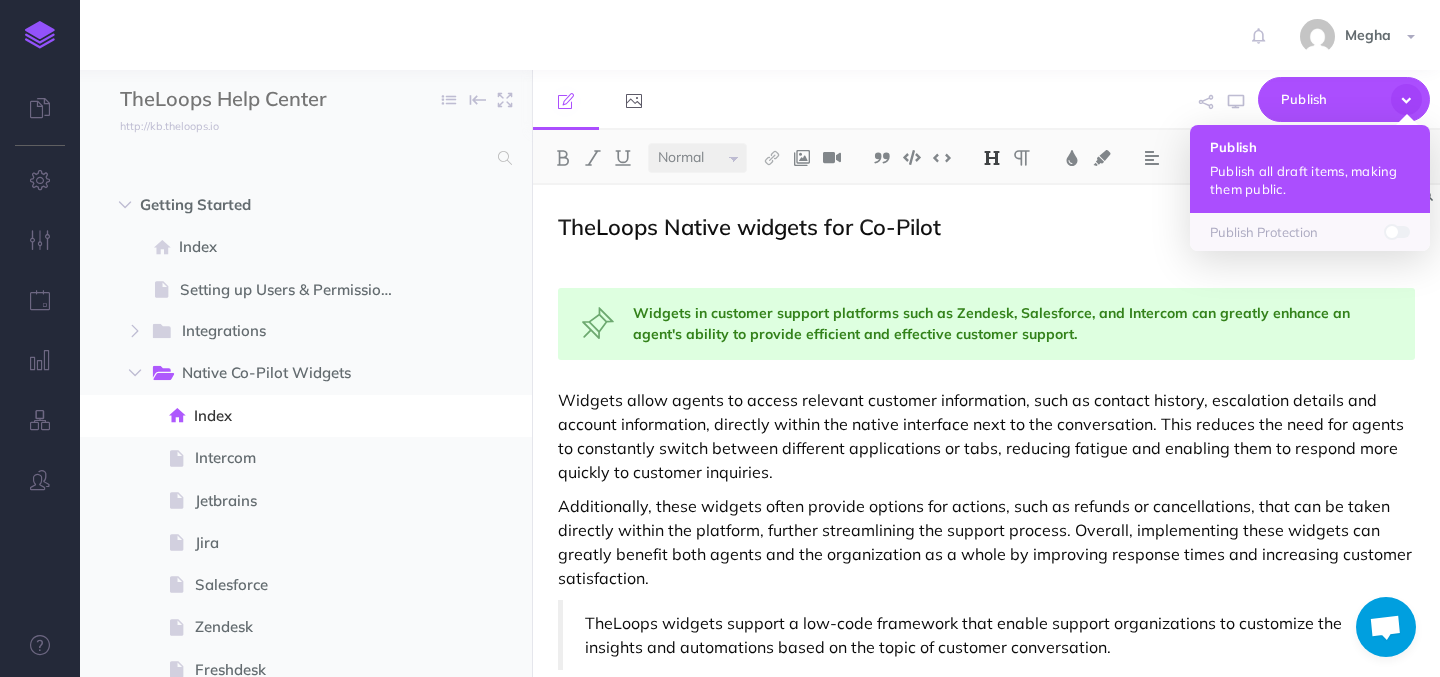 click on "Publish all draft items, making them public." at bounding box center (1310, 180) 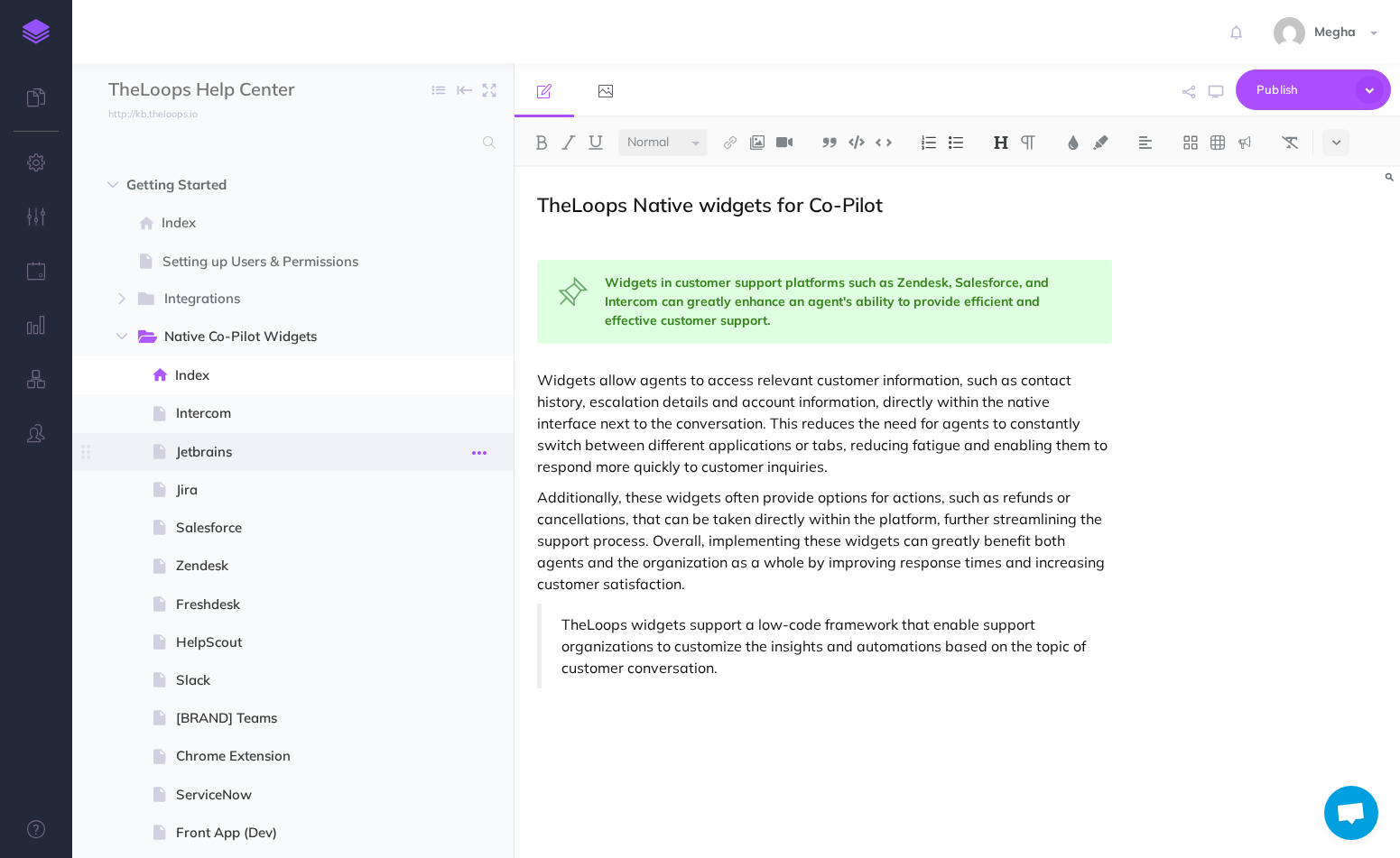 click at bounding box center [479, 453] 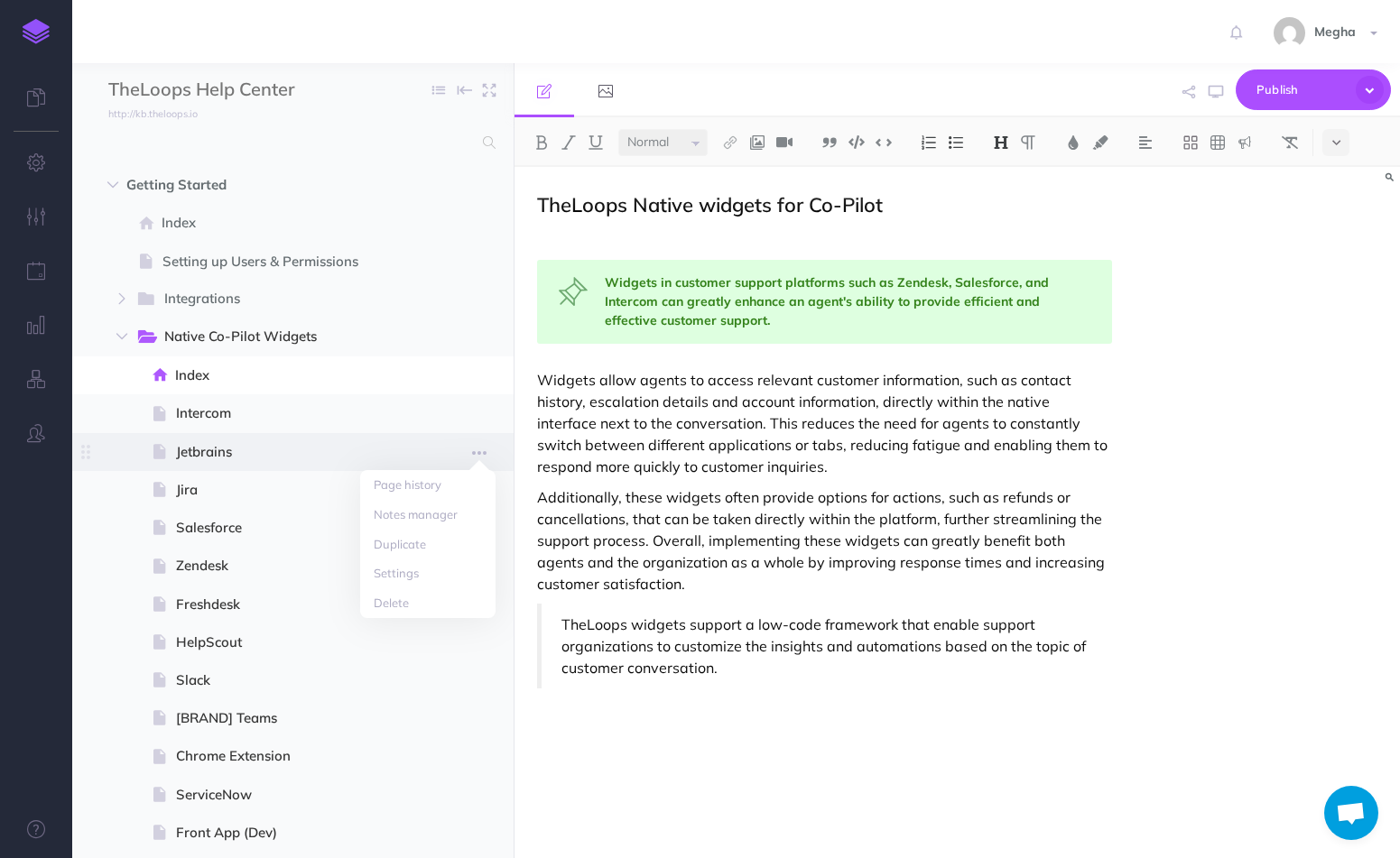click on "Jetbrains" at bounding box center [291, 452] 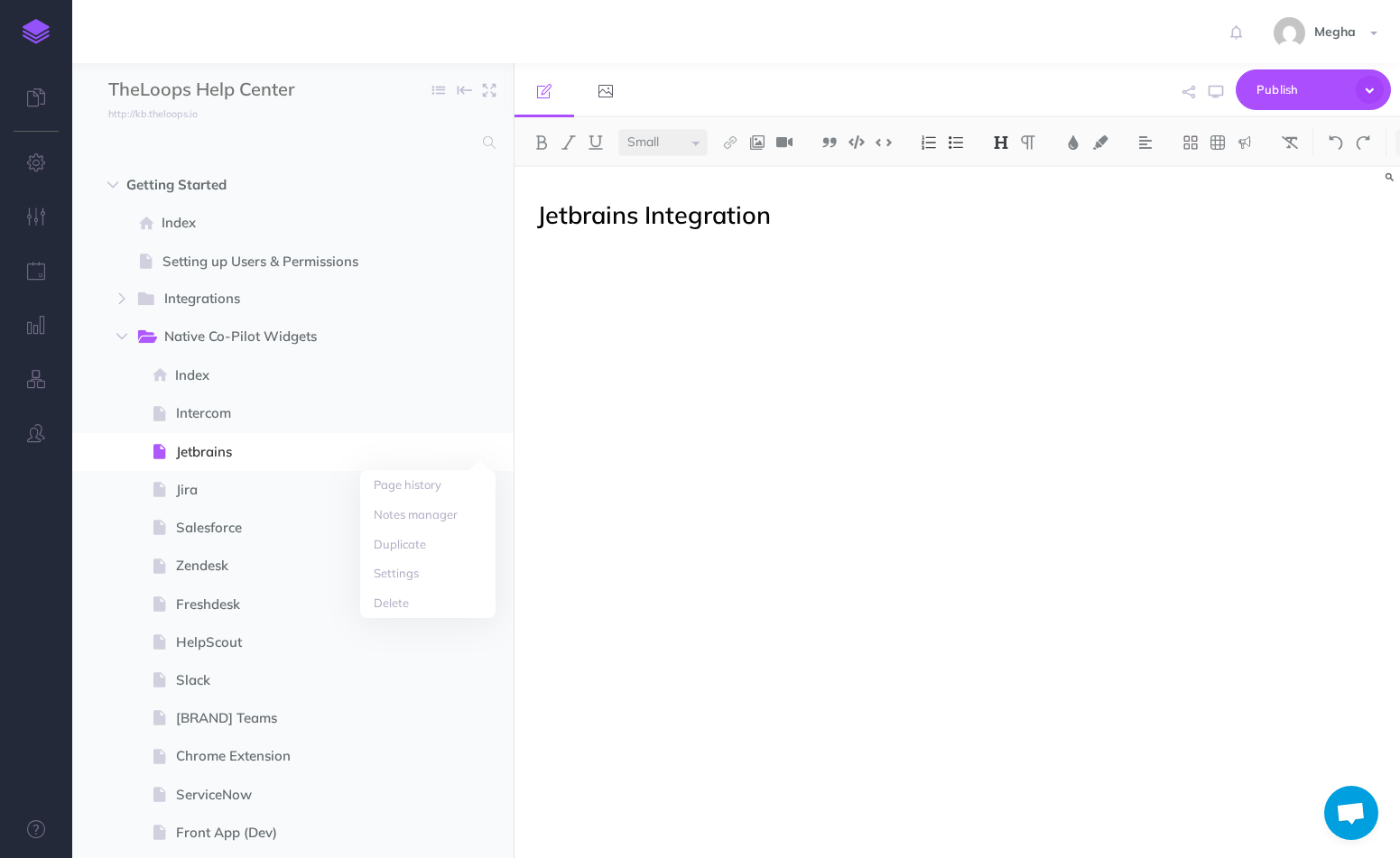click on "Jetbrains Integration" at bounding box center (654, 215) 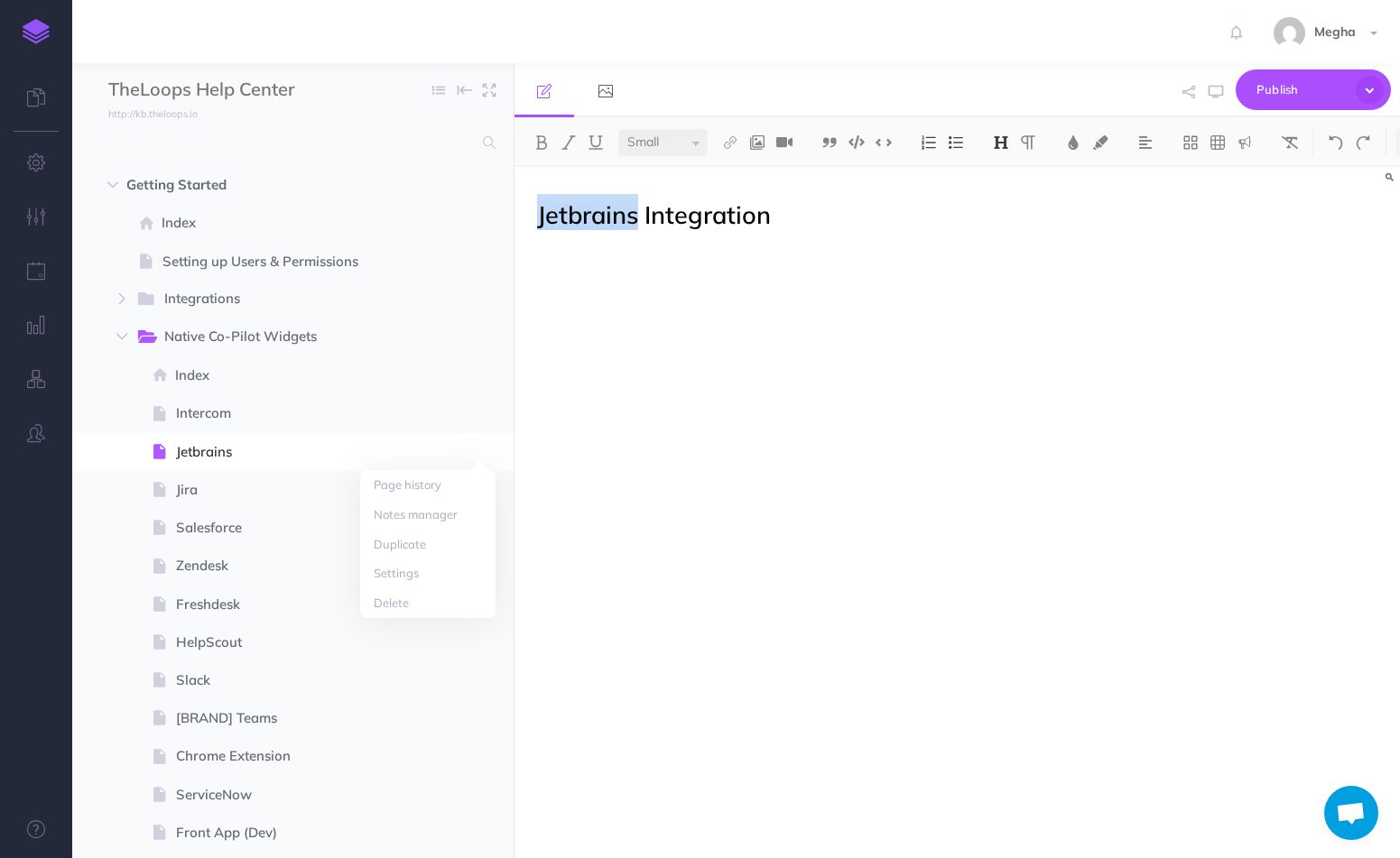 click on "Jetbrains Integration" at bounding box center [654, 215] 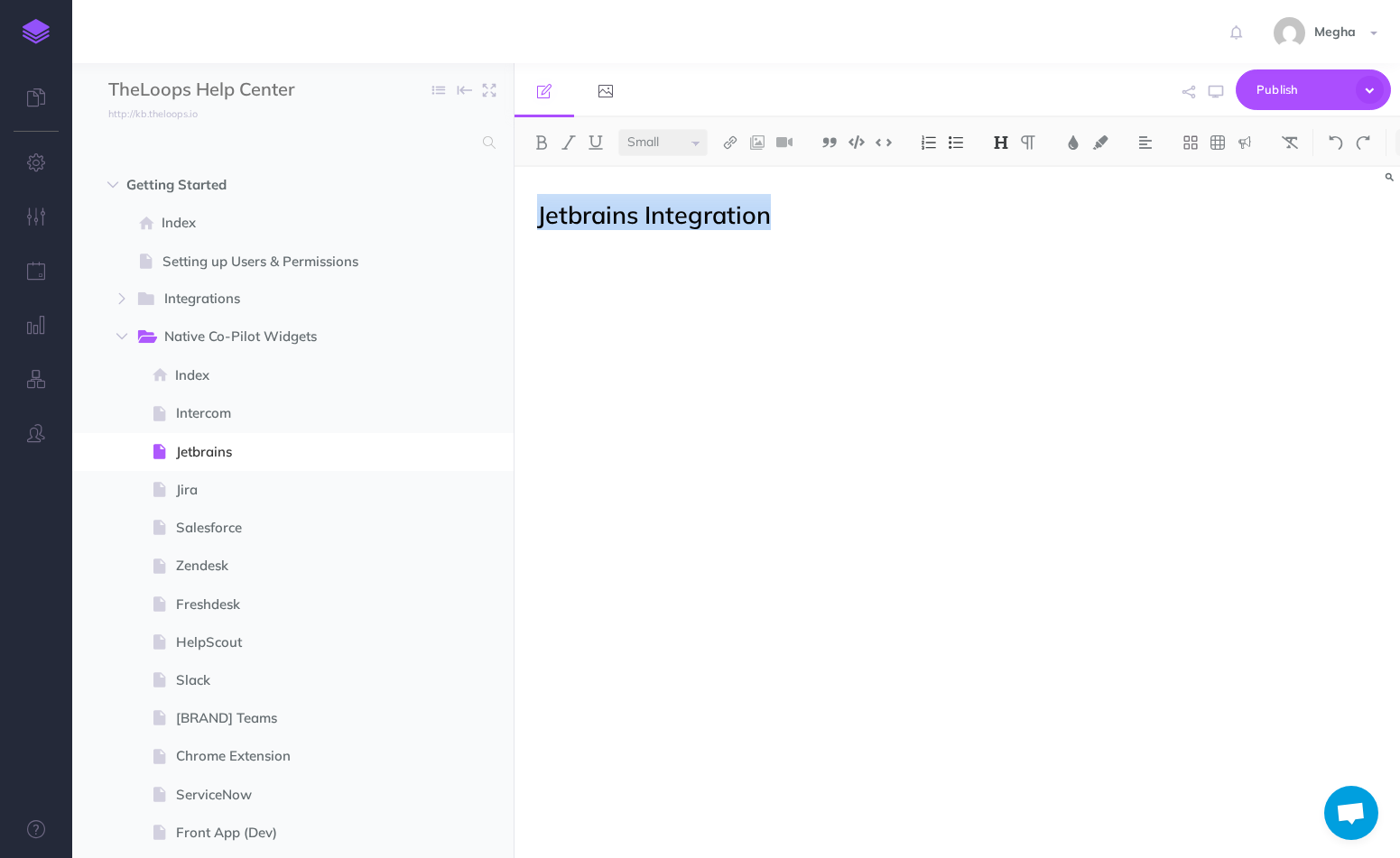 click on "Jetbrains Integration" at bounding box center [654, 215] 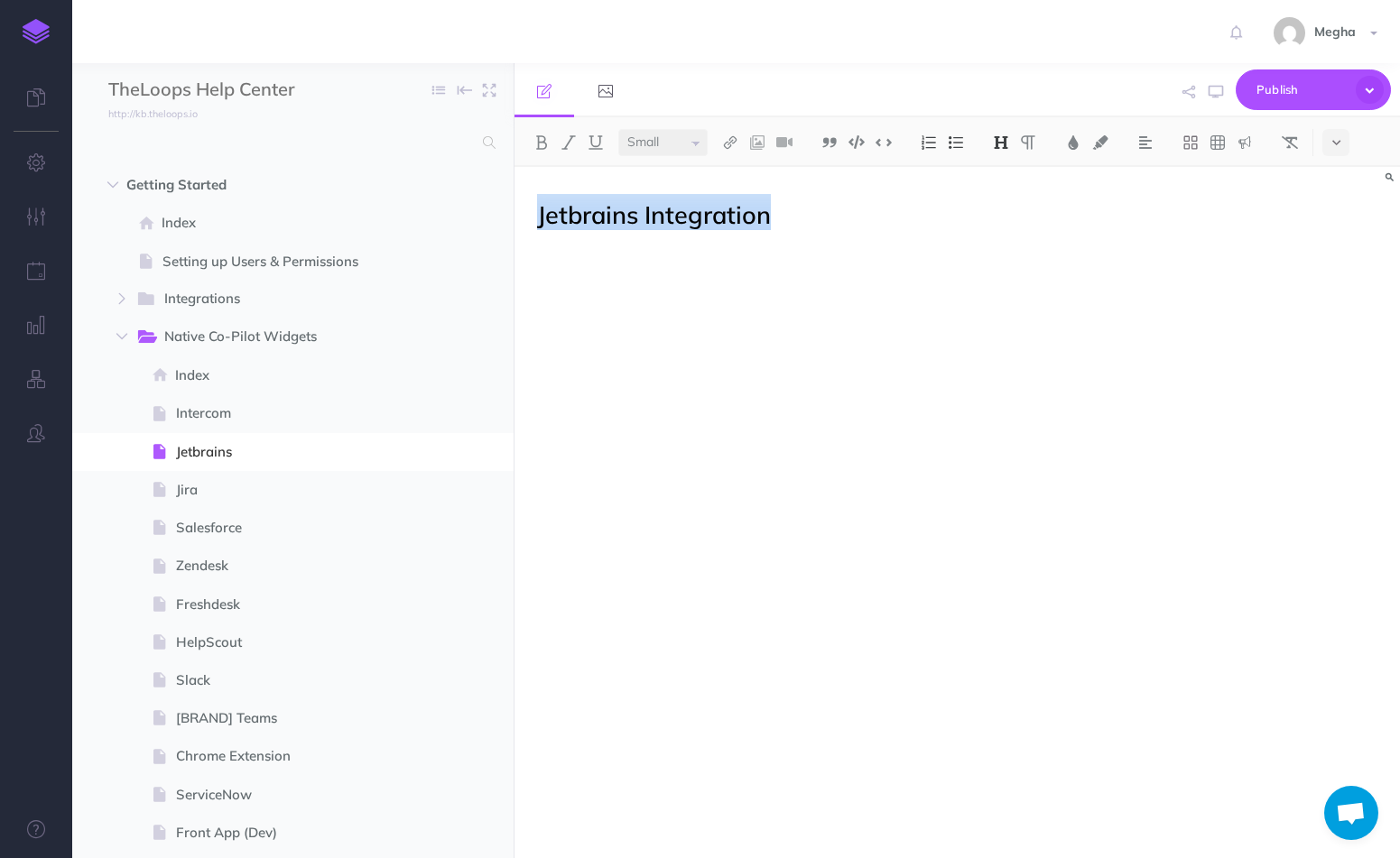 copy on "Jetbrains Integration" 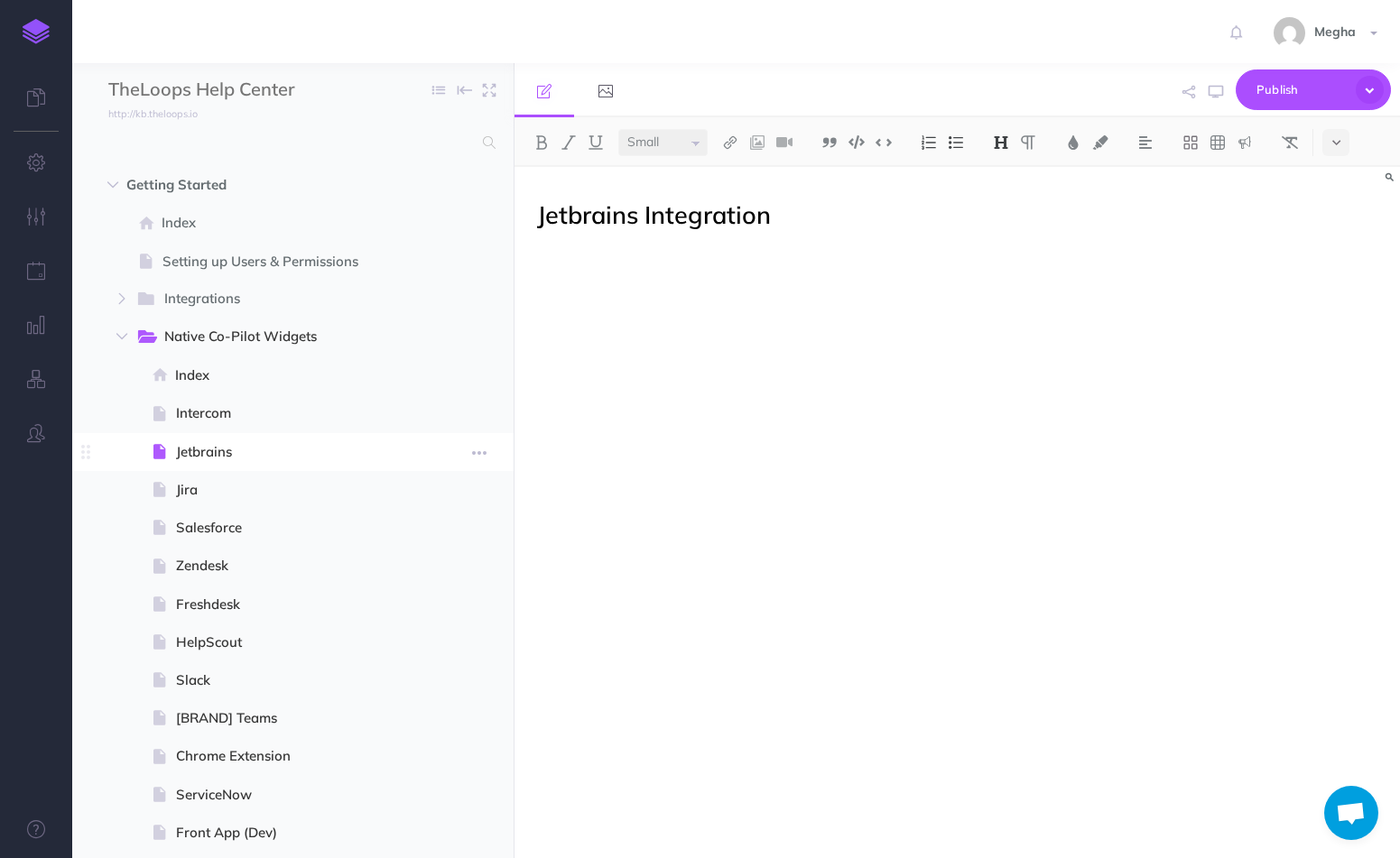click on "Jetbrains" at bounding box center (291, 452) 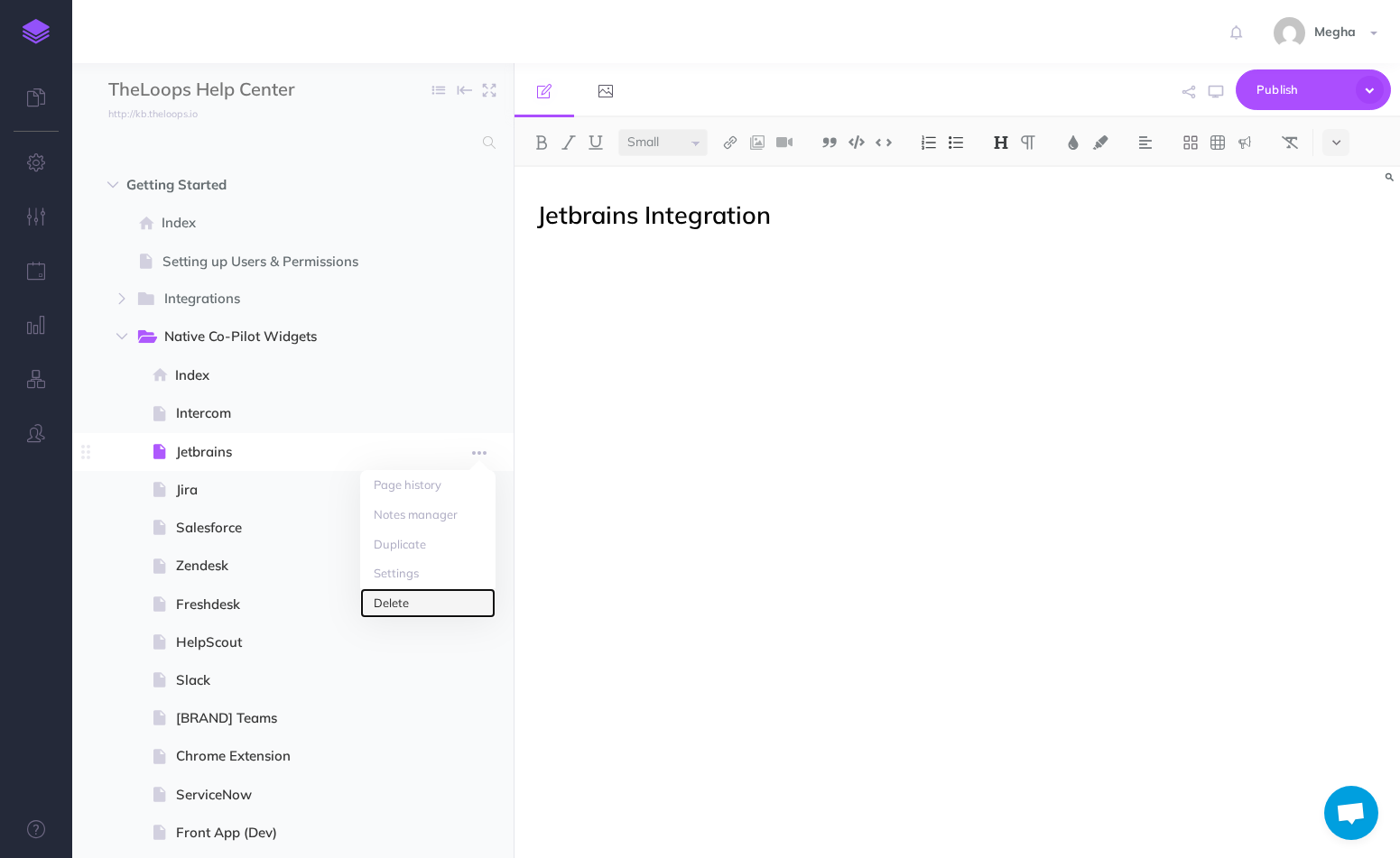 click on "Delete" at bounding box center (428, 484) 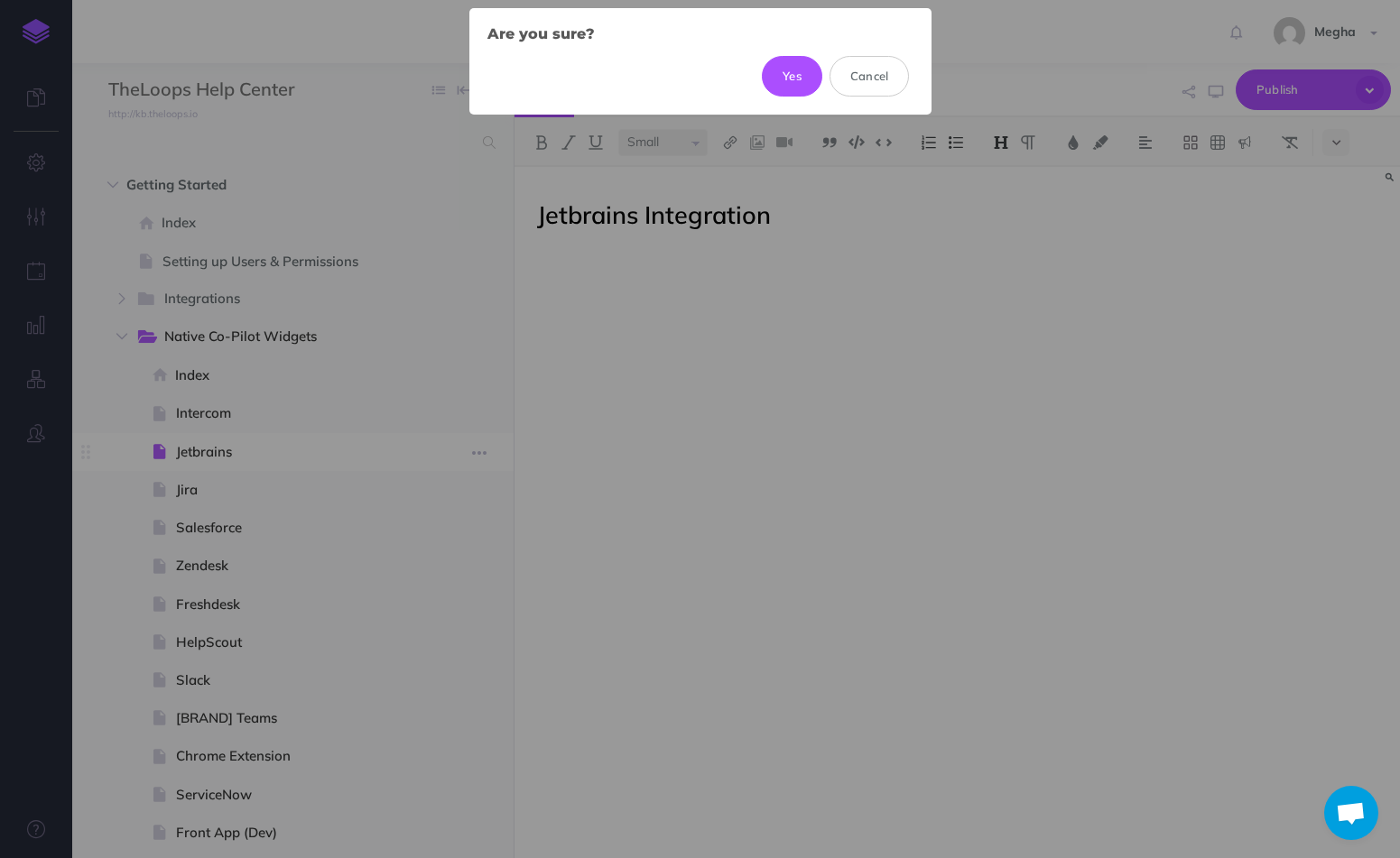 click on "Yes" at bounding box center (792, 76) 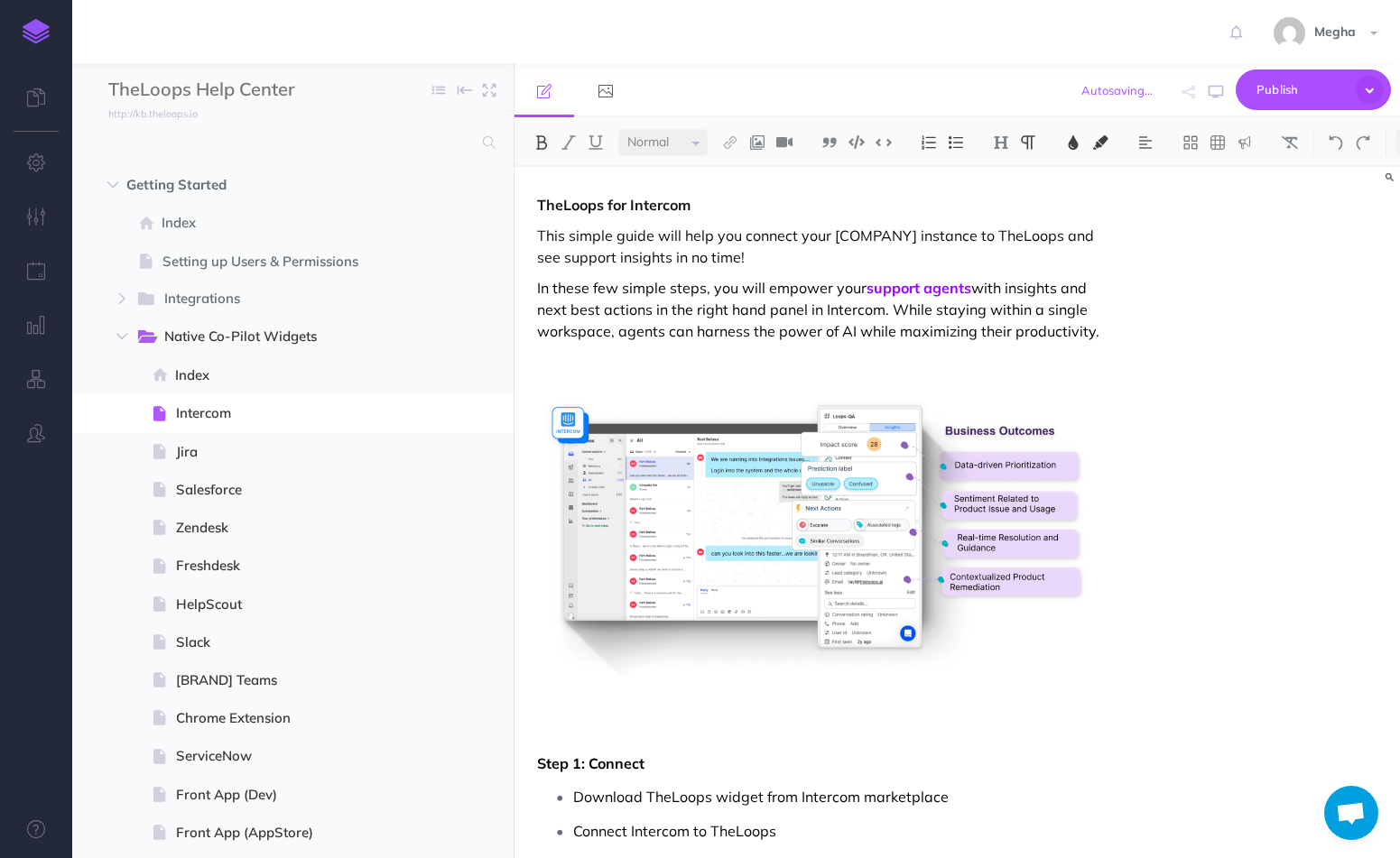 click on "Integrations" at bounding box center [271, 300] 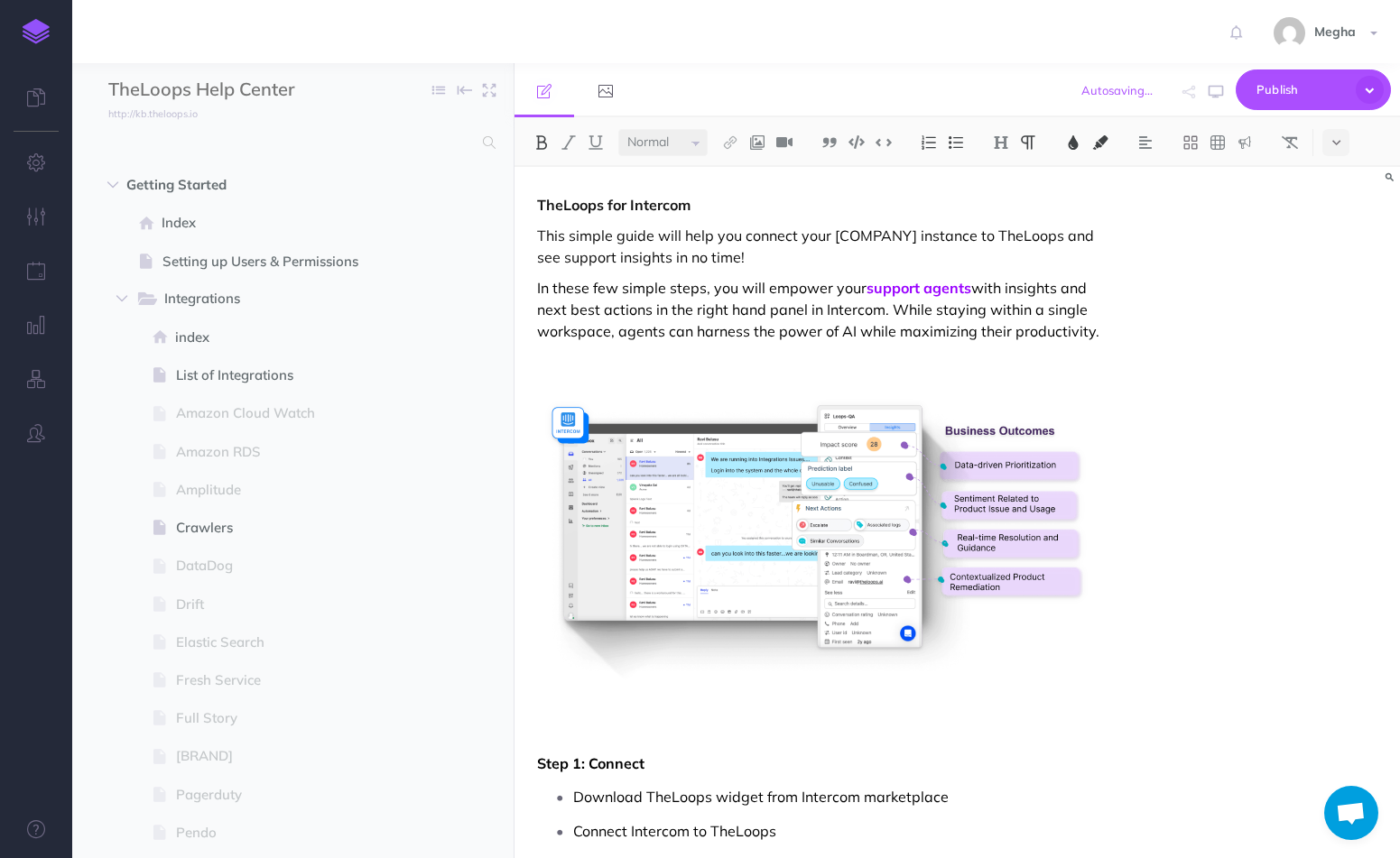 click on "index" at bounding box center [290, 337] 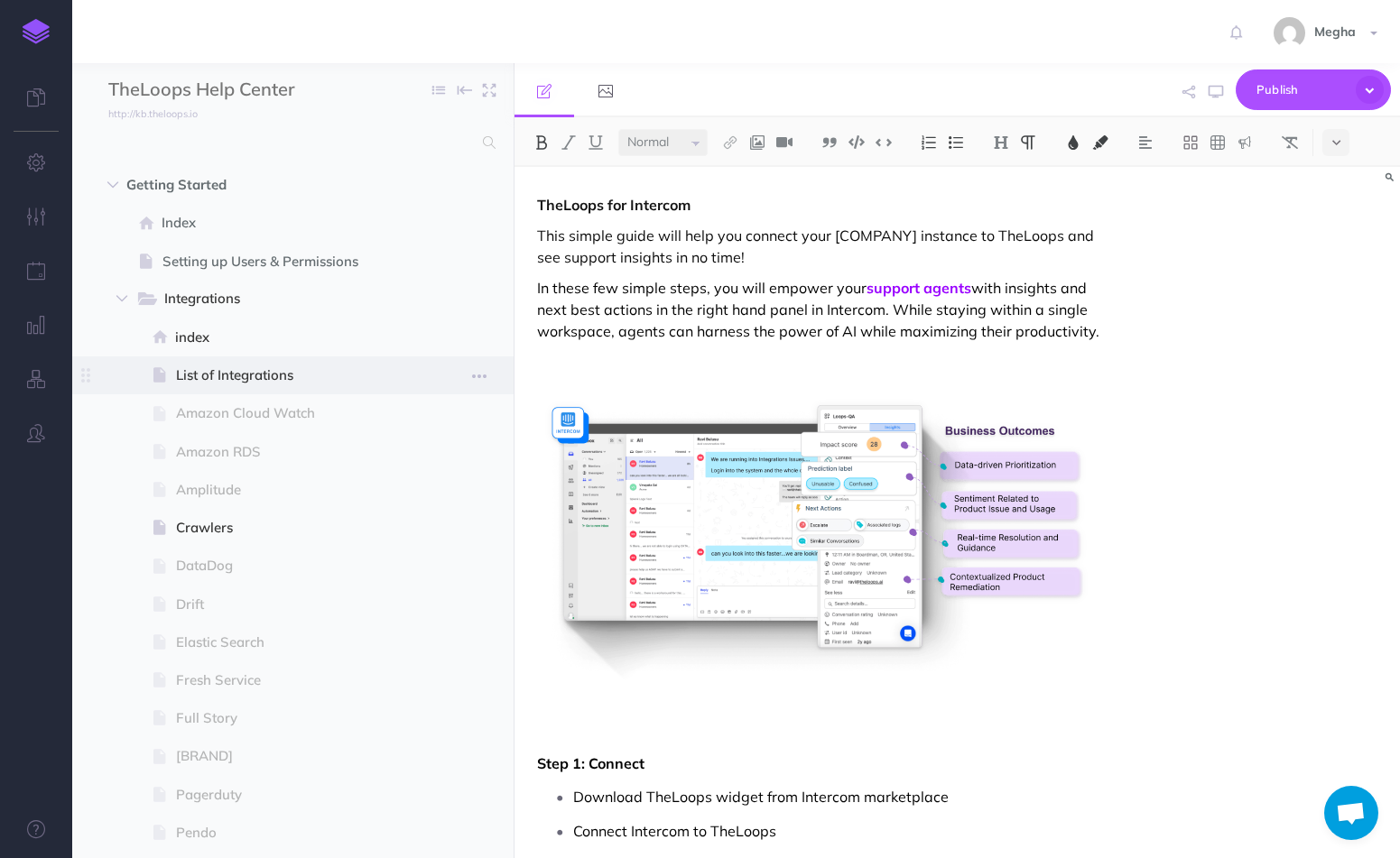 click on "List of Integrations" at bounding box center [291, 375] 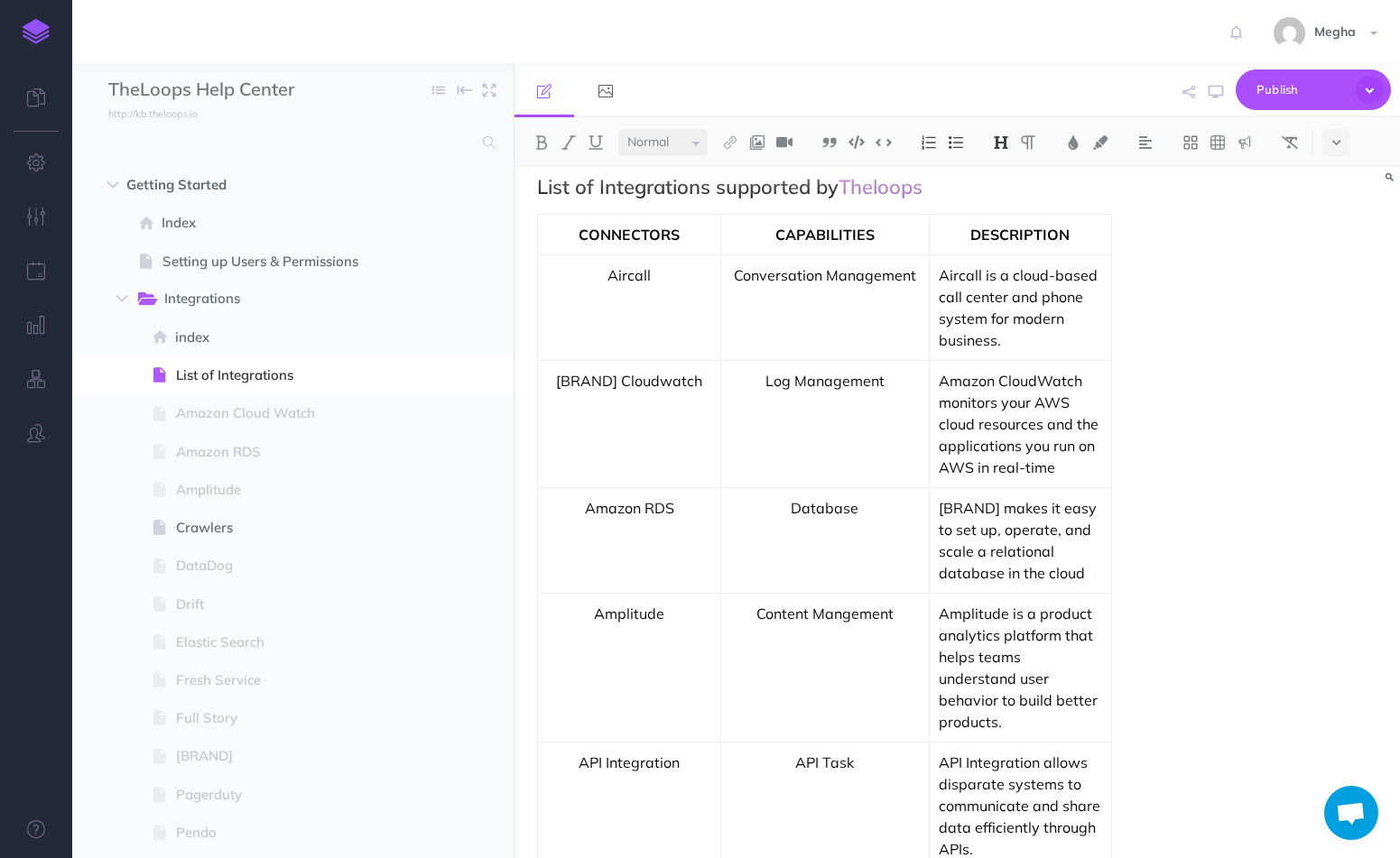 scroll, scrollTop: 0, scrollLeft: 0, axis: both 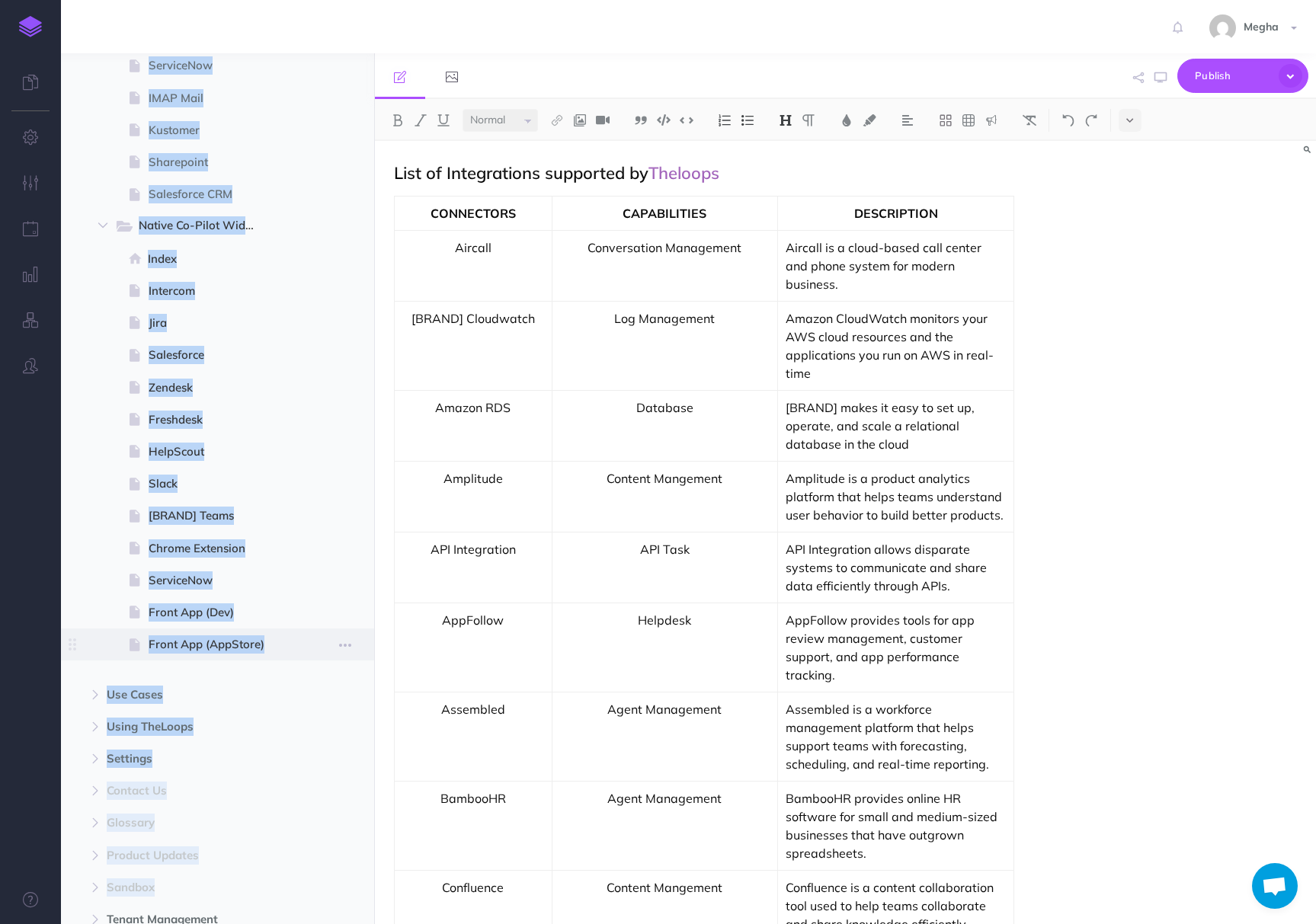drag, startPoint x: 143, startPoint y: 248, endPoint x: 267, endPoint y: 643, distance: 414.006 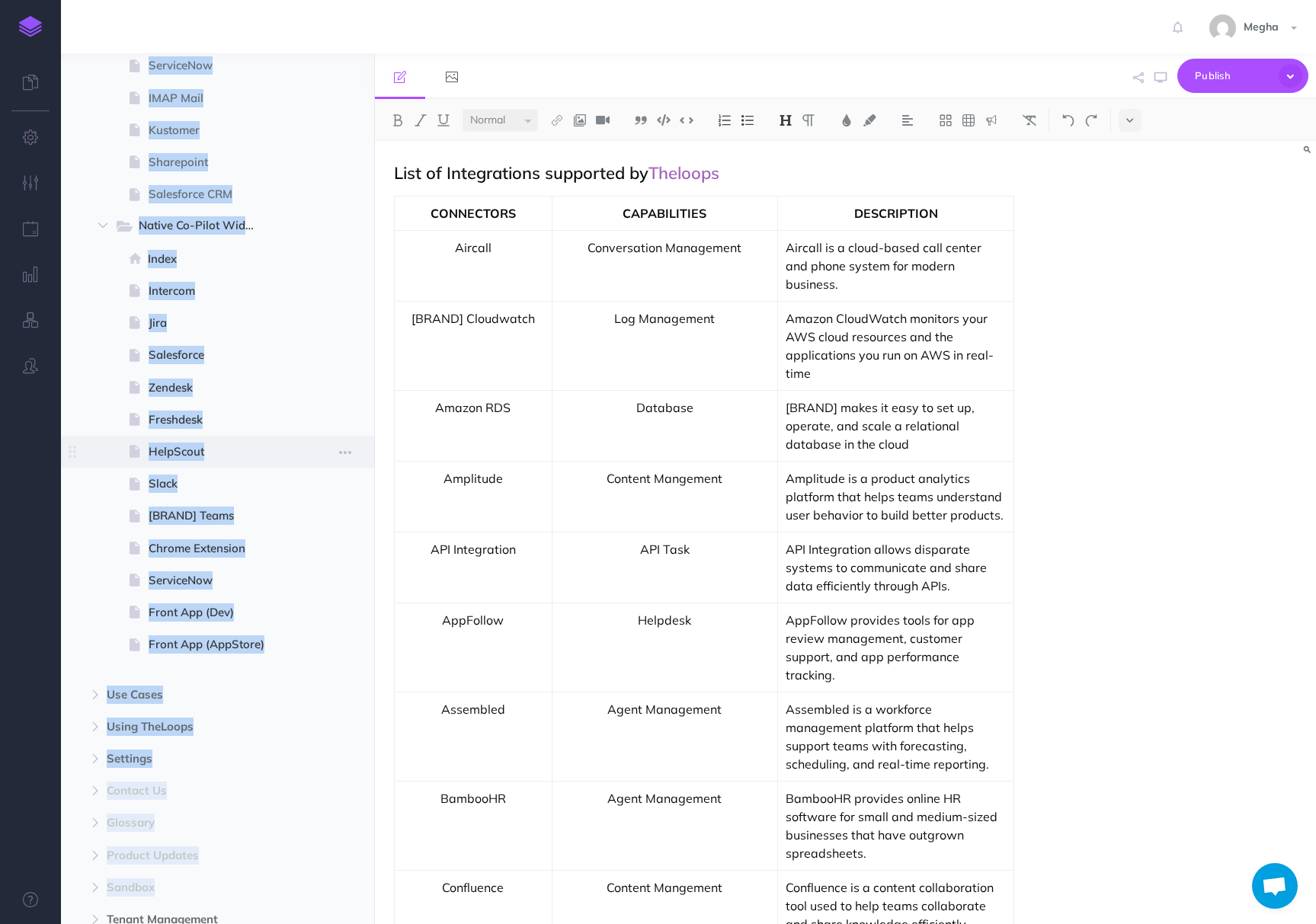copy on "Amazon Cloud Watch
Page history   Notes manager   Duplicate   Settings   Delete
Amazon RDS
Page history   Notes manager   Duplicate   Settings   Delete
Amplitude
Page history   Notes manager   Duplicate   Settings   Delete
Crawlers
Page history   Notes manager   Duplicate   Settings   Delete
DataDog
Page history   Notes manager   Duplicate   Settings   Delete
Drift
Page history   Notes manager   Duplicate   Settings   Delete
Elastic Search
Page history   Notes manager   Duplicate   Settings   Delete
Fresh Service
Page history   Notes manager   Duplicate   Settings   Delete
Full Story
Page history   Notes manager   Duplicate   Settings   Delete
Helpscout
..." 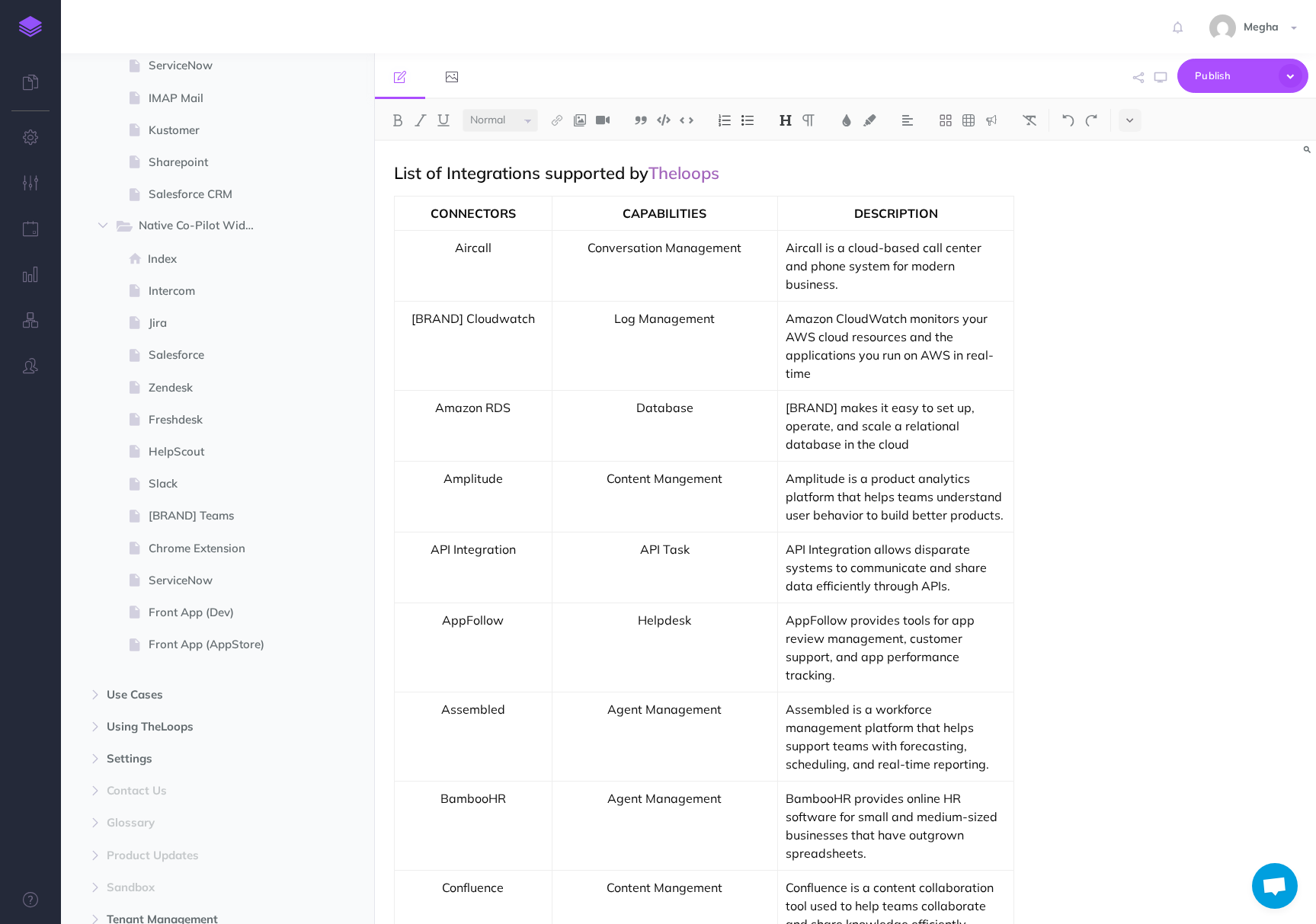 click at bounding box center (532, 76) 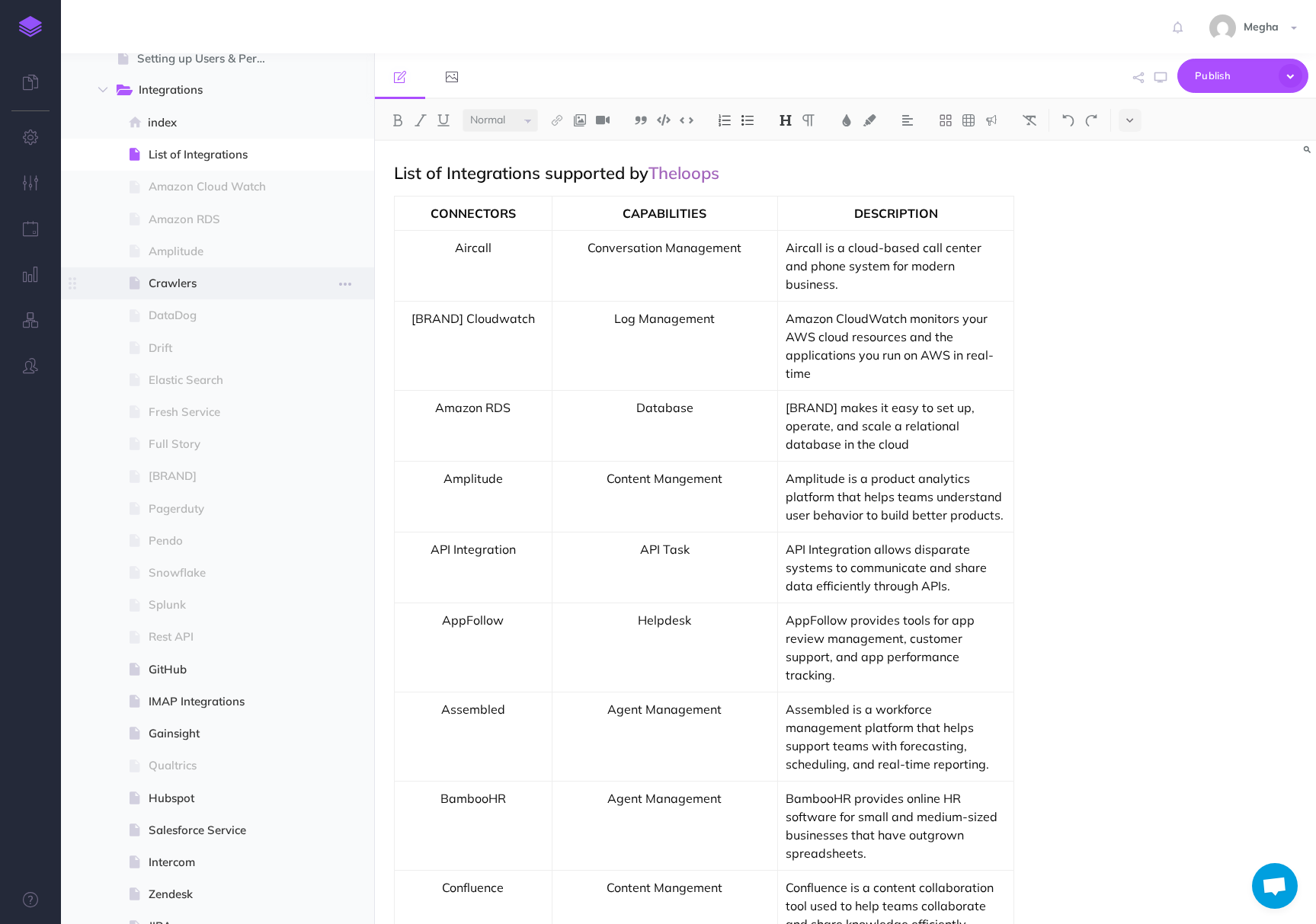 scroll, scrollTop: 136, scrollLeft: 0, axis: vertical 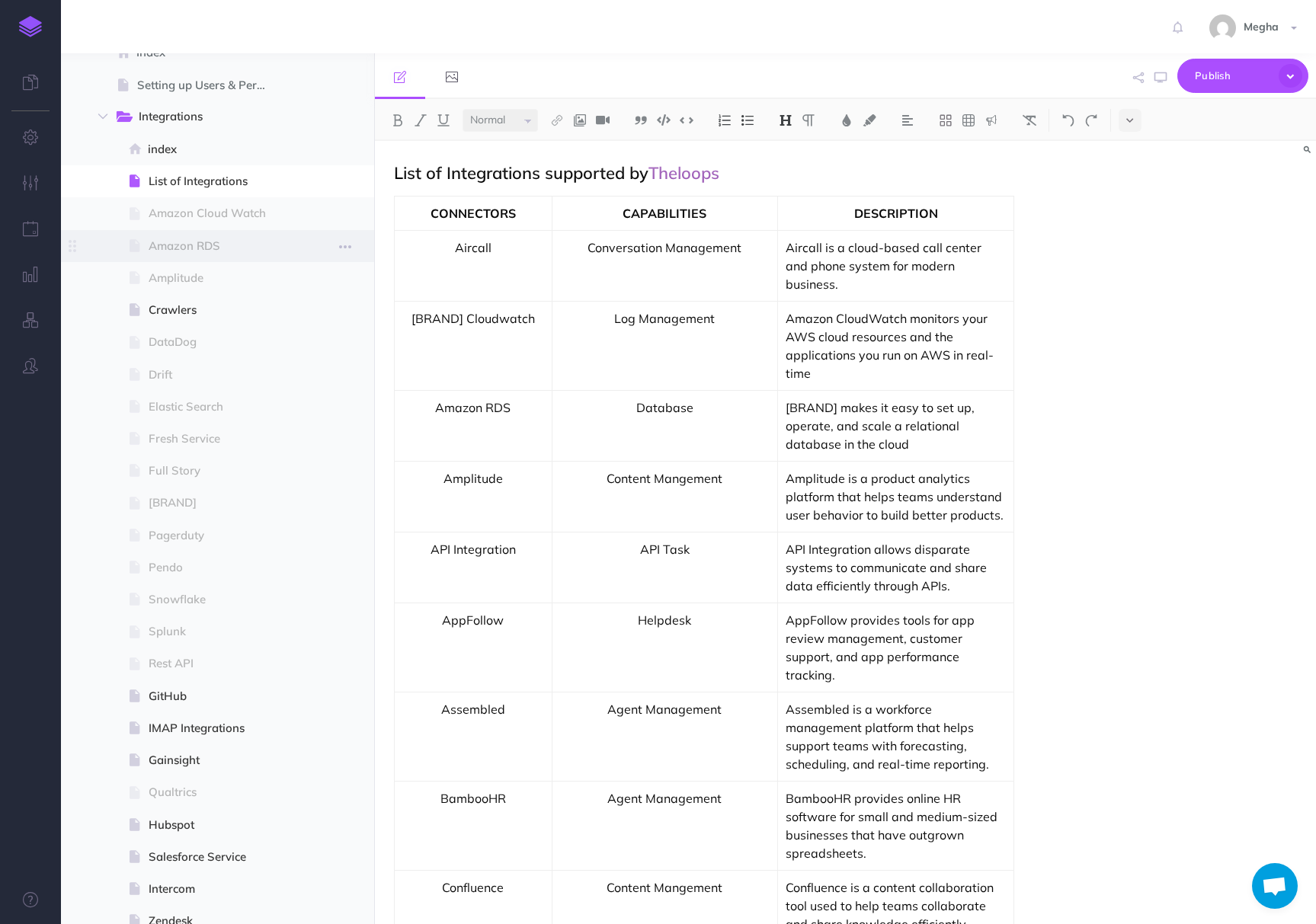 drag, startPoint x: 147, startPoint y: 207, endPoint x: 223, endPoint y: 237, distance: 81.706793 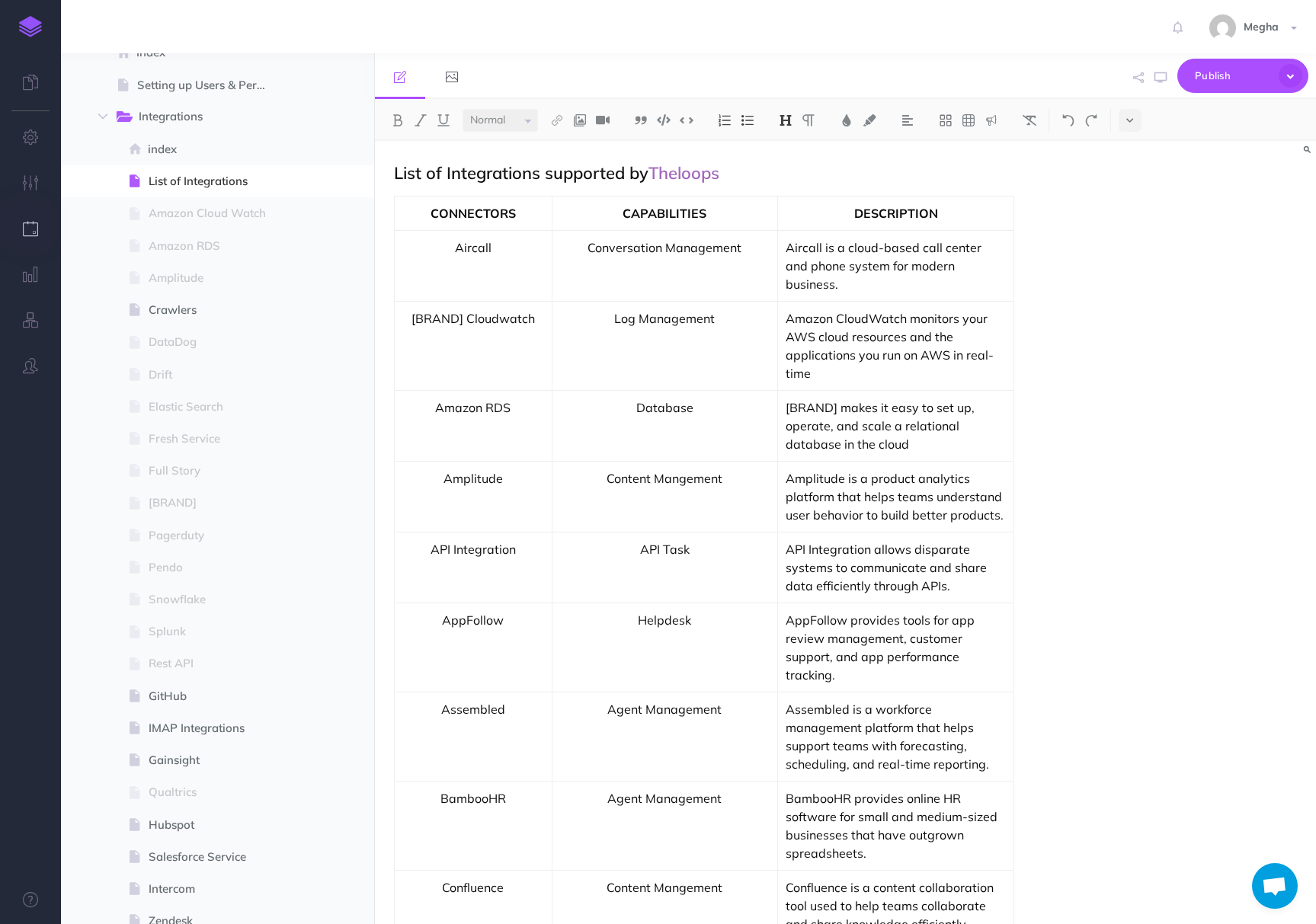 click at bounding box center [30, 229] 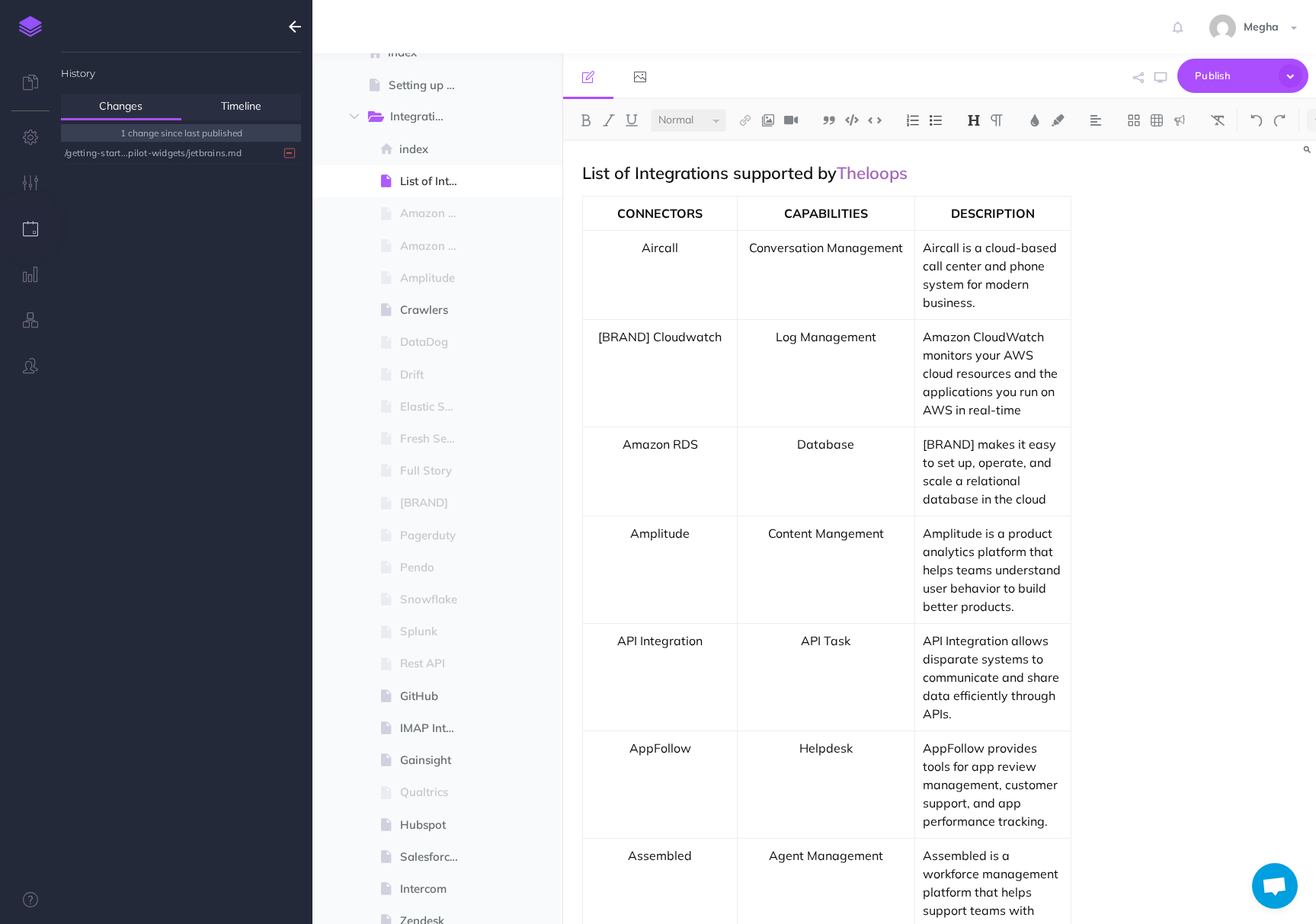 click at bounding box center (295, 27) 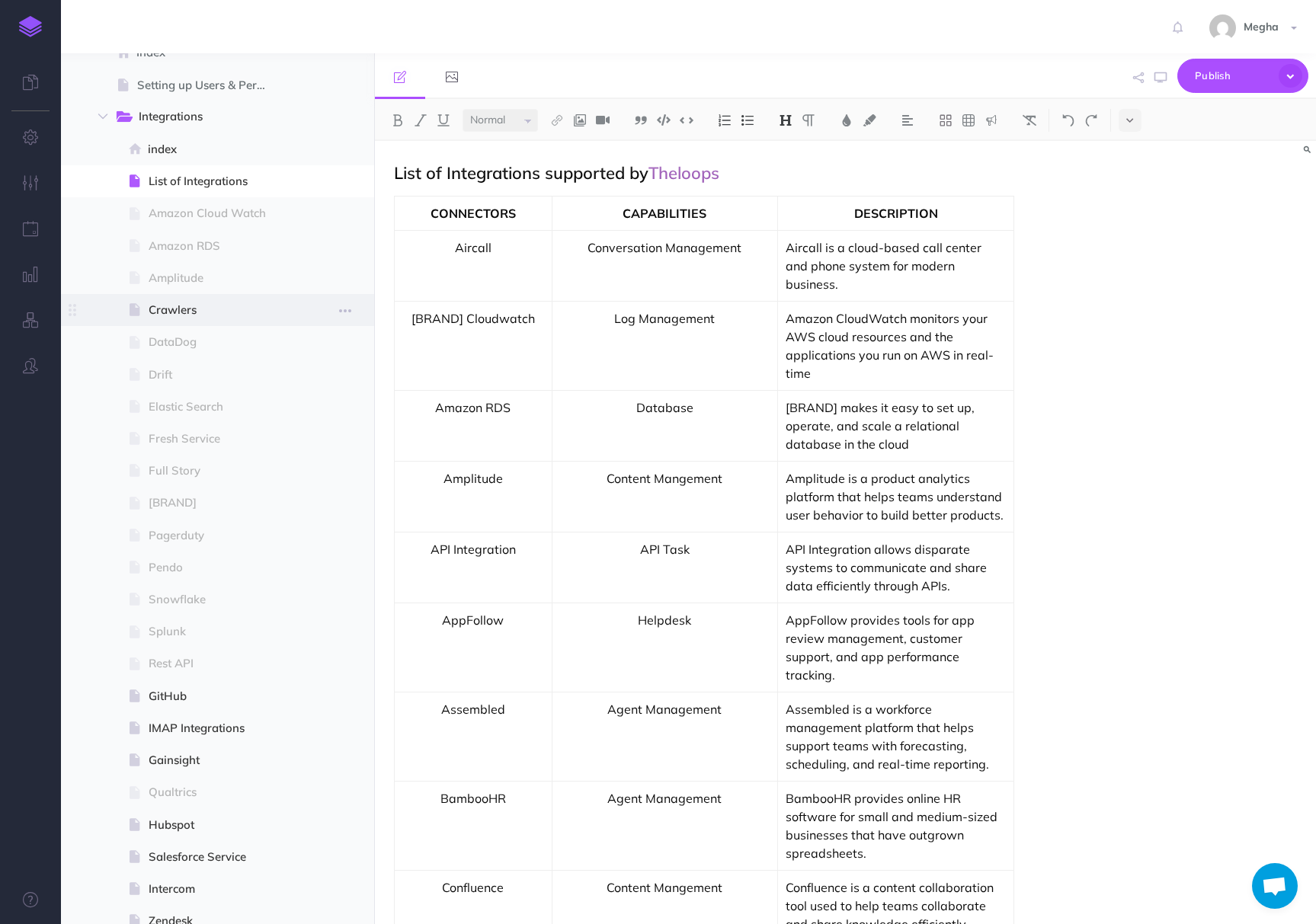 click at bounding box center [217, 310] 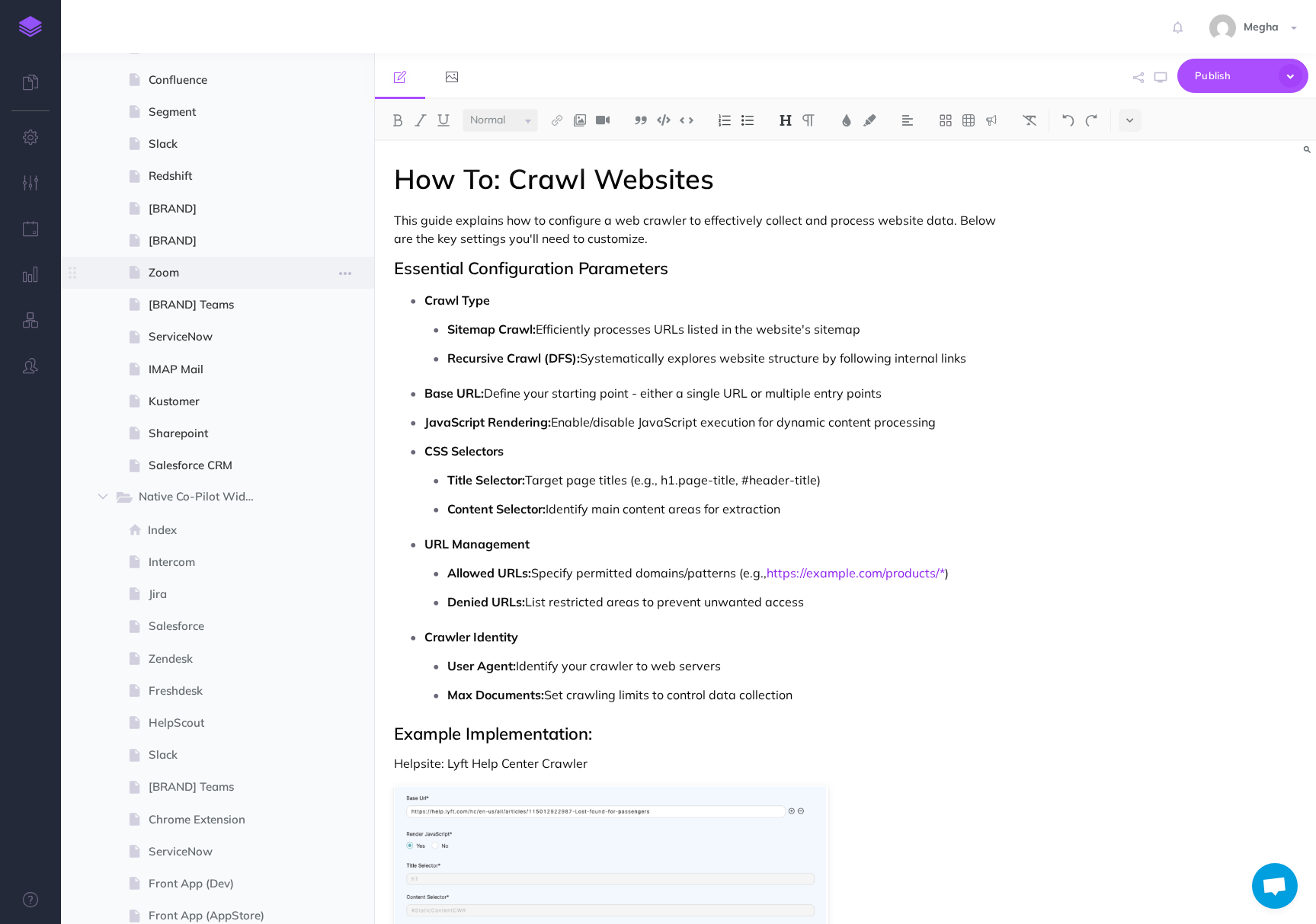 scroll, scrollTop: 946, scrollLeft: 0, axis: vertical 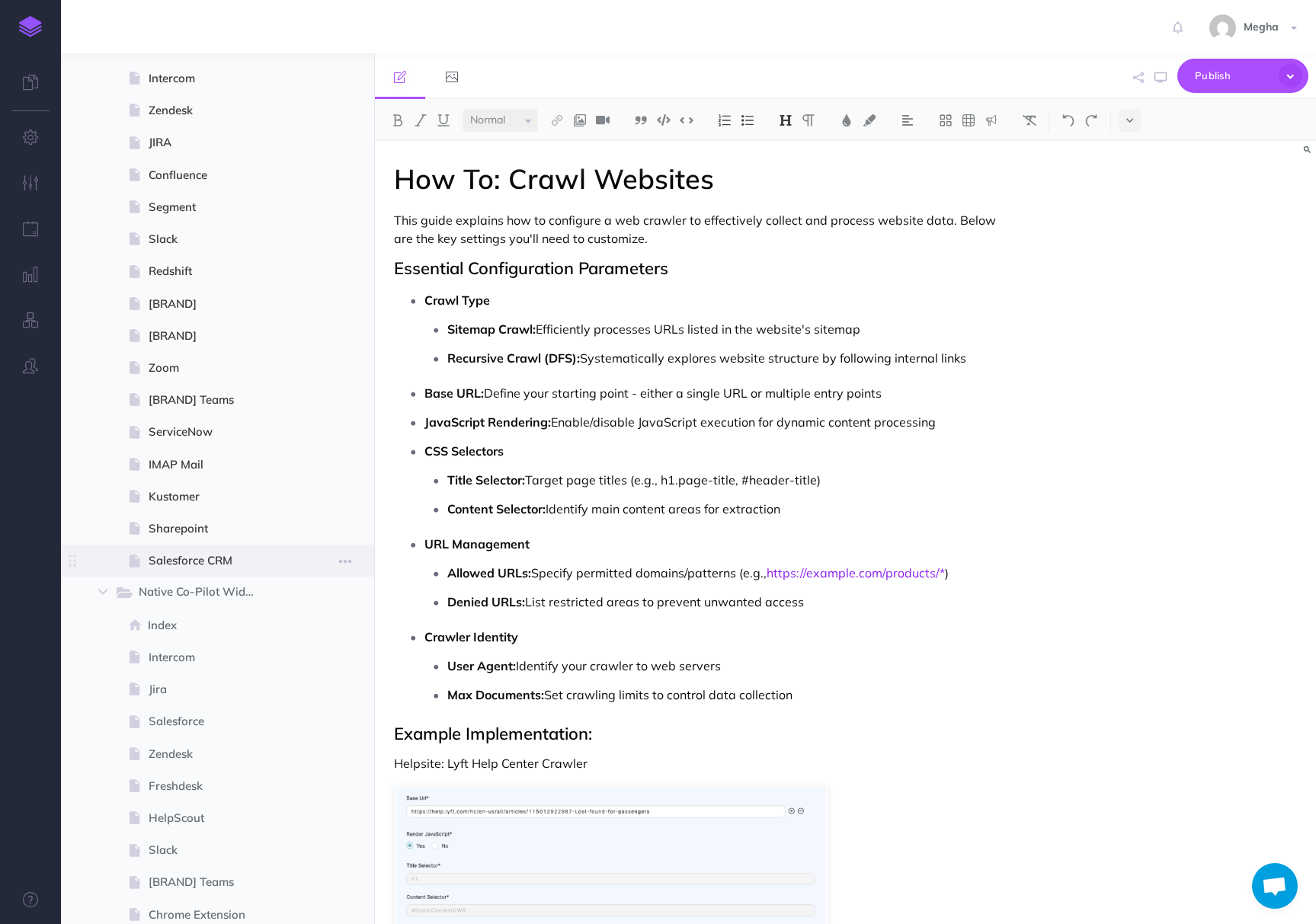 drag, startPoint x: 149, startPoint y: 211, endPoint x: 237, endPoint y: 555, distance: 355.07746 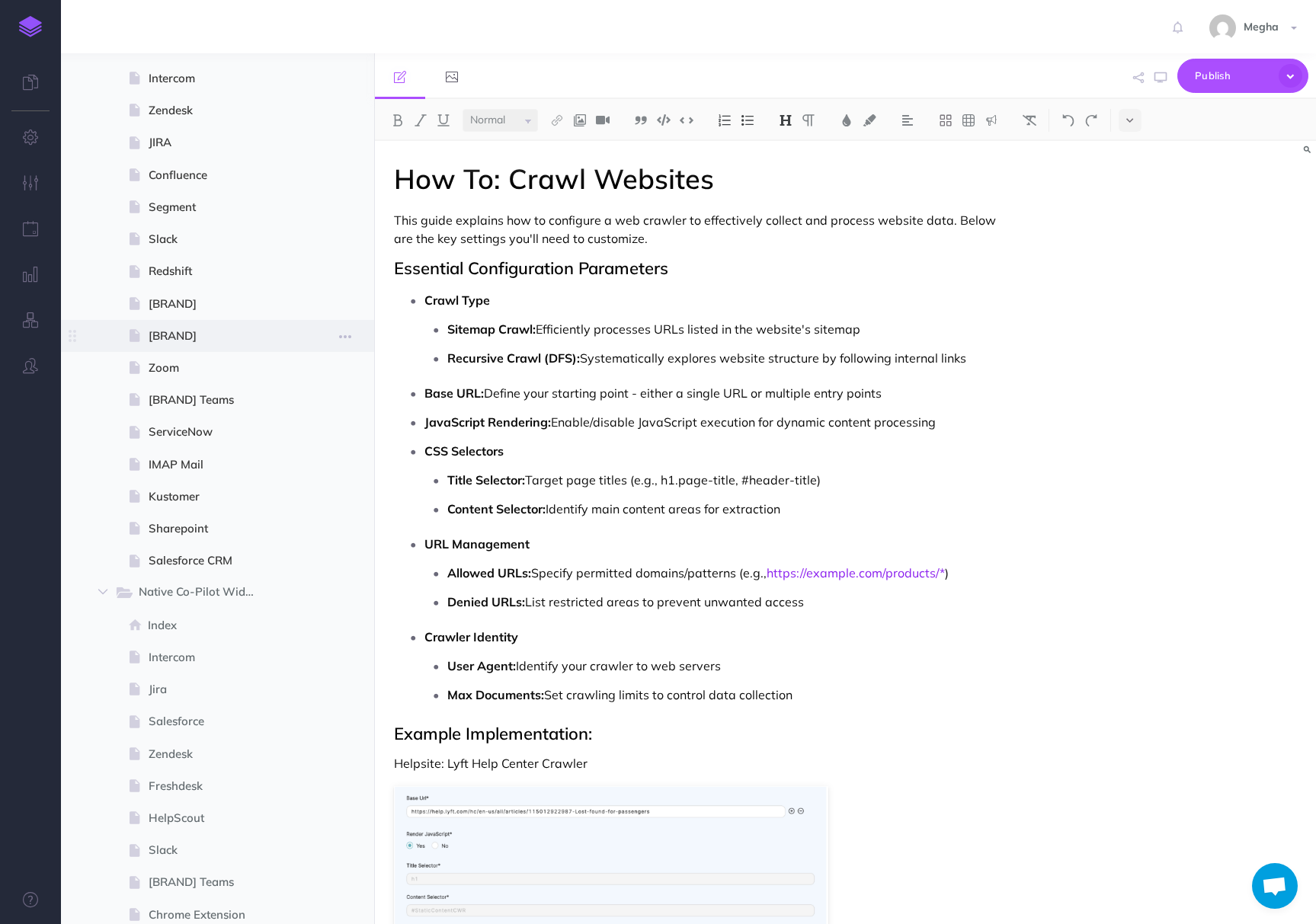 copy on "Amazon Cloud Watch
Page history   Notes manager   Duplicate   Settings   Delete
Amazon RDS
Page history   Notes manager   Duplicate   Settings   Delete
Amplitude
Page history   Notes manager   Duplicate   Settings   Delete
Crawlers
Page history   Notes manager   Duplicate   Settings   Delete
DataDog
Page history   Notes manager   Duplicate   Settings   Delete
Drift
Page history   Notes manager   Duplicate   Settings   Delete
Elastic Search
Page history   Notes manager   Duplicate   Settings   Delete
Fresh Service
Page history   Notes manager   Duplicate   Settings   Delete
Full Story
Page history   Notes manager   Duplicate   Settings   Delete
Helpscout
..." 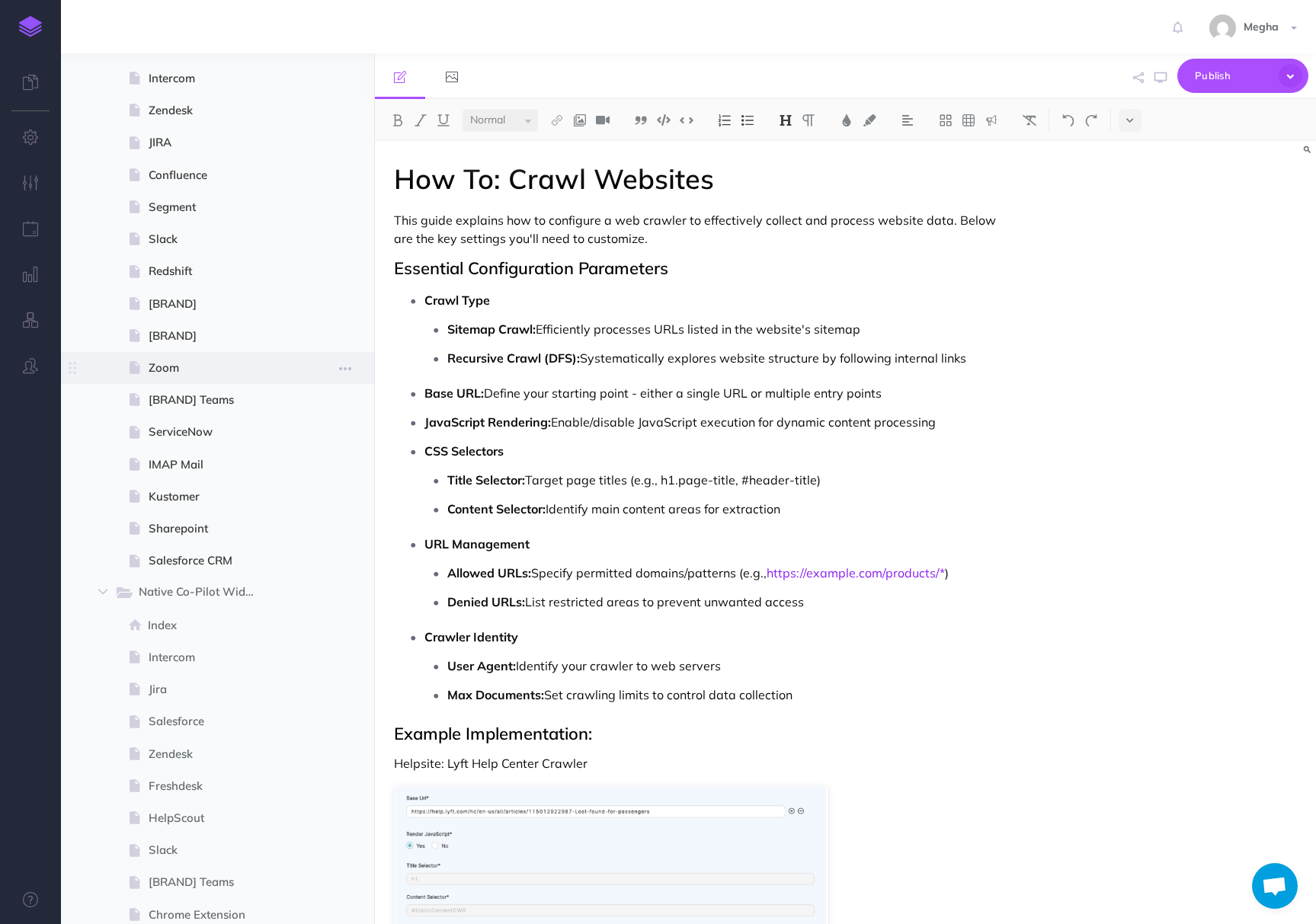 click at bounding box center (217, 368) 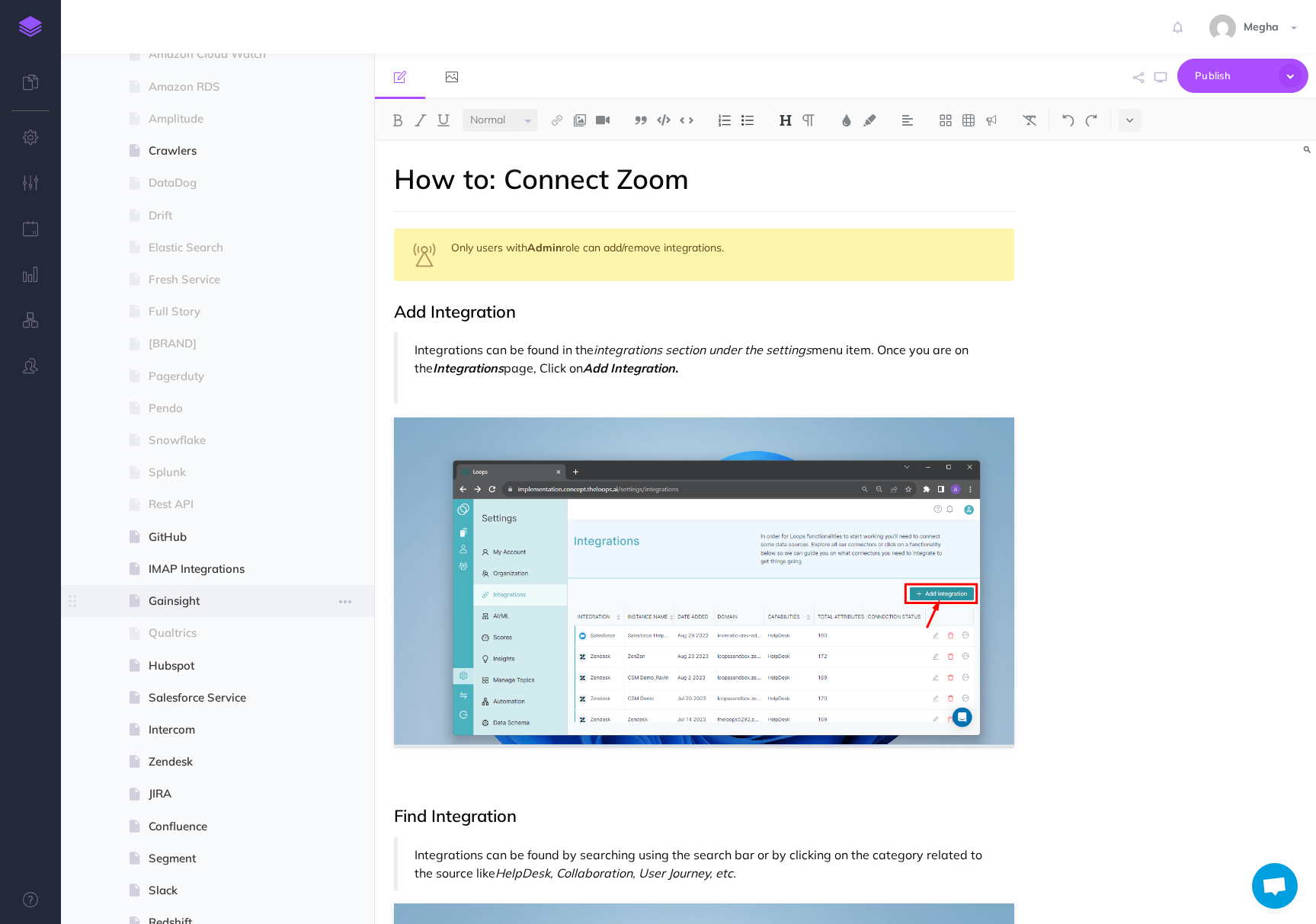 scroll, scrollTop: 323, scrollLeft: 0, axis: vertical 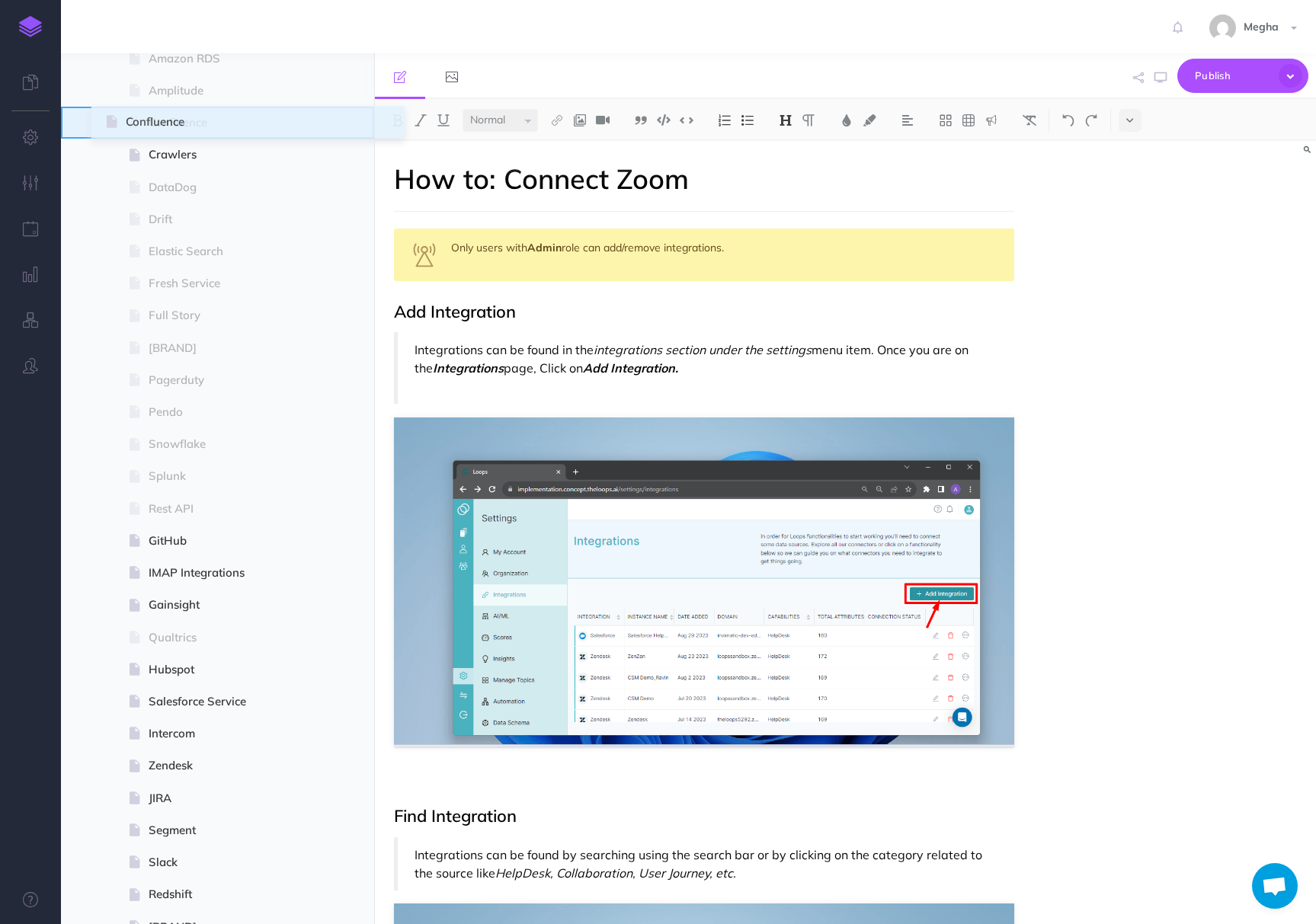 drag, startPoint x: 72, startPoint y: 795, endPoint x: 108, endPoint y: 118, distance: 677.9565 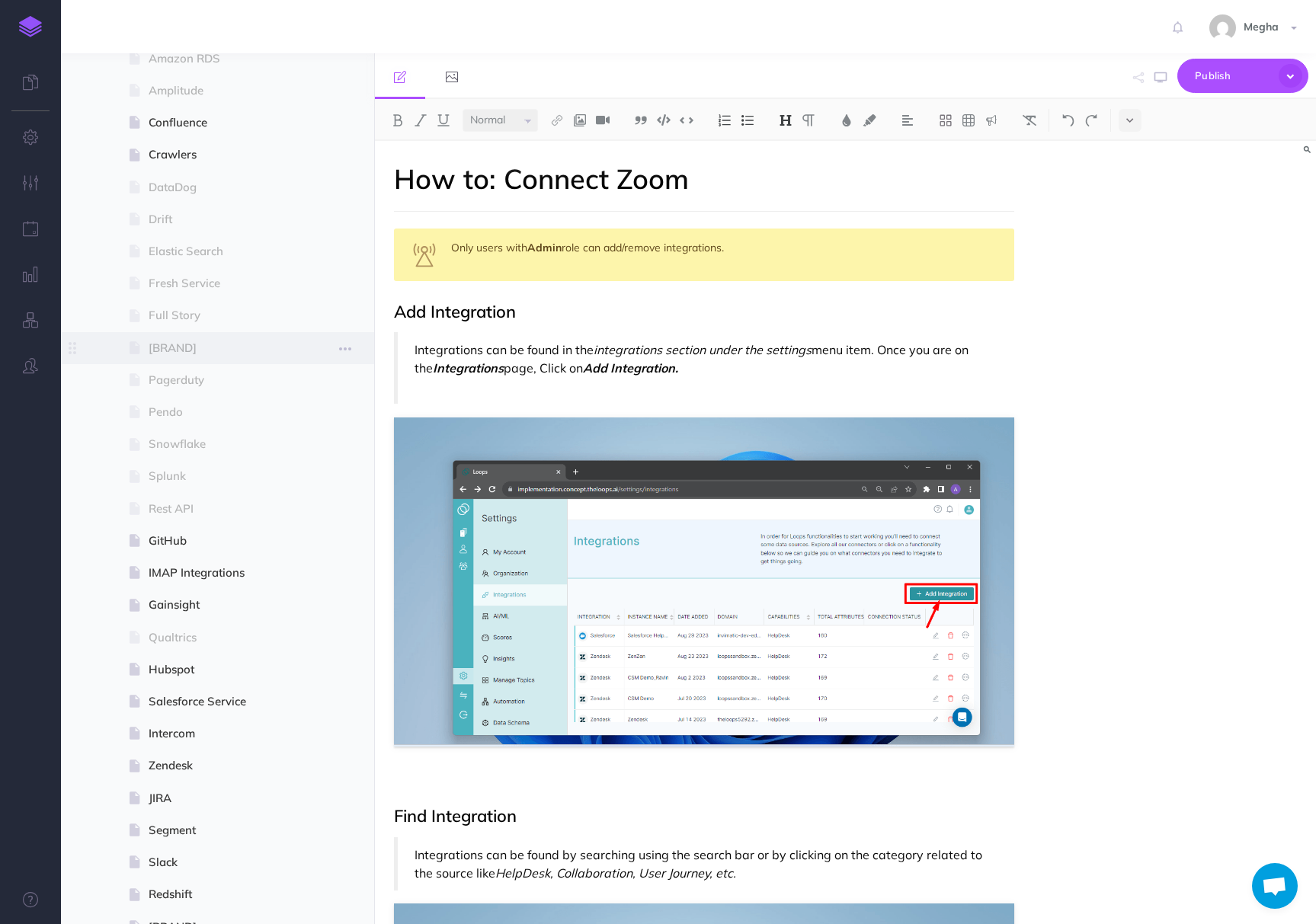 scroll, scrollTop: 185, scrollLeft: 0, axis: vertical 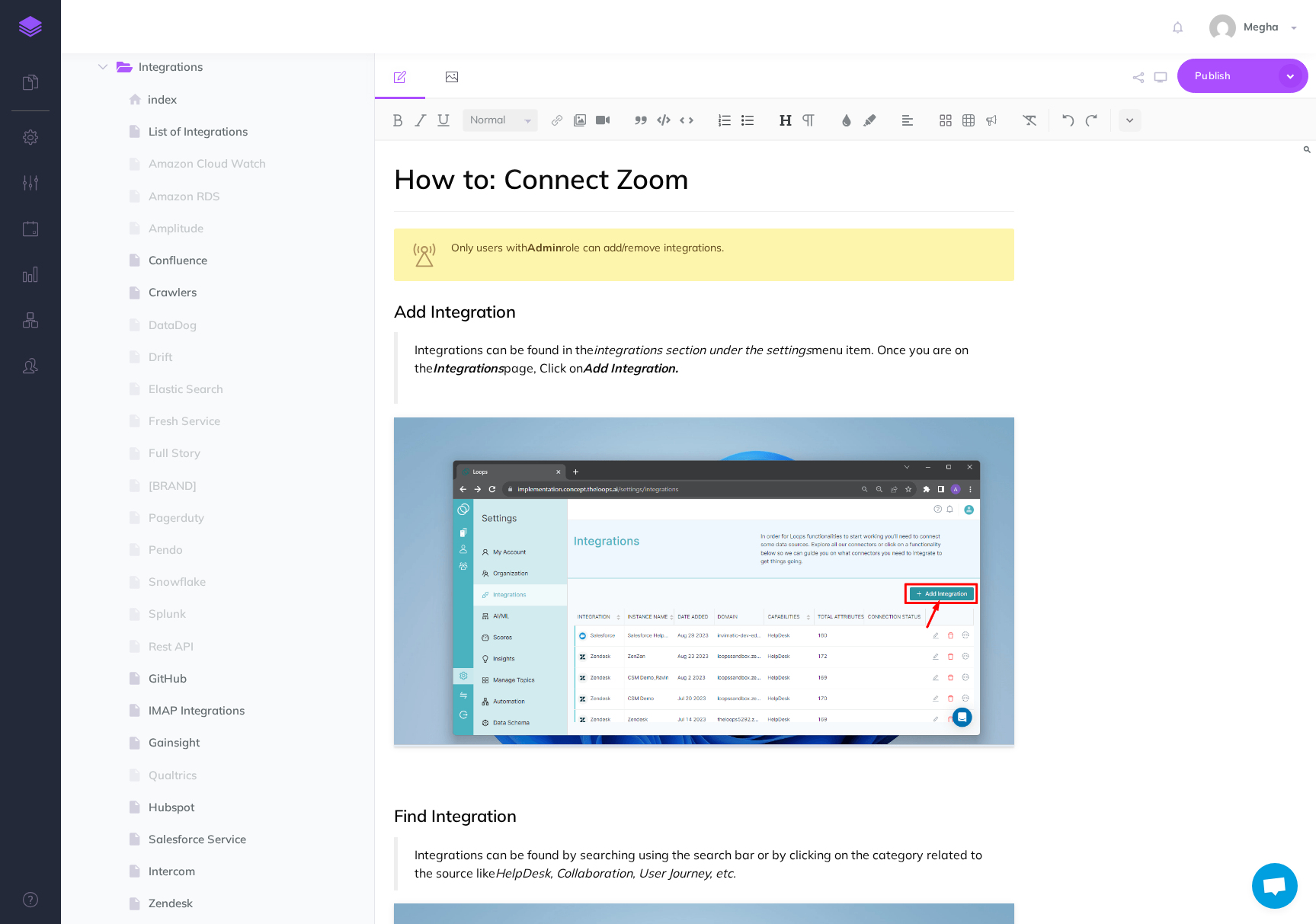 click on "Megha     Settings
Account Settings
Teams
Create Team
docsteam
Support
Documentation
Contact Us
Logout" at bounding box center (658, 27) 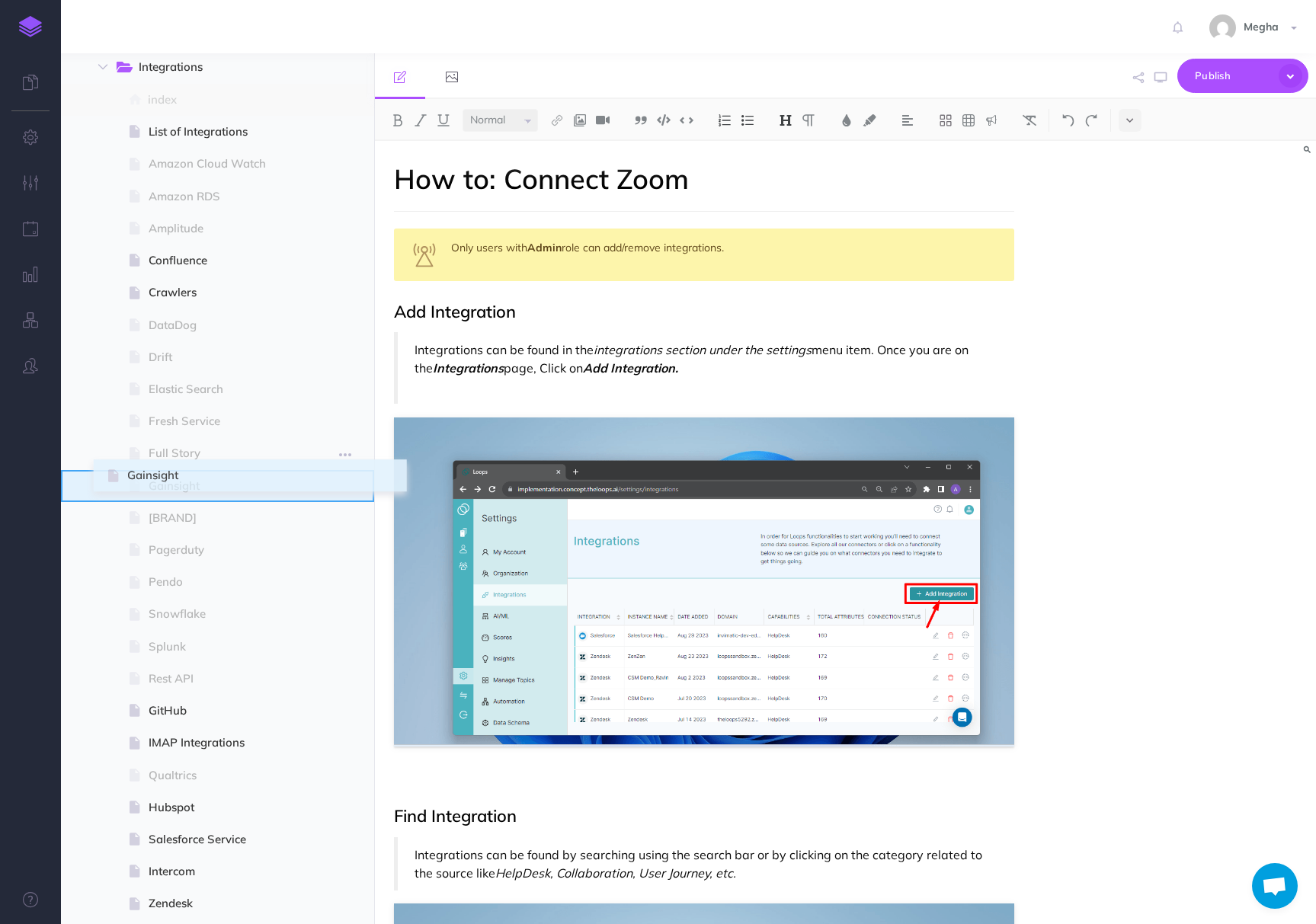 drag, startPoint x: 79, startPoint y: 740, endPoint x: 110, endPoint y: 474, distance: 267.8003 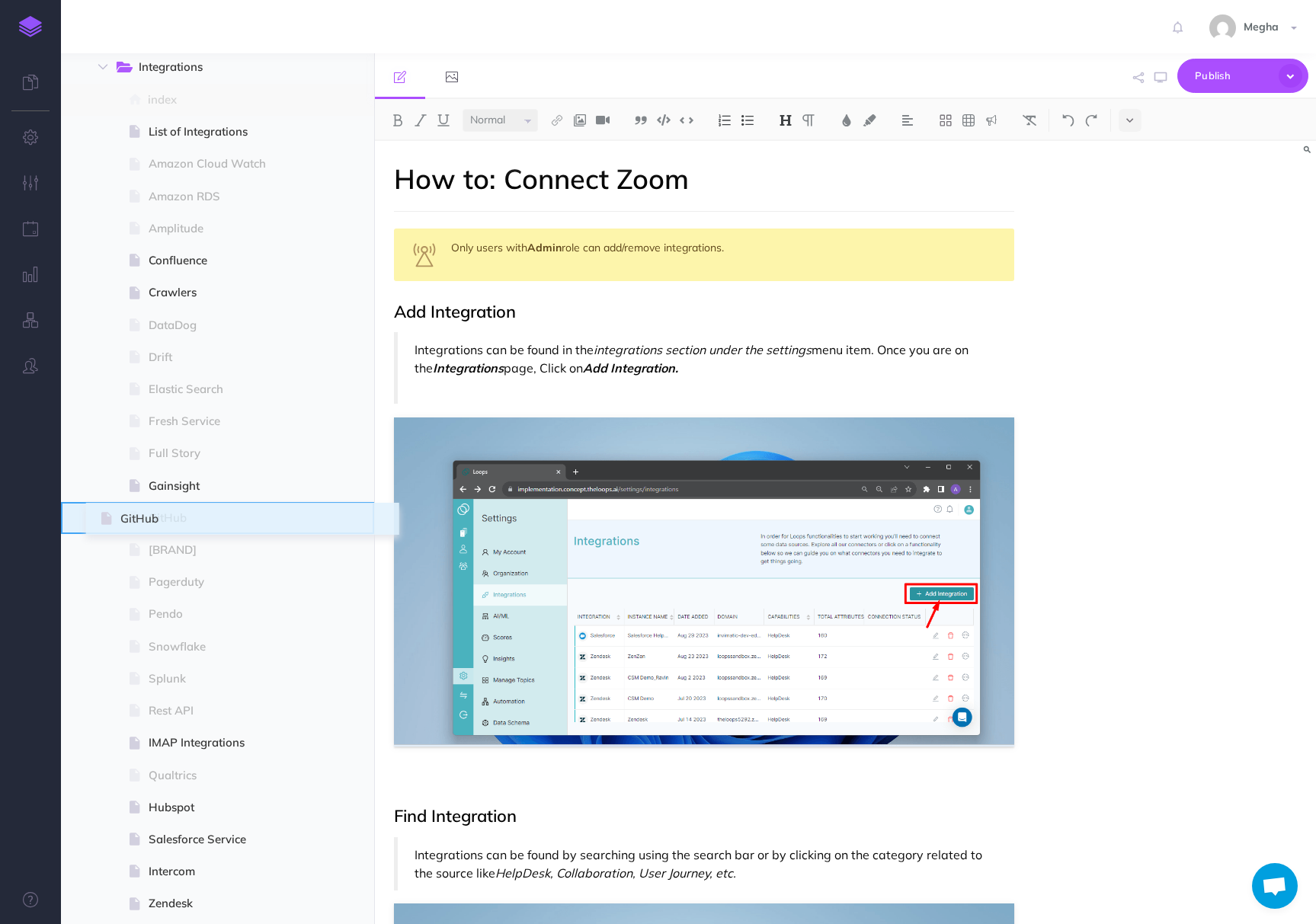 drag, startPoint x: 73, startPoint y: 706, endPoint x: 102, endPoint y: 514, distance: 194.17775 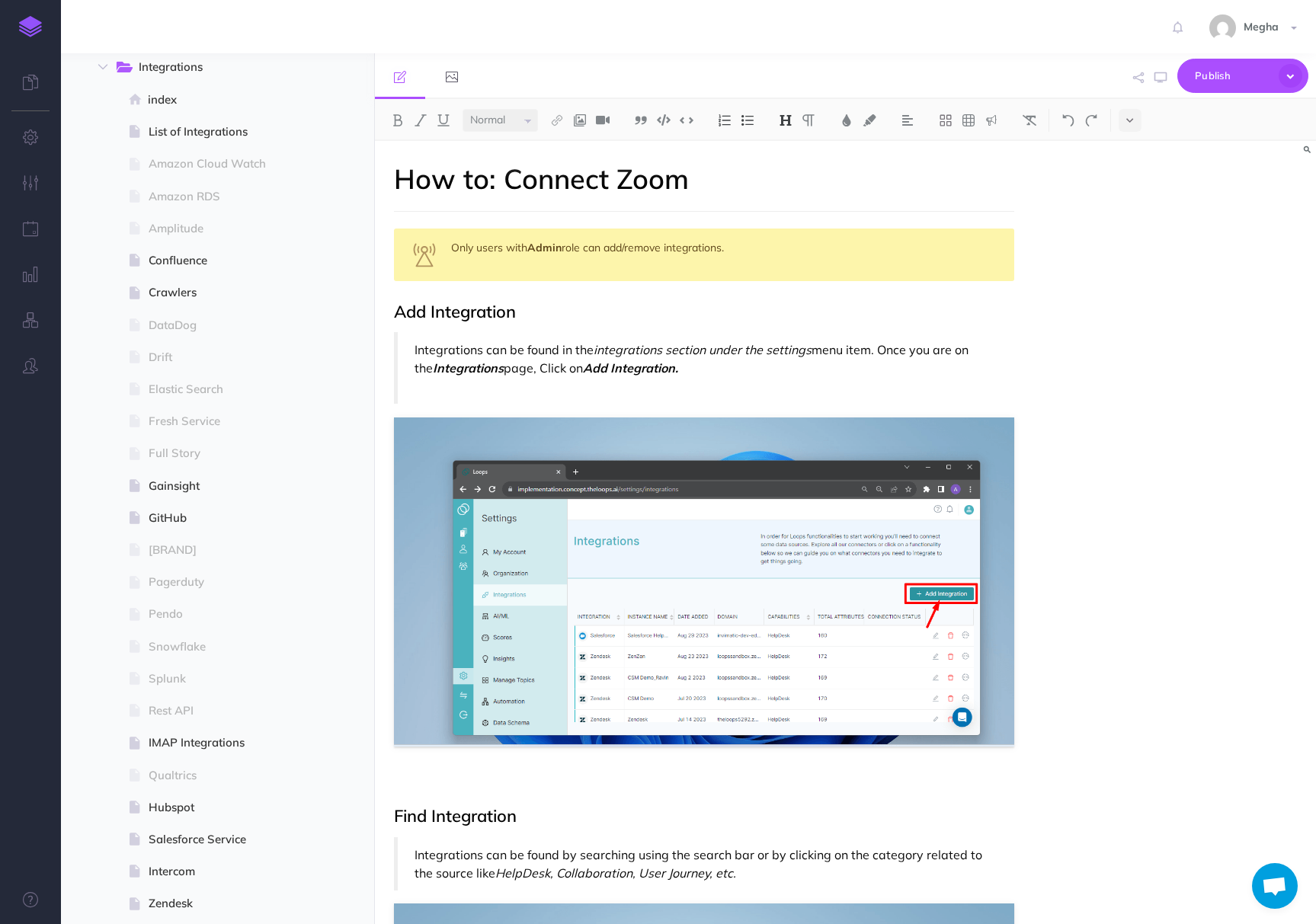 click on "Publish
Publish
Publish all draft items, making them public.
Publish Protection" at bounding box center [999, 76] 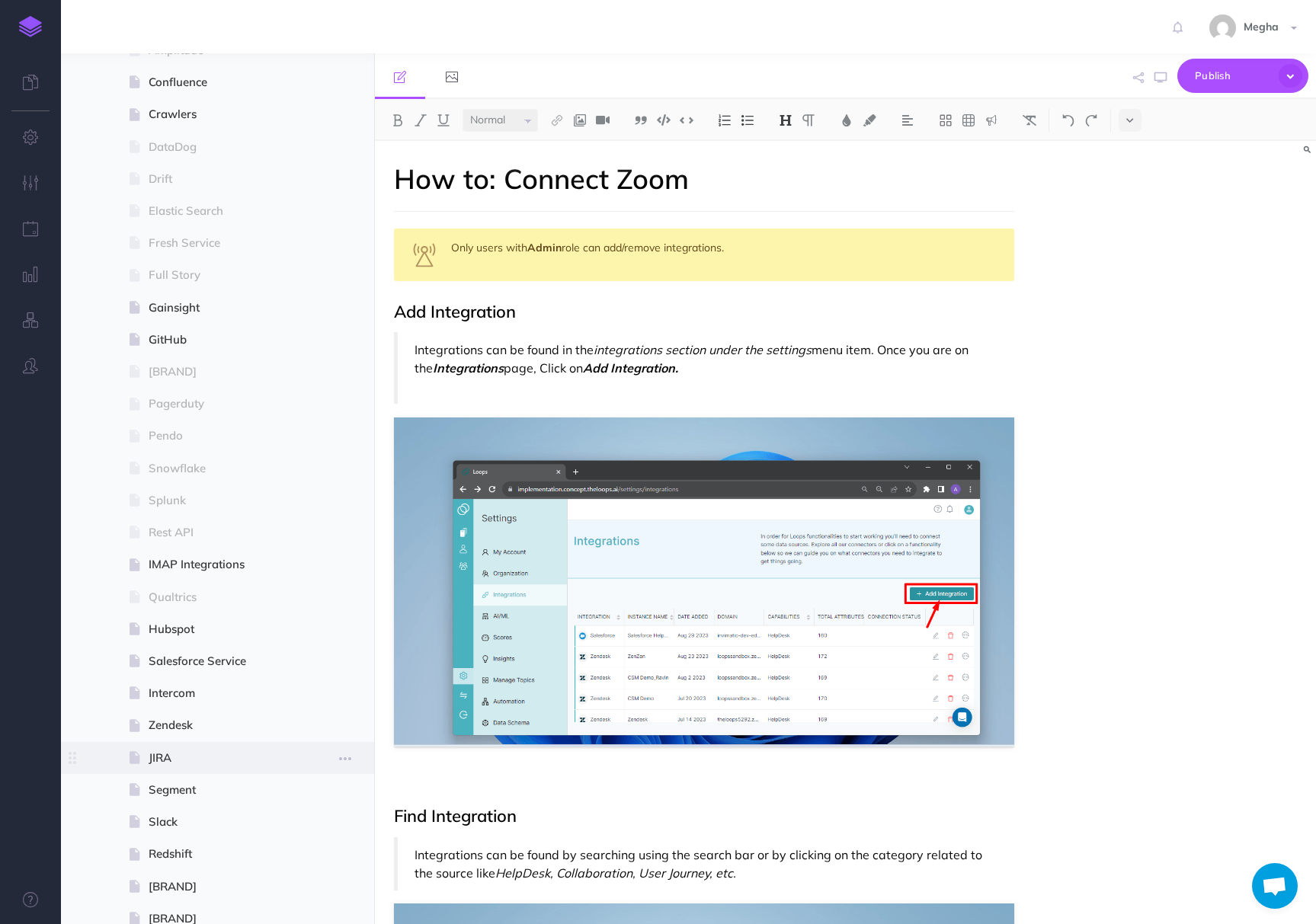 scroll, scrollTop: 380, scrollLeft: 0, axis: vertical 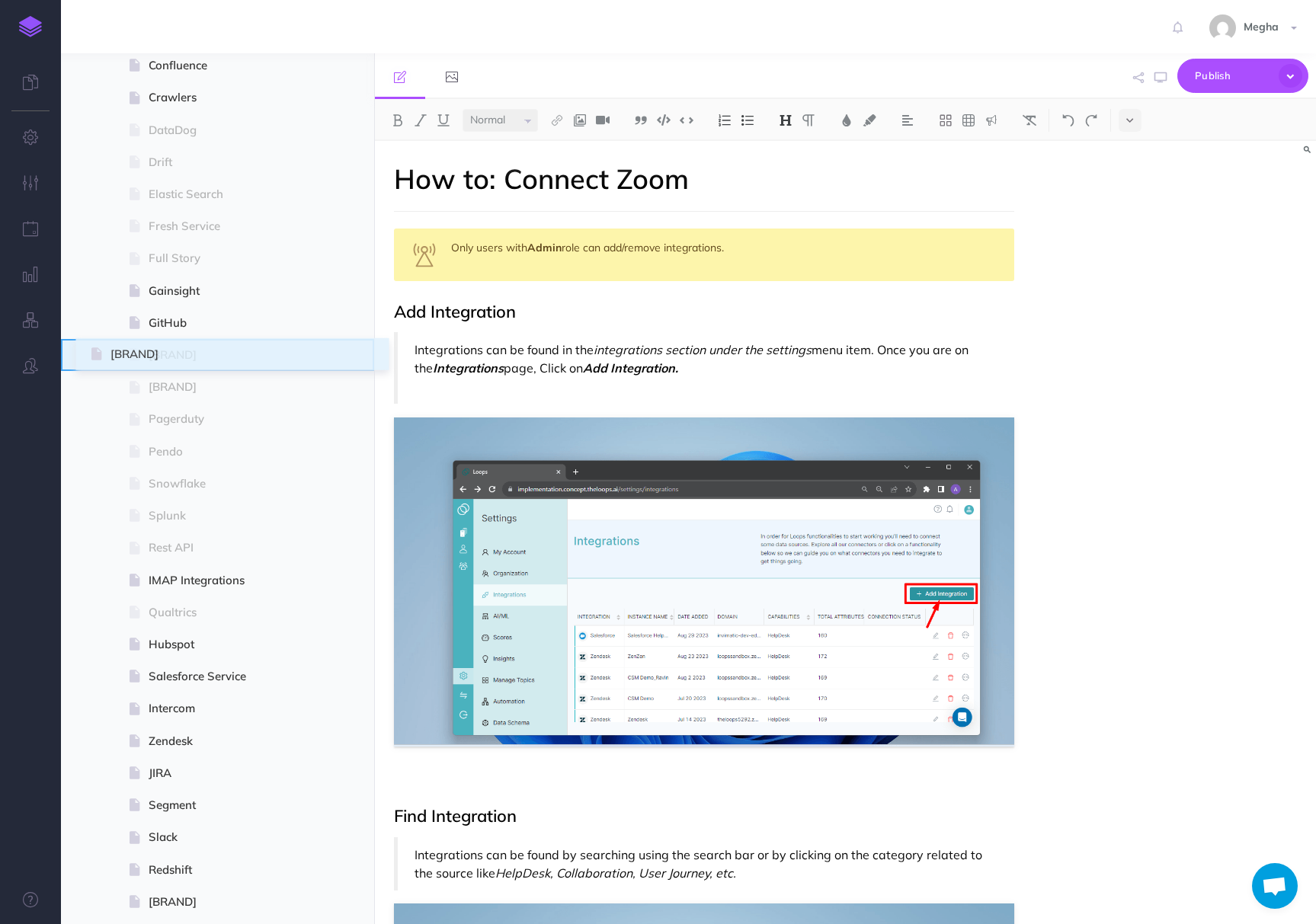drag, startPoint x: 78, startPoint y: 906, endPoint x: 92, endPoint y: 358, distance: 548.179 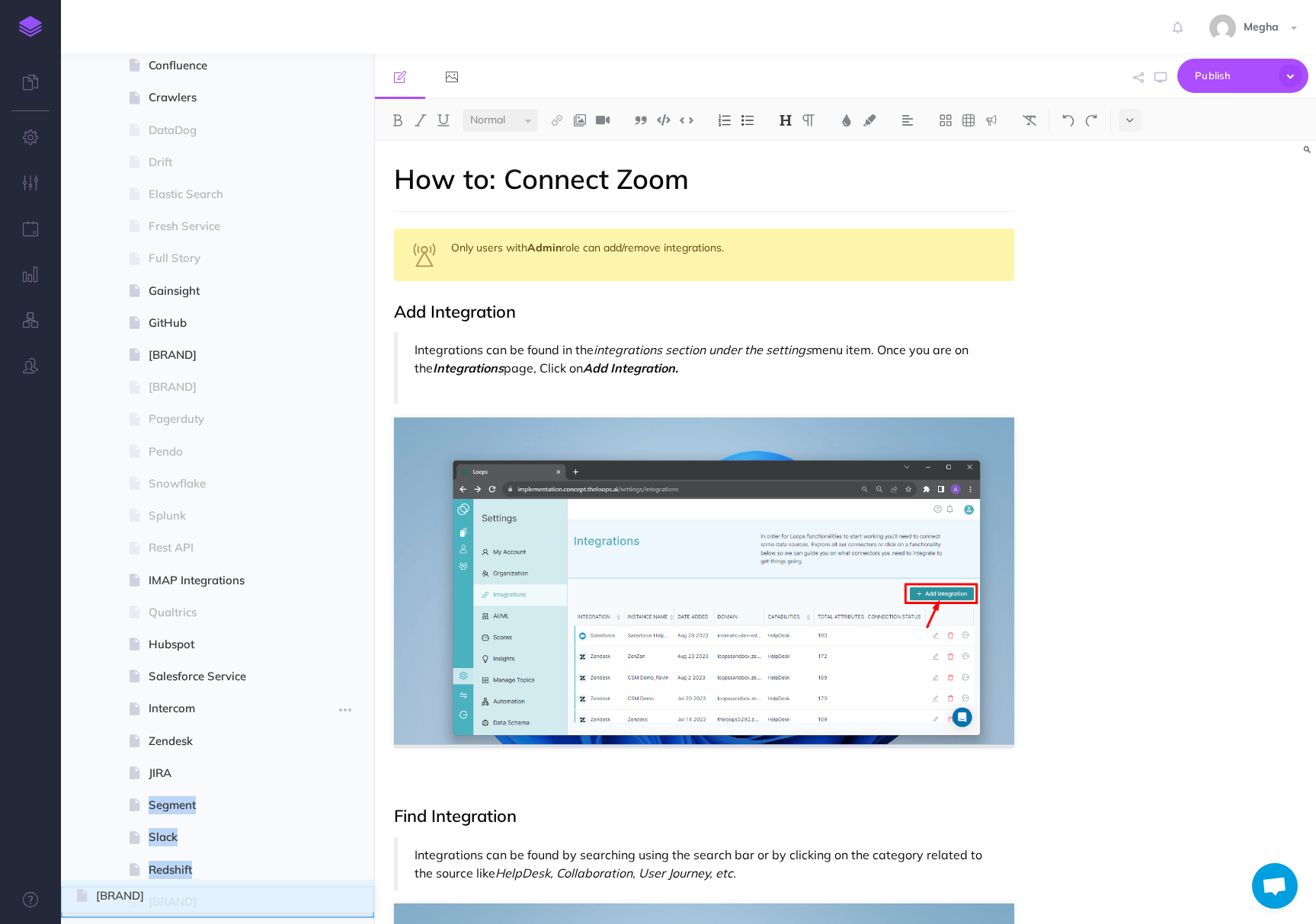 scroll, scrollTop: 388, scrollLeft: 0, axis: vertical 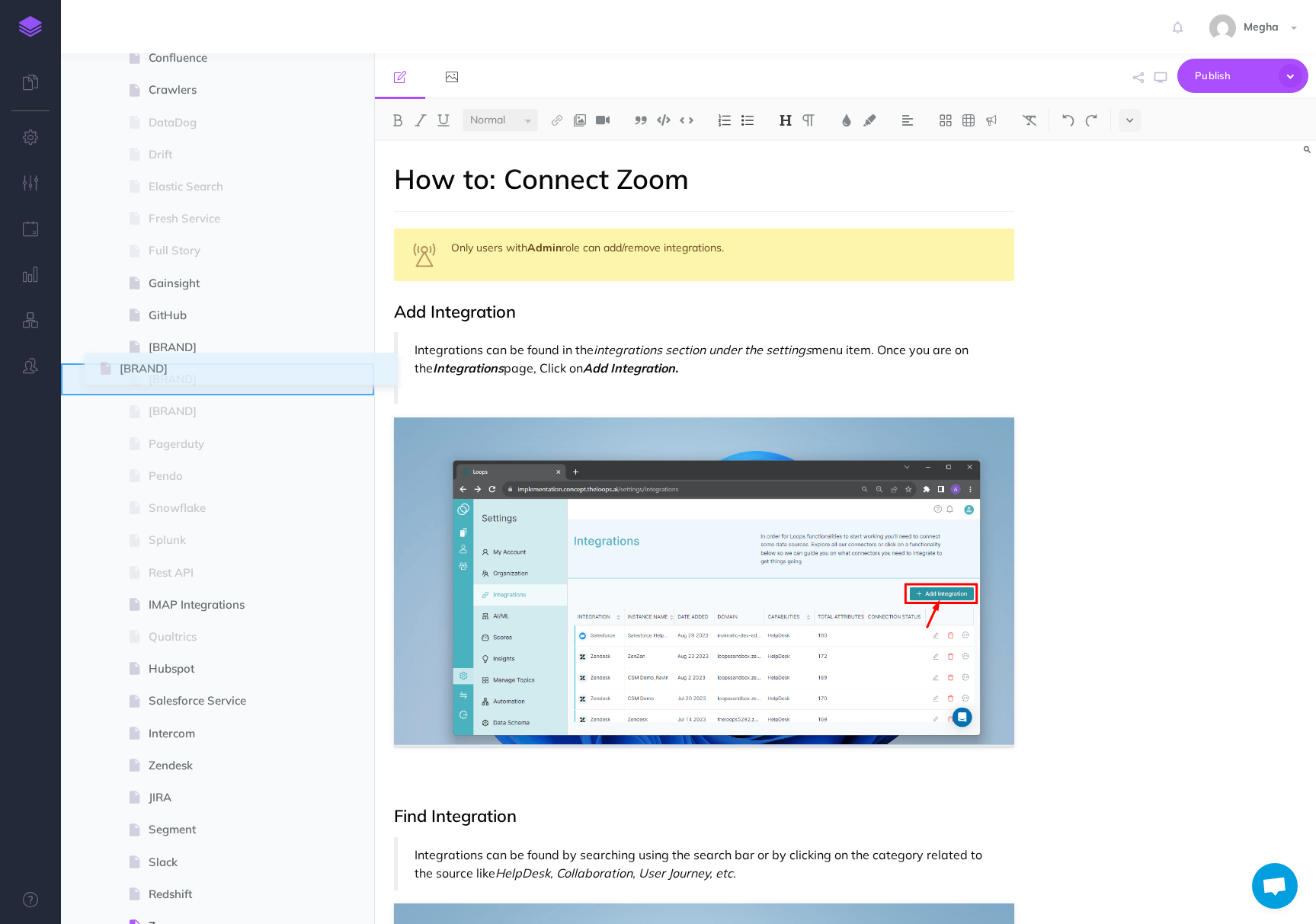 drag, startPoint x: 78, startPoint y: 906, endPoint x: 101, endPoint y: 372, distance: 534.4951 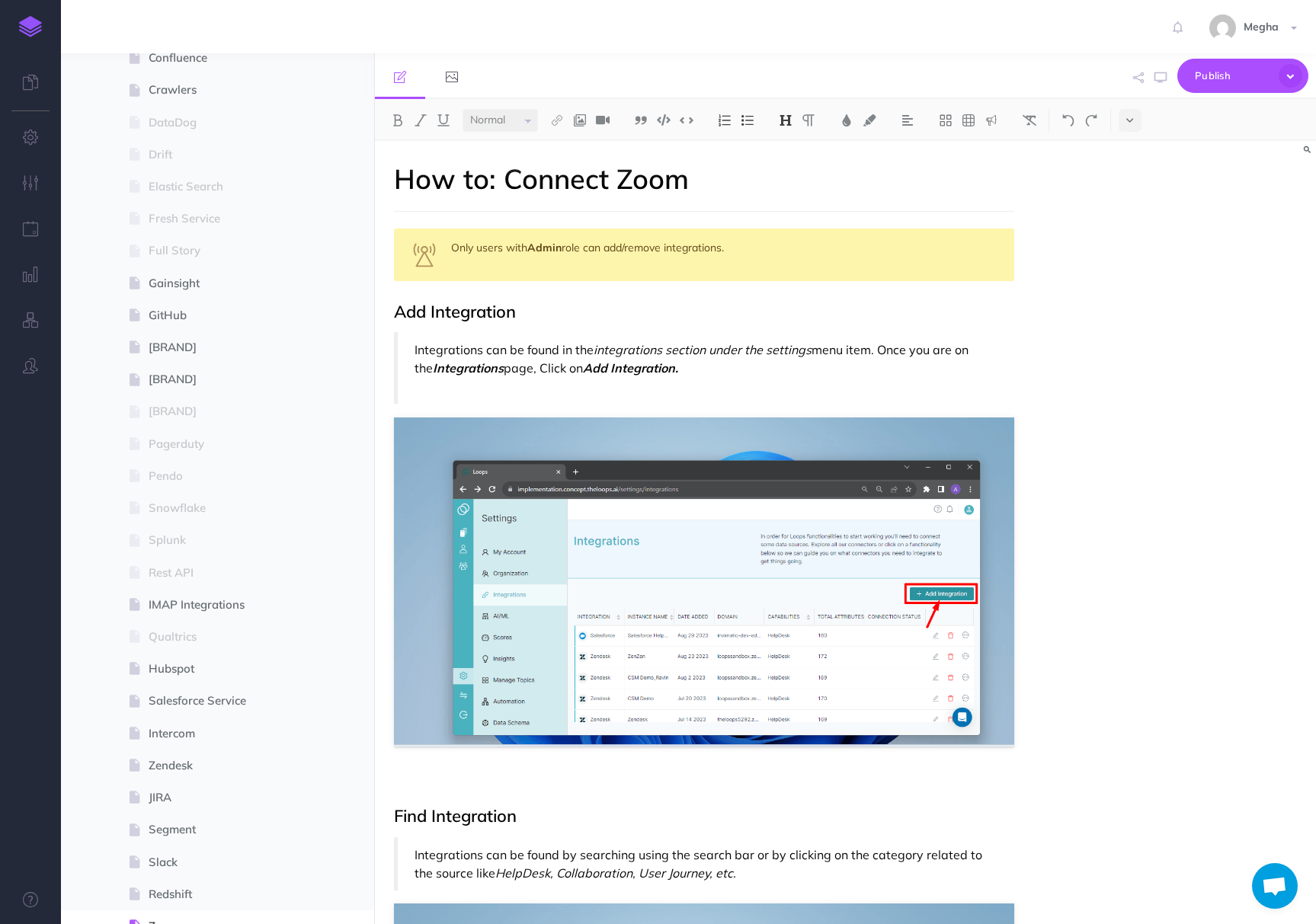 click at bounding box center (532, 76) 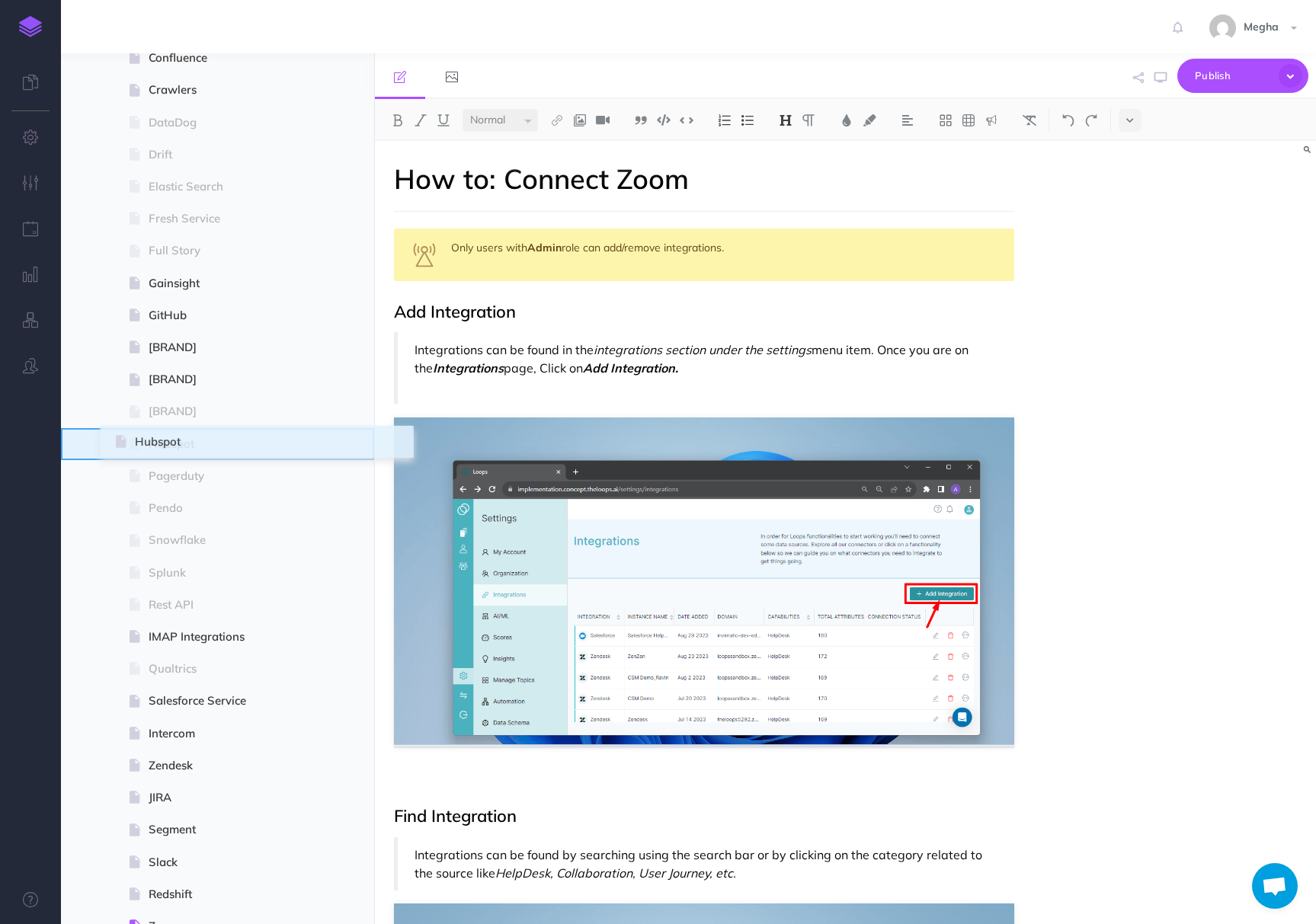 drag, startPoint x: 75, startPoint y: 667, endPoint x: 117, endPoint y: 440, distance: 230.8528 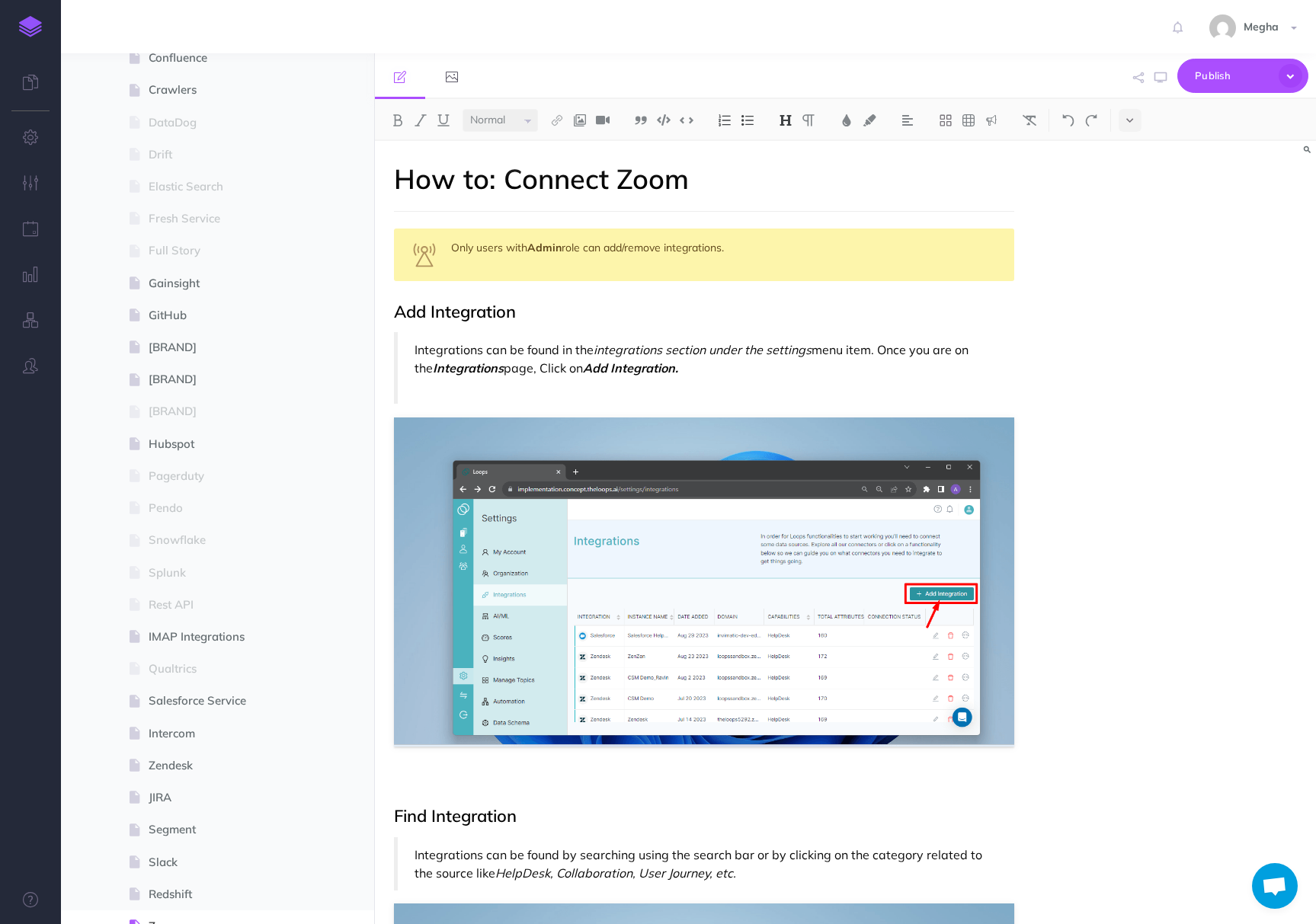 click at bounding box center [532, 76] 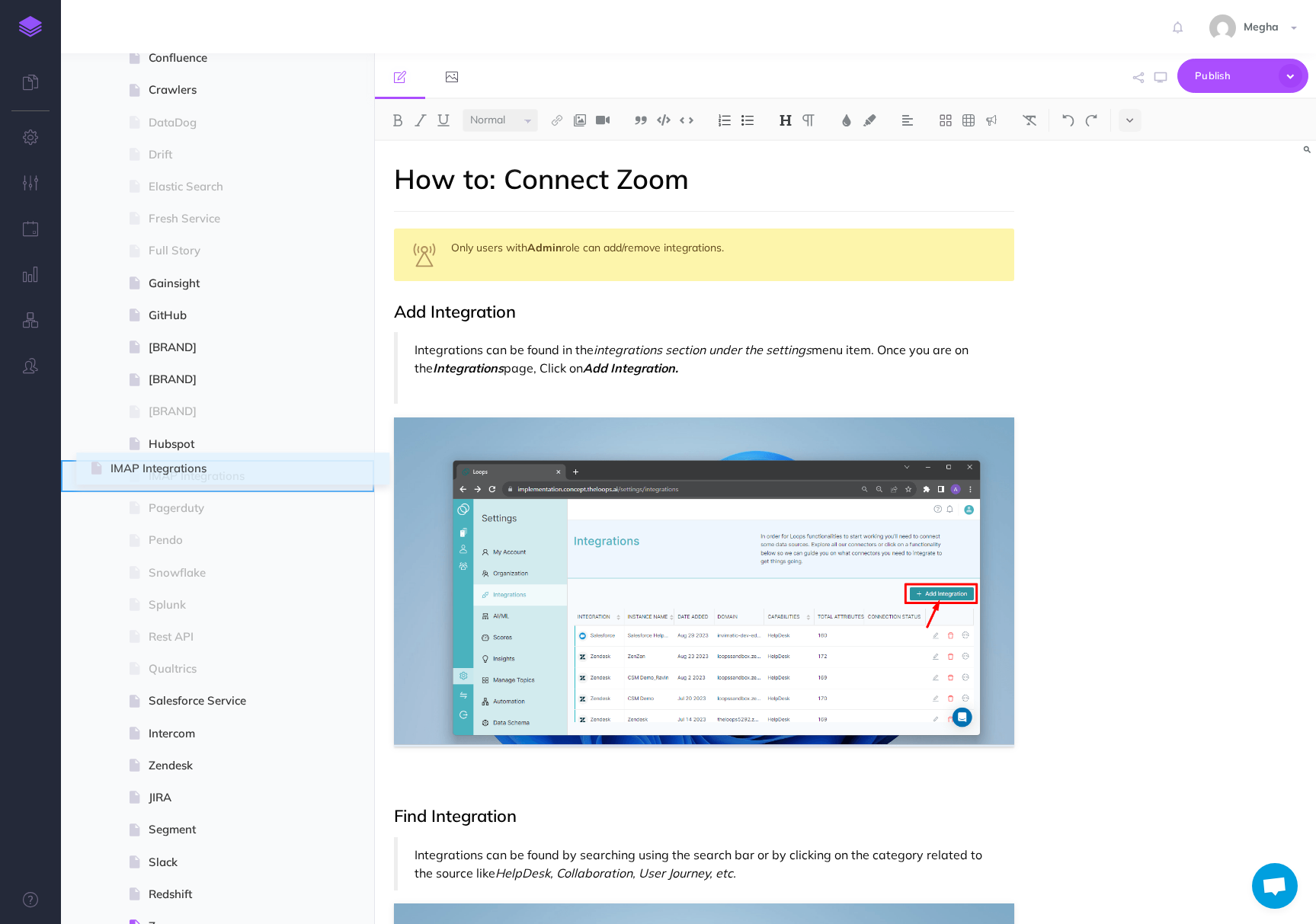 drag, startPoint x: 72, startPoint y: 636, endPoint x: 93, endPoint y: 468, distance: 169.30741 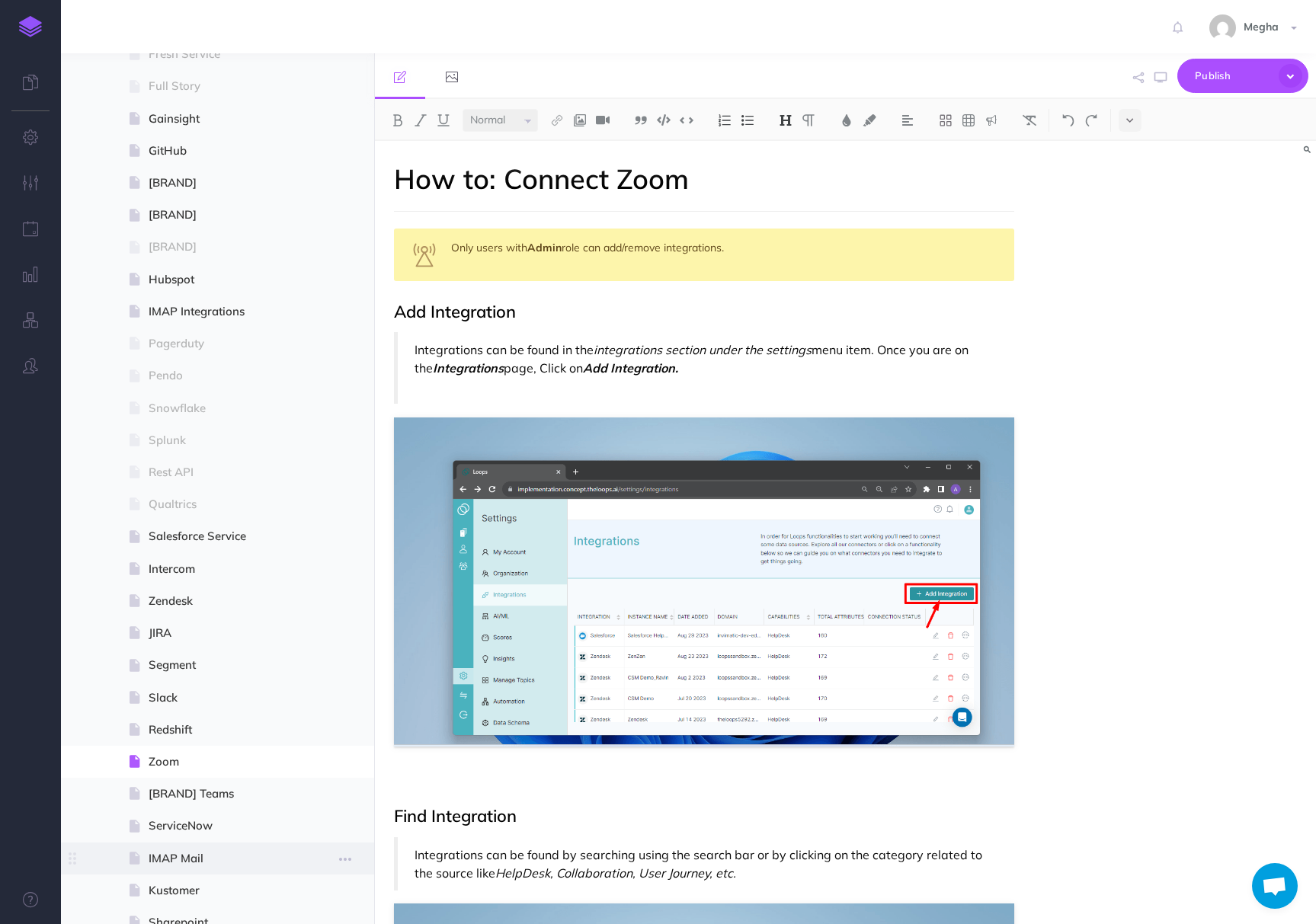 scroll, scrollTop: 609, scrollLeft: 0, axis: vertical 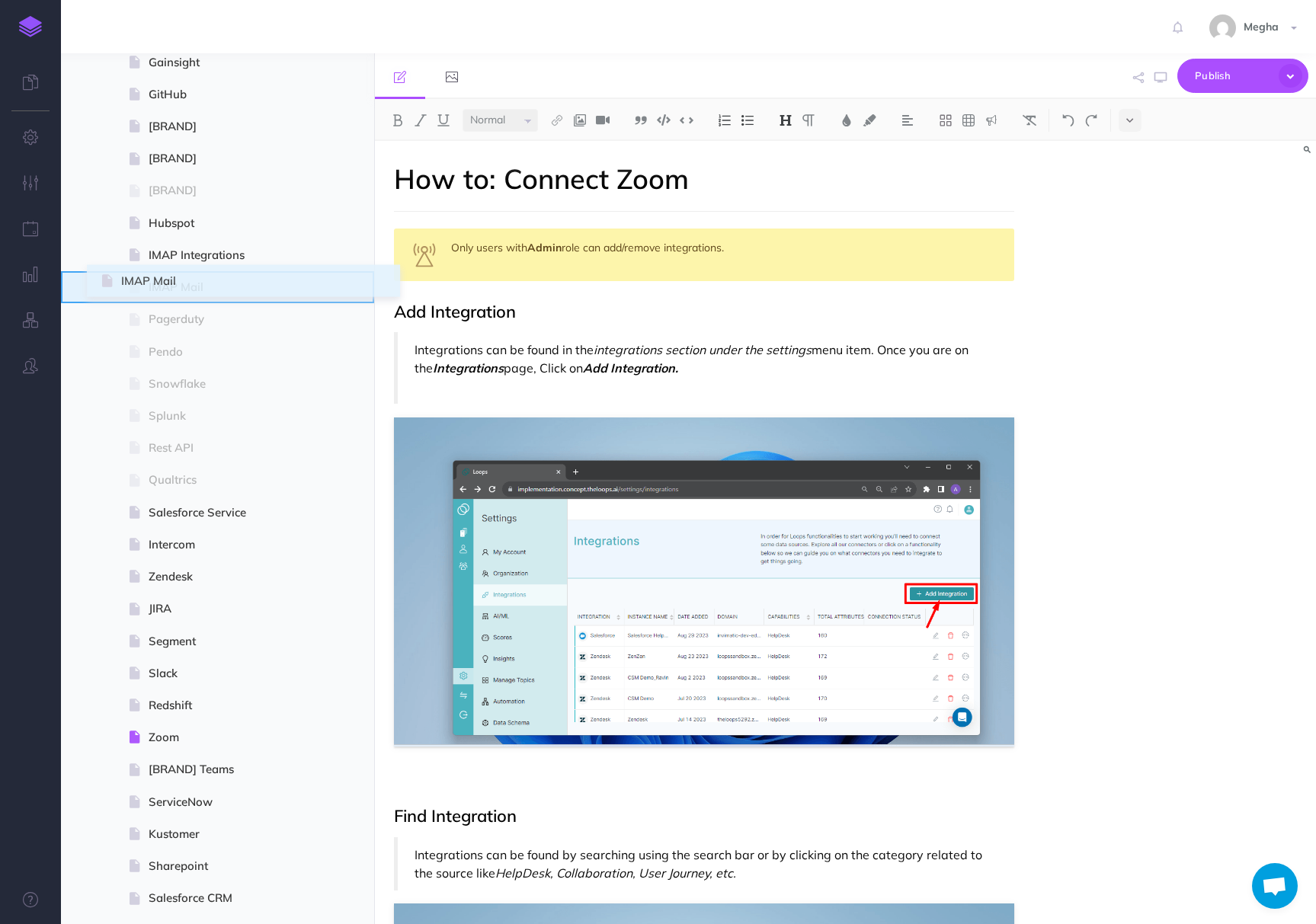 drag, startPoint x: 71, startPoint y: 802, endPoint x: 104, endPoint y: 280, distance: 523.0421 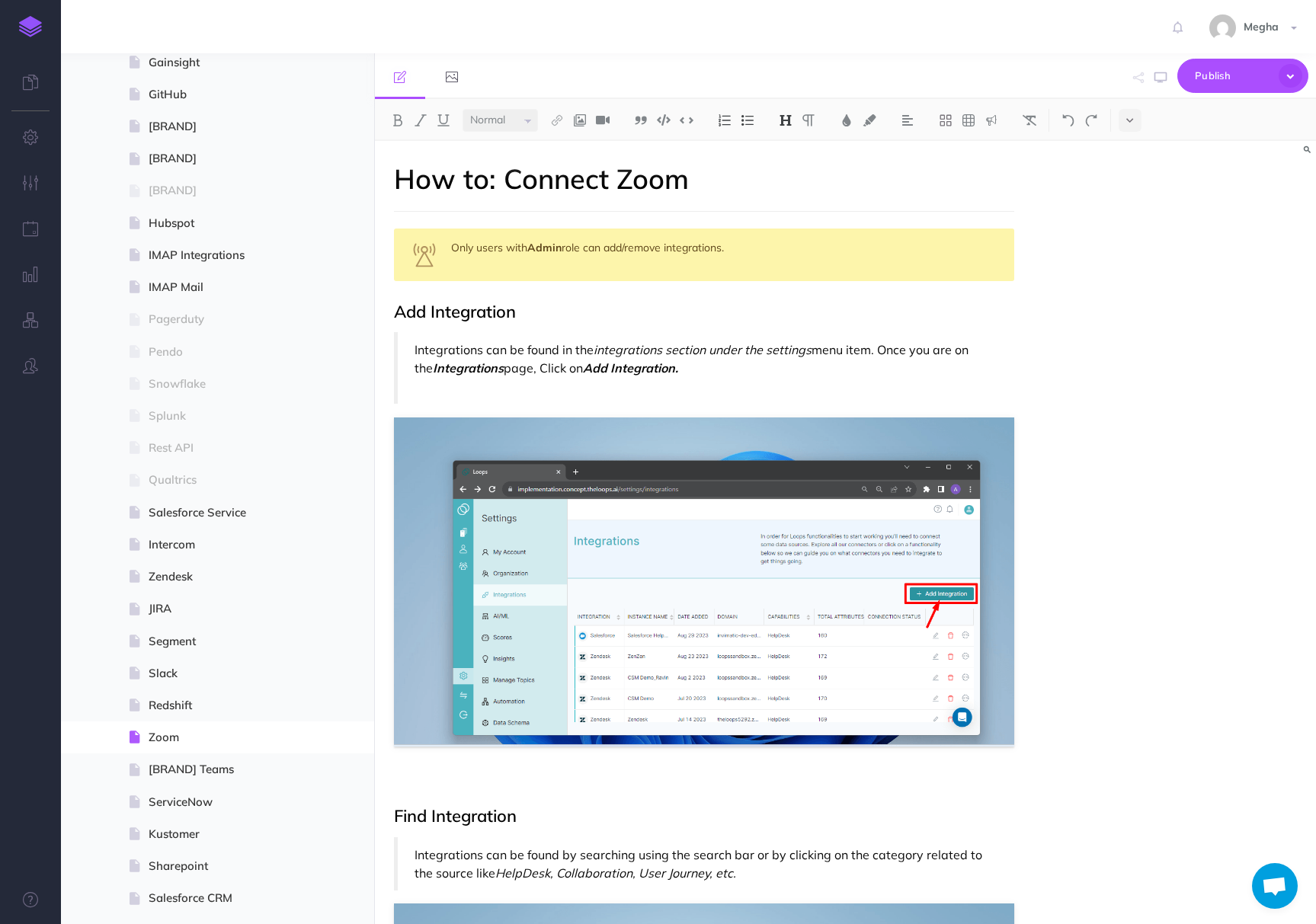 click on "Megha     Settings
Account Settings
Teams
Create Team
docsteam
Support
Documentation
Contact Us
Logout" at bounding box center (658, 27) 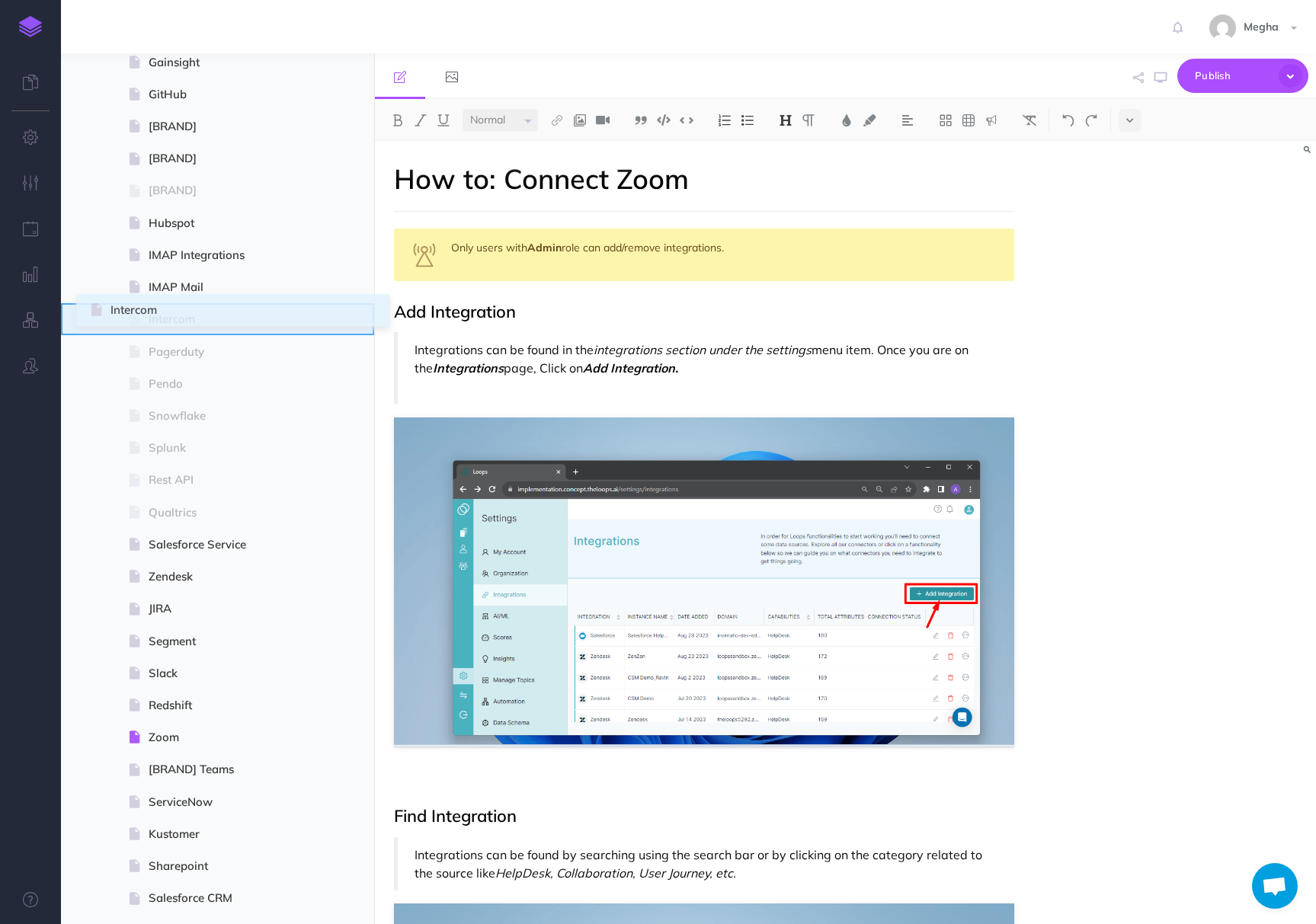 drag, startPoint x: 71, startPoint y: 548, endPoint x: 93, endPoint y: 314, distance: 235.03191 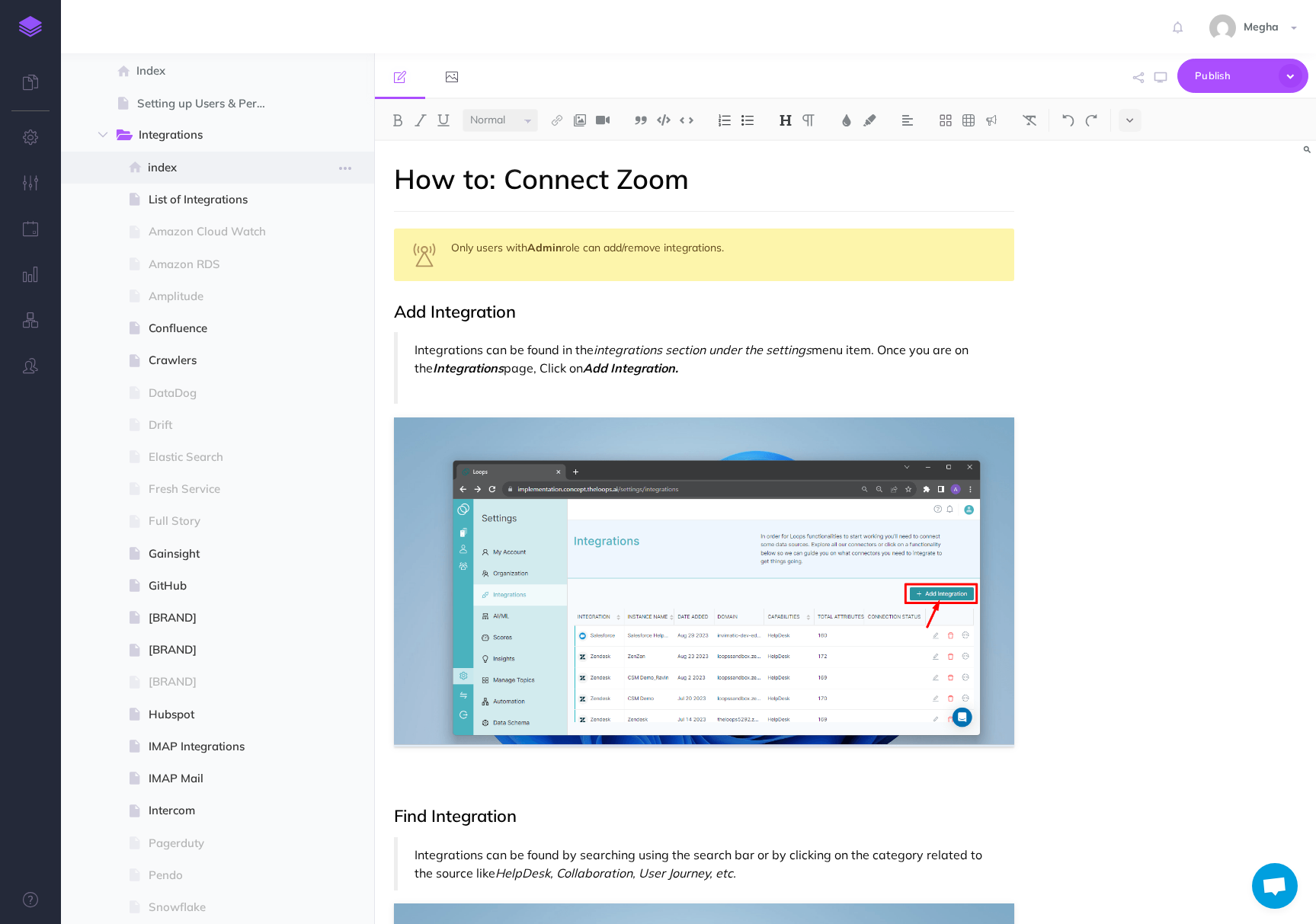 scroll, scrollTop: 113, scrollLeft: 0, axis: vertical 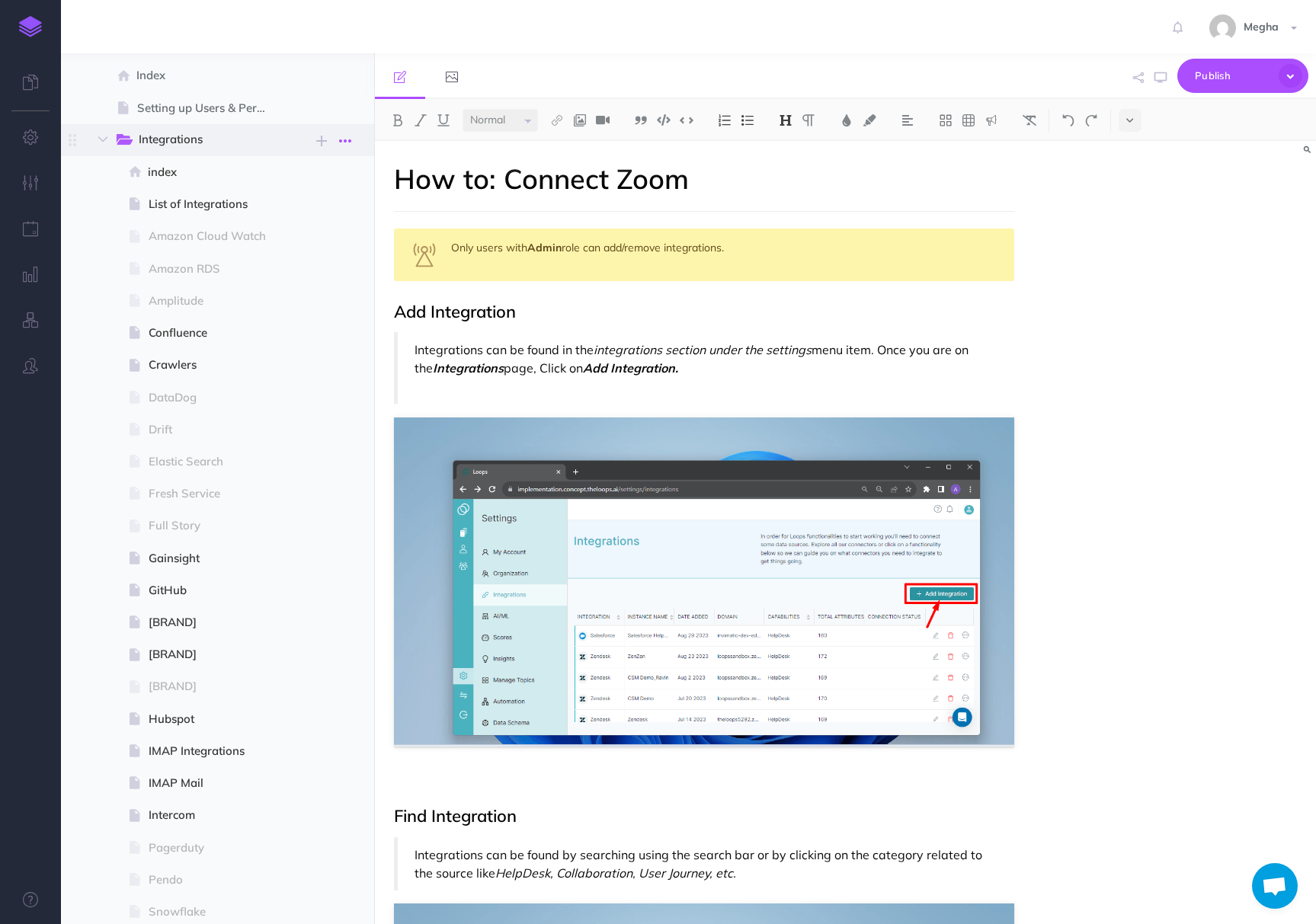 click at bounding box center [345, 140] 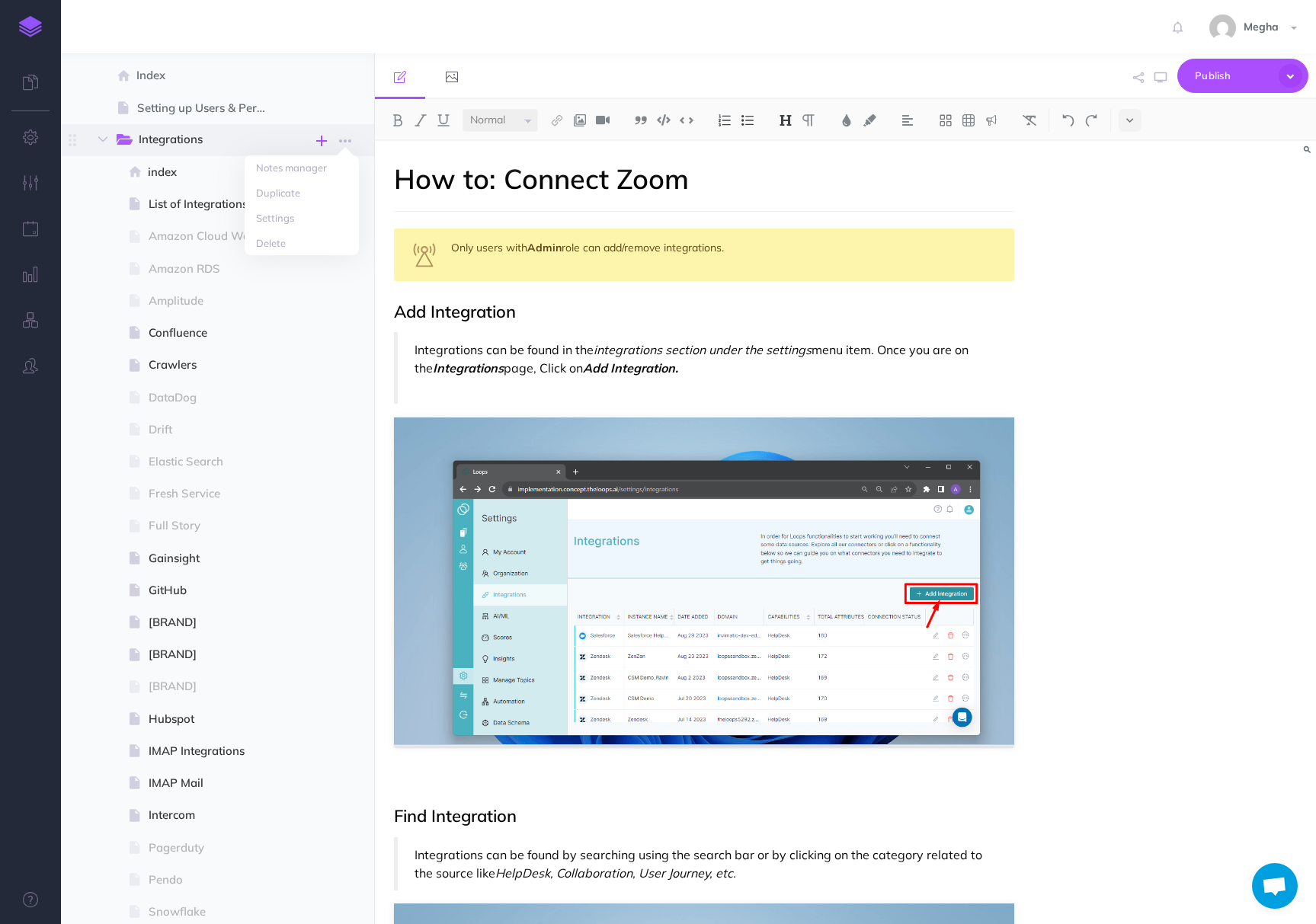 click at bounding box center [322, 140] 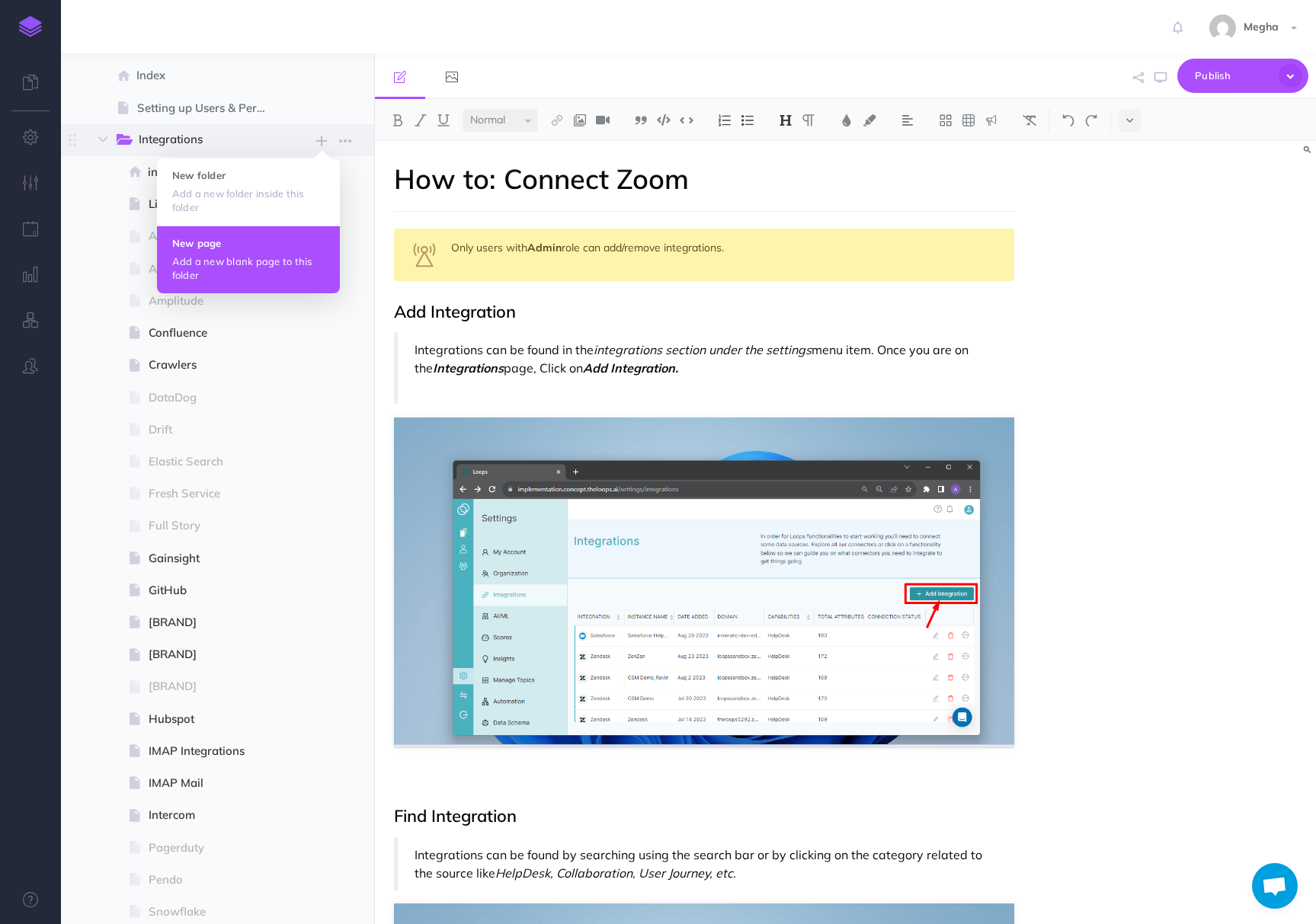 click on "New page" at bounding box center (248, 175) 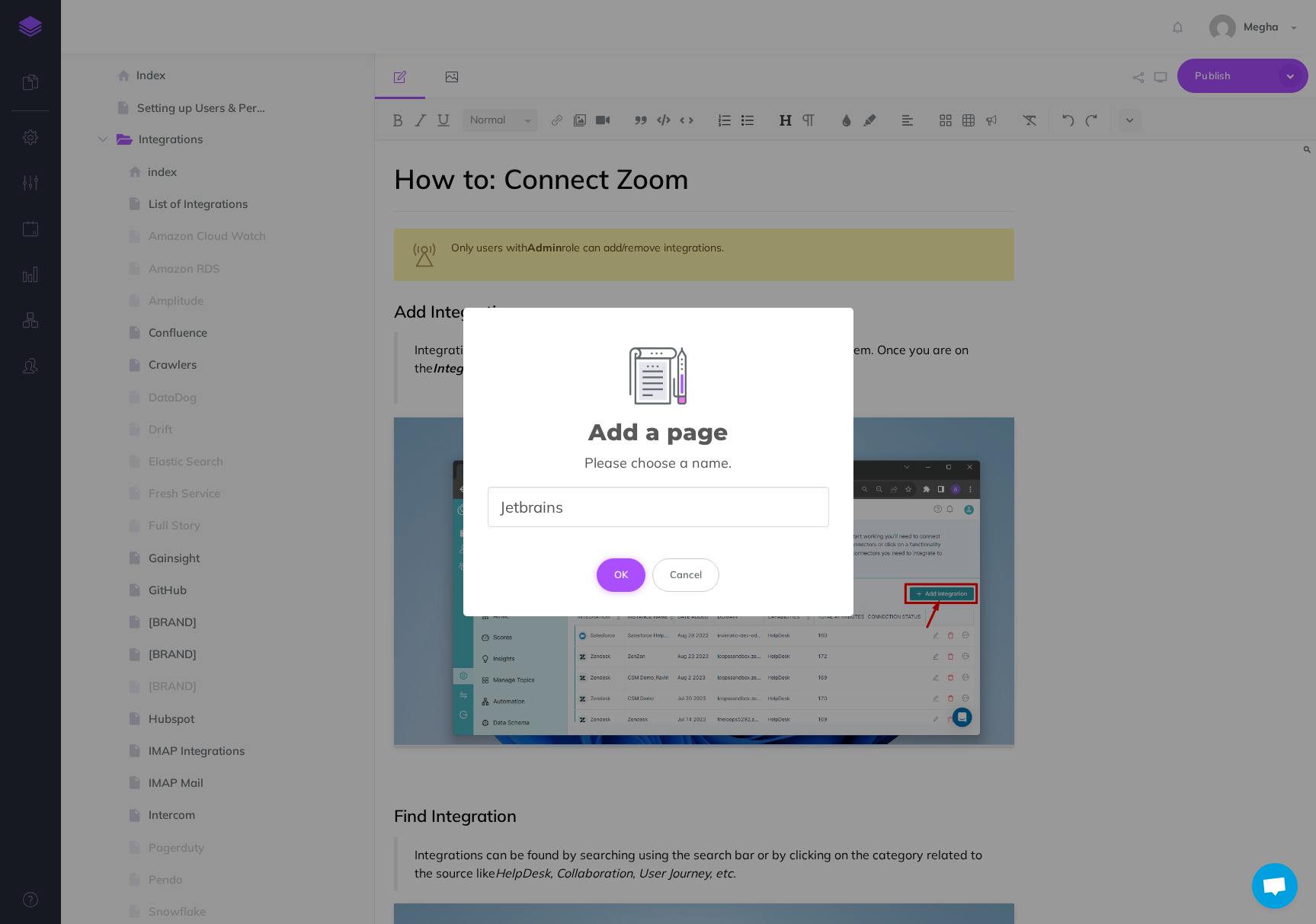 type on "Jetbrains" 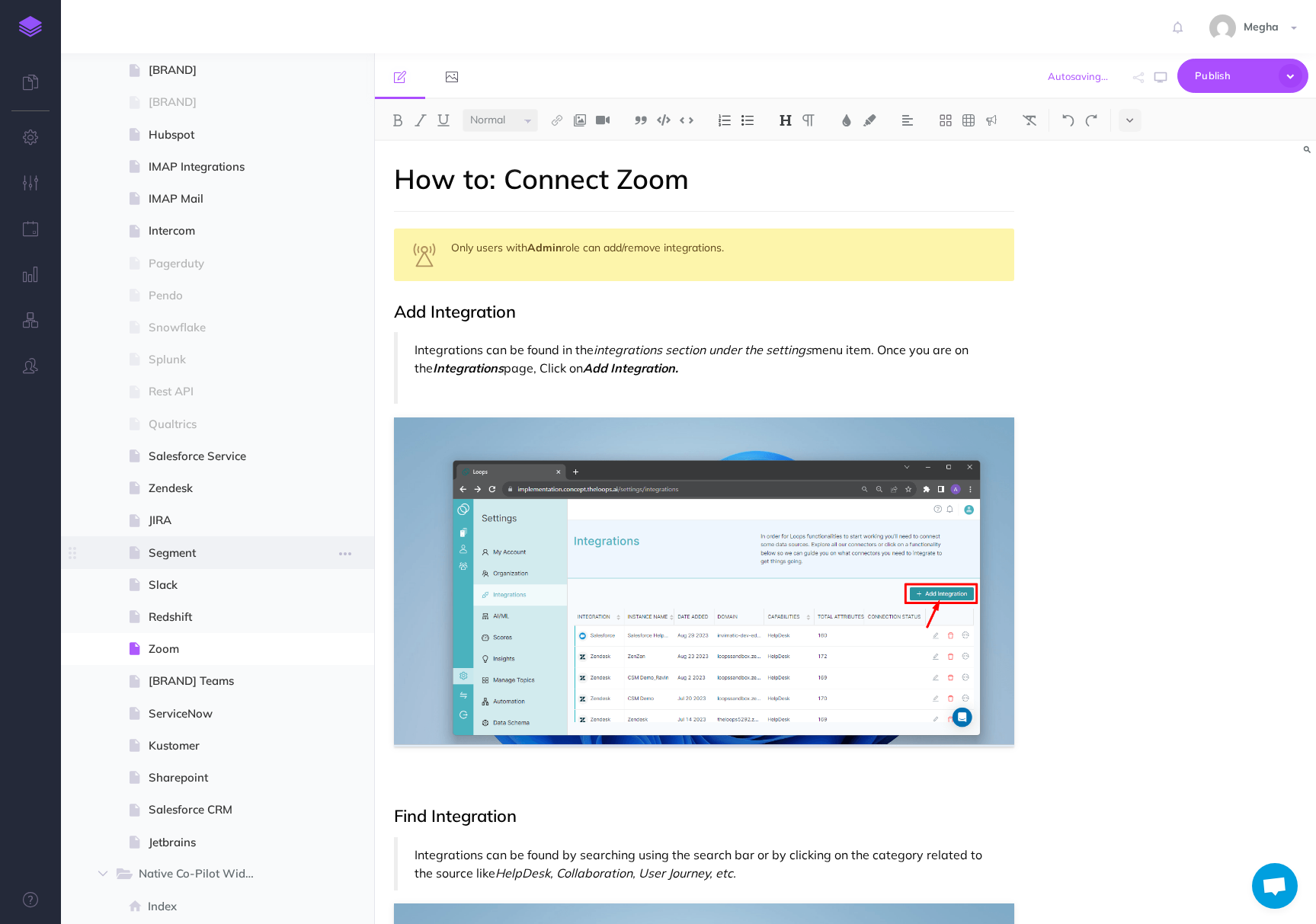 scroll, scrollTop: 730, scrollLeft: 0, axis: vertical 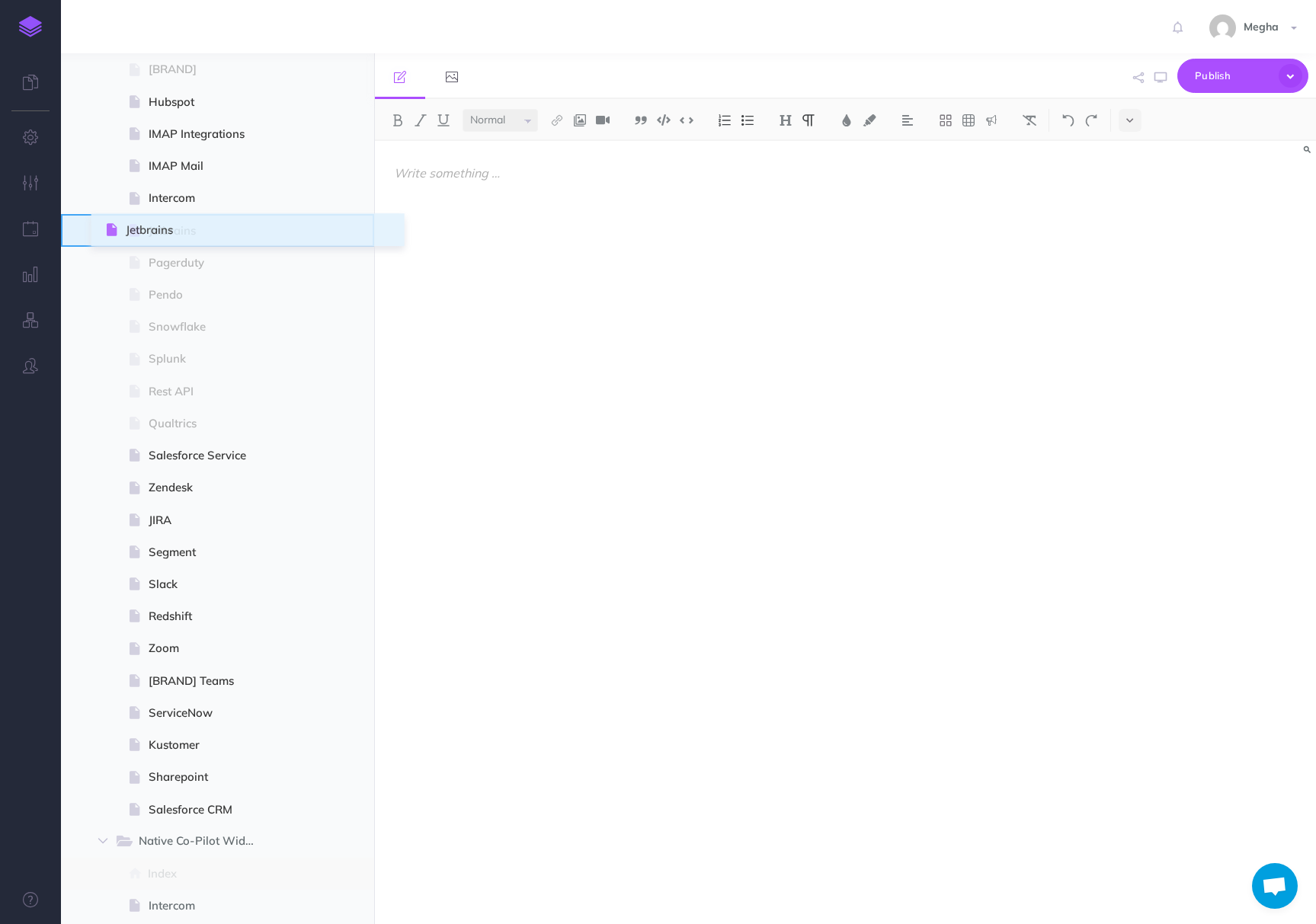 drag, startPoint x: 78, startPoint y: 809, endPoint x: 108, endPoint y: 229, distance: 580.77534 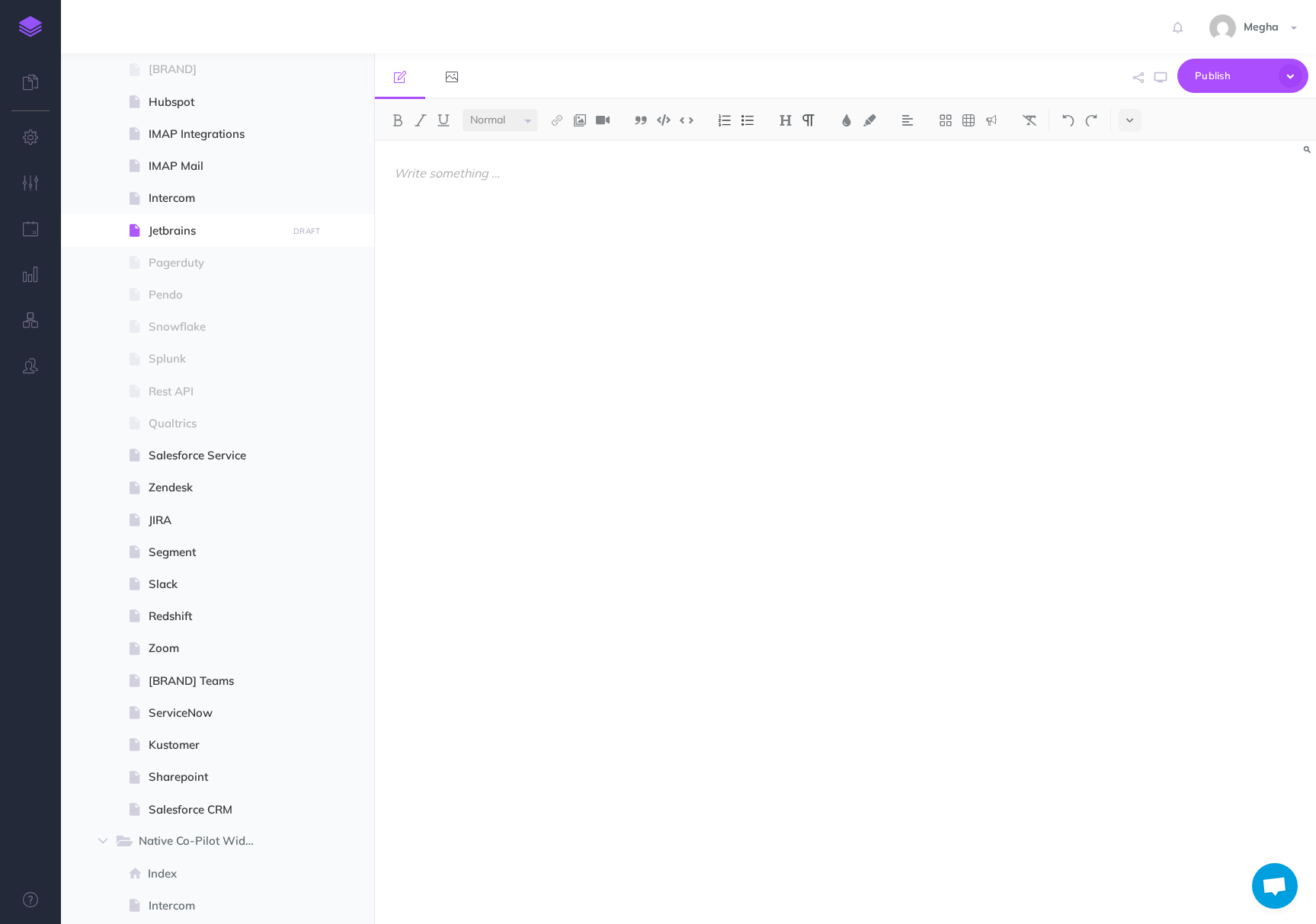click at bounding box center (532, 76) 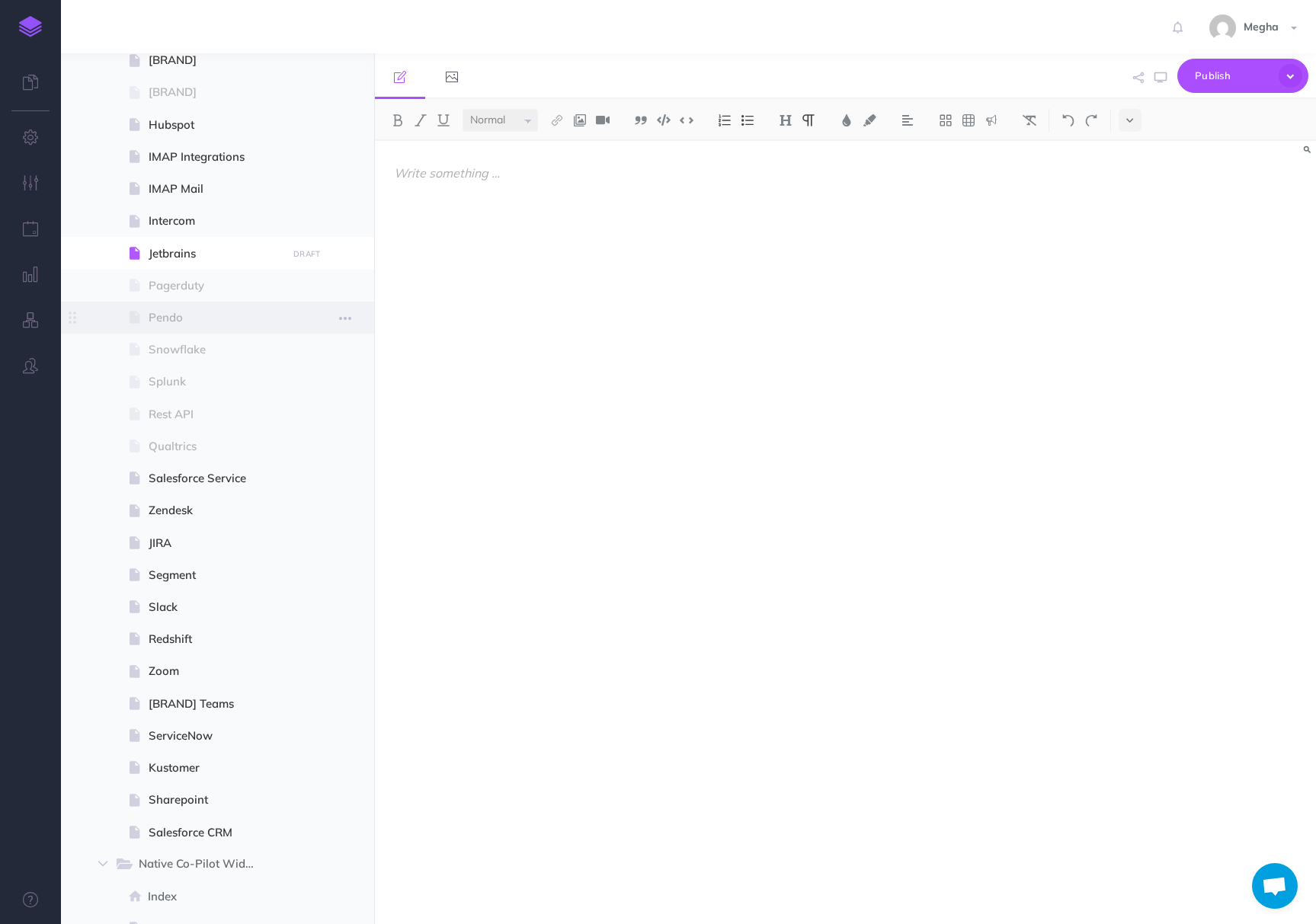 scroll, scrollTop: 705, scrollLeft: 0, axis: vertical 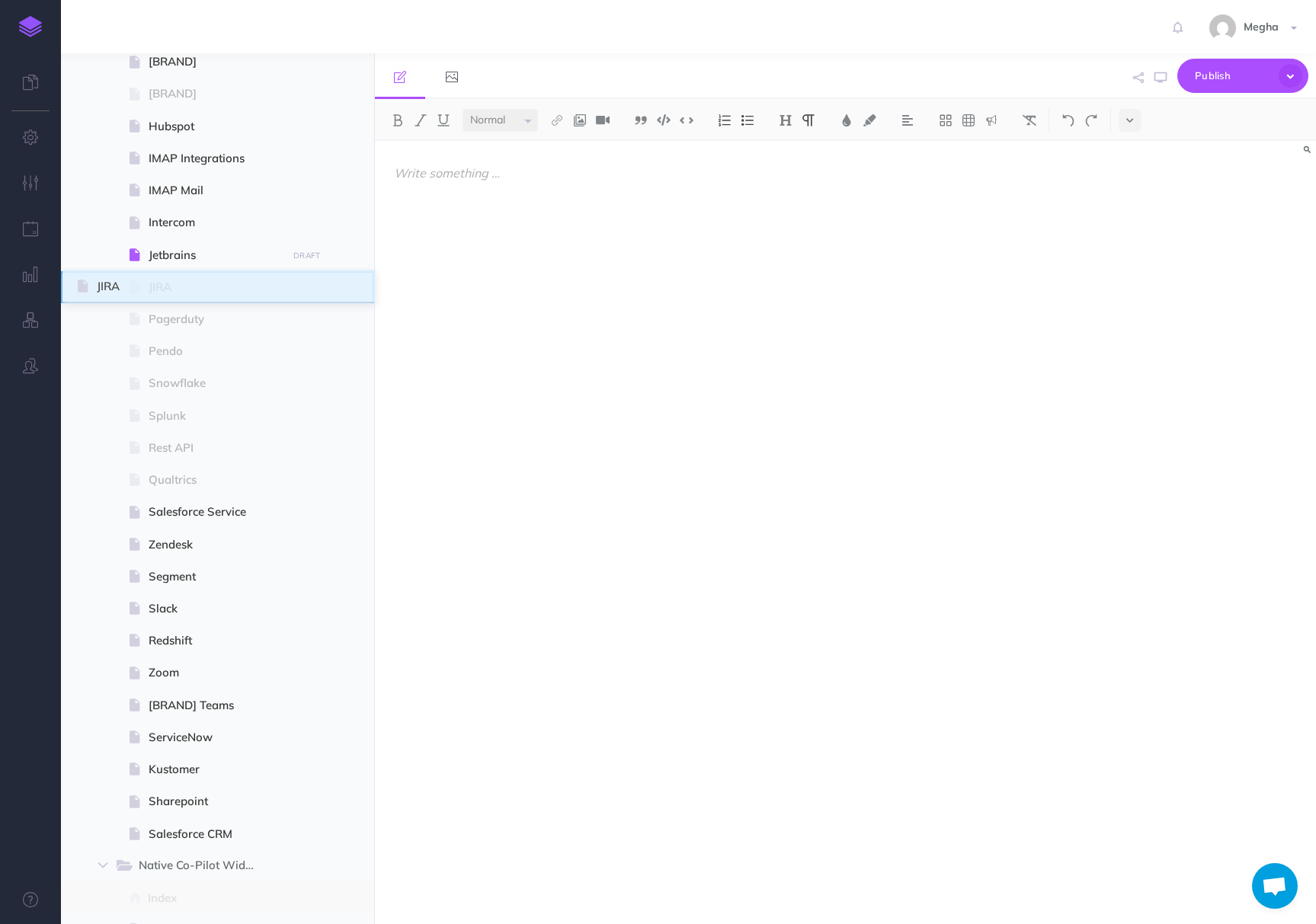 drag, startPoint x: 72, startPoint y: 542, endPoint x: 78, endPoint y: 283, distance: 259.0695 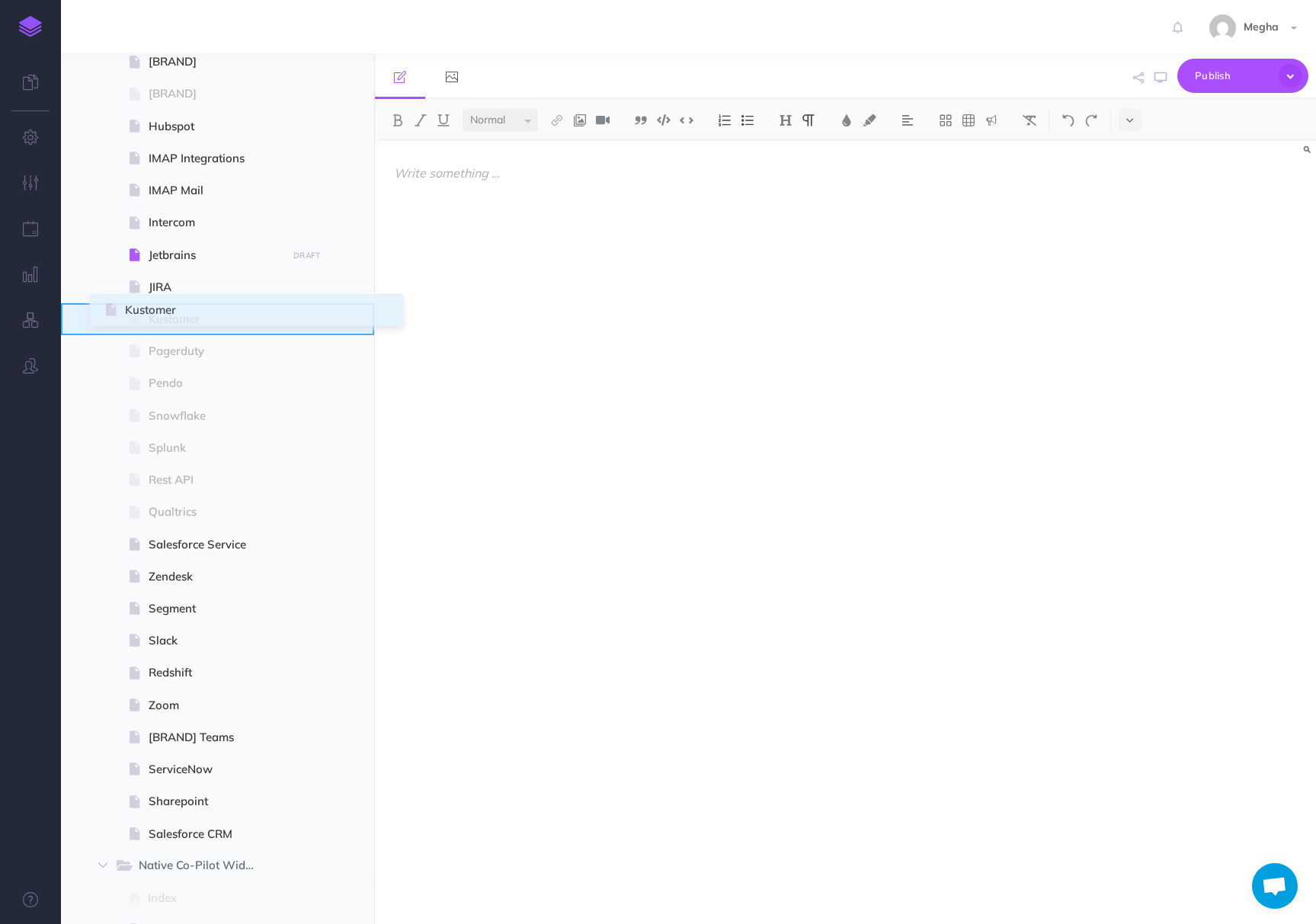 drag, startPoint x: 75, startPoint y: 772, endPoint x: 107, endPoint y: 312, distance: 461.1117 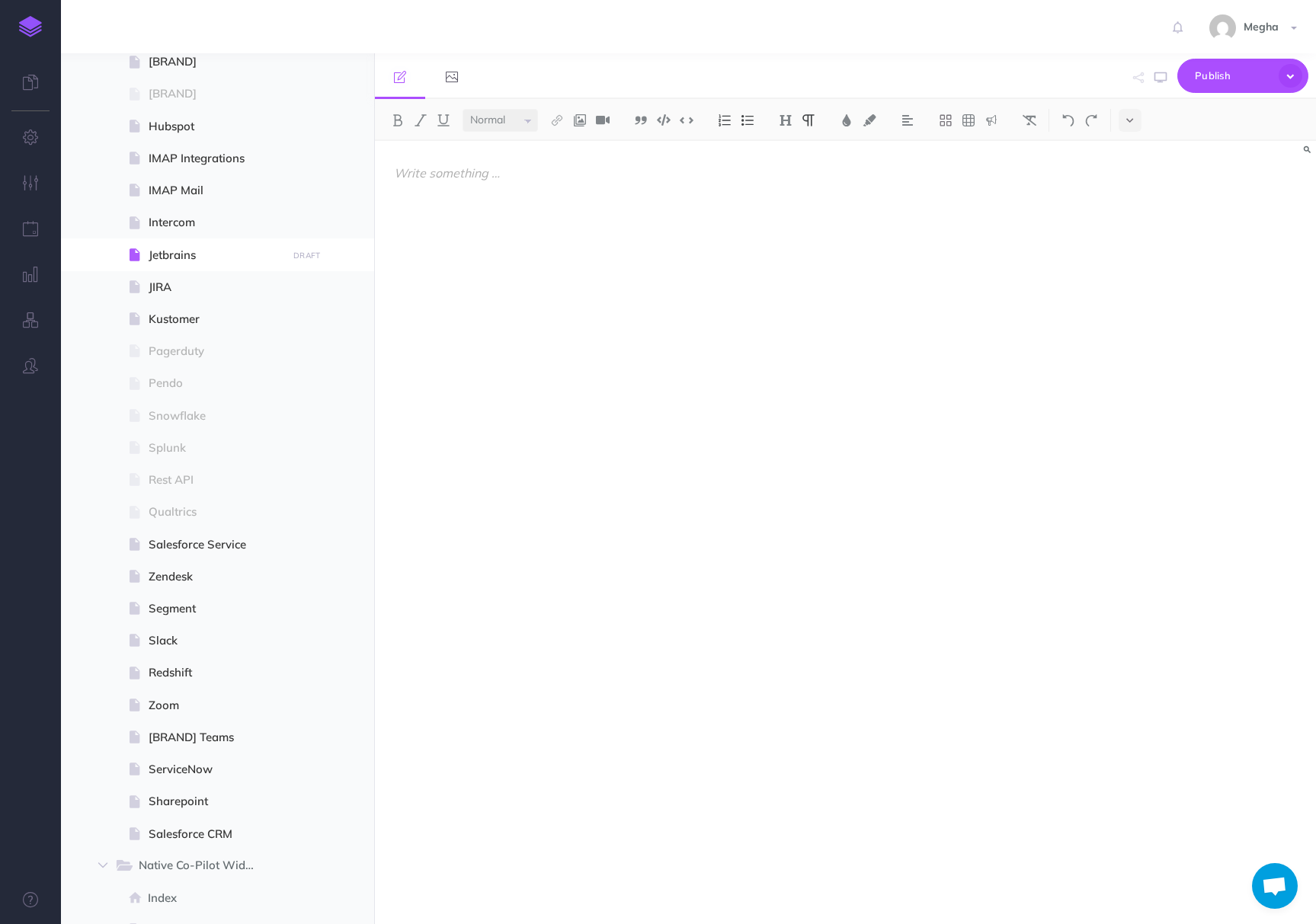 click at bounding box center [532, 76] 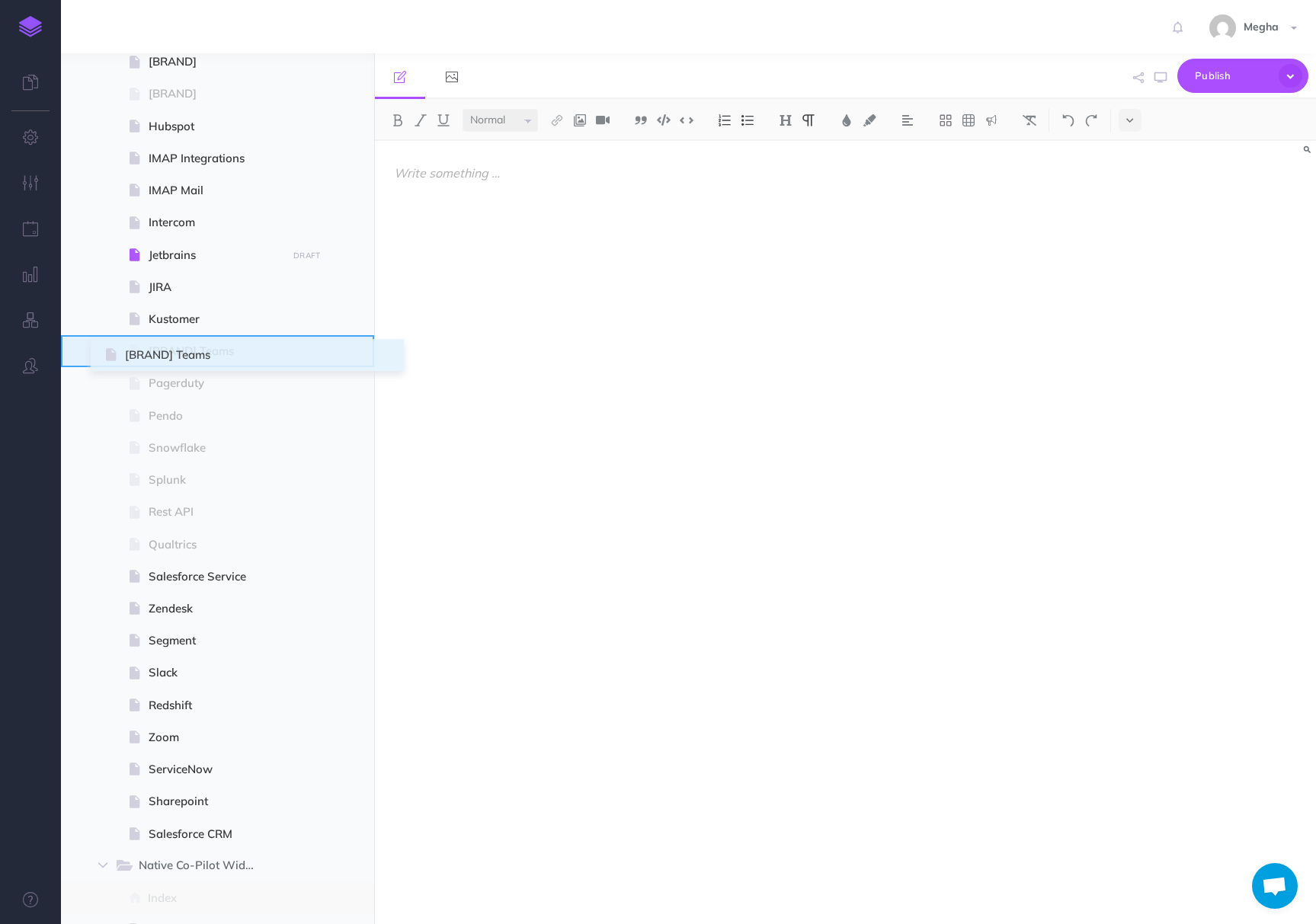 drag, startPoint x: 72, startPoint y: 734, endPoint x: 107, endPoint y: 353, distance: 382.60423 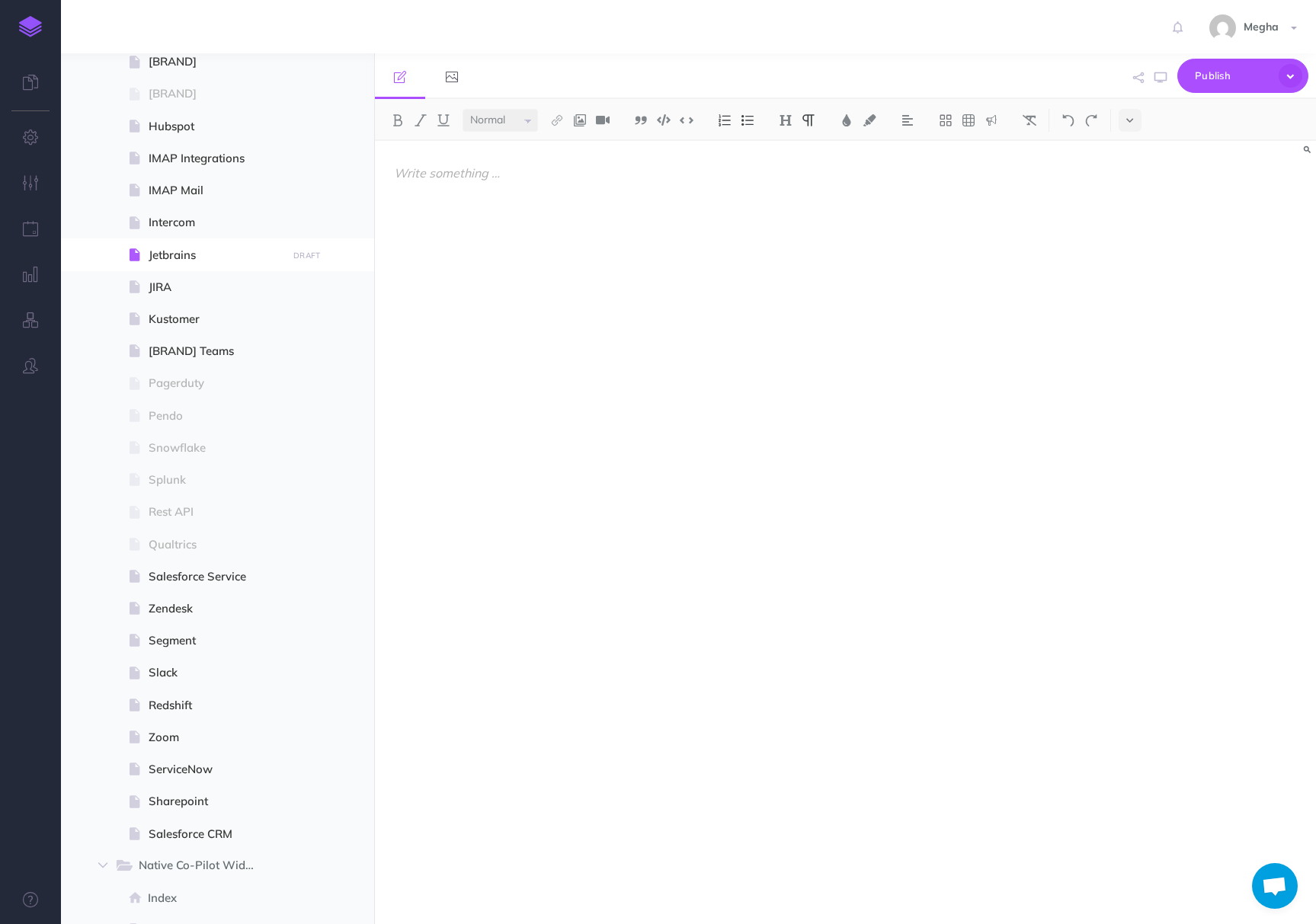 click at bounding box center (532, 76) 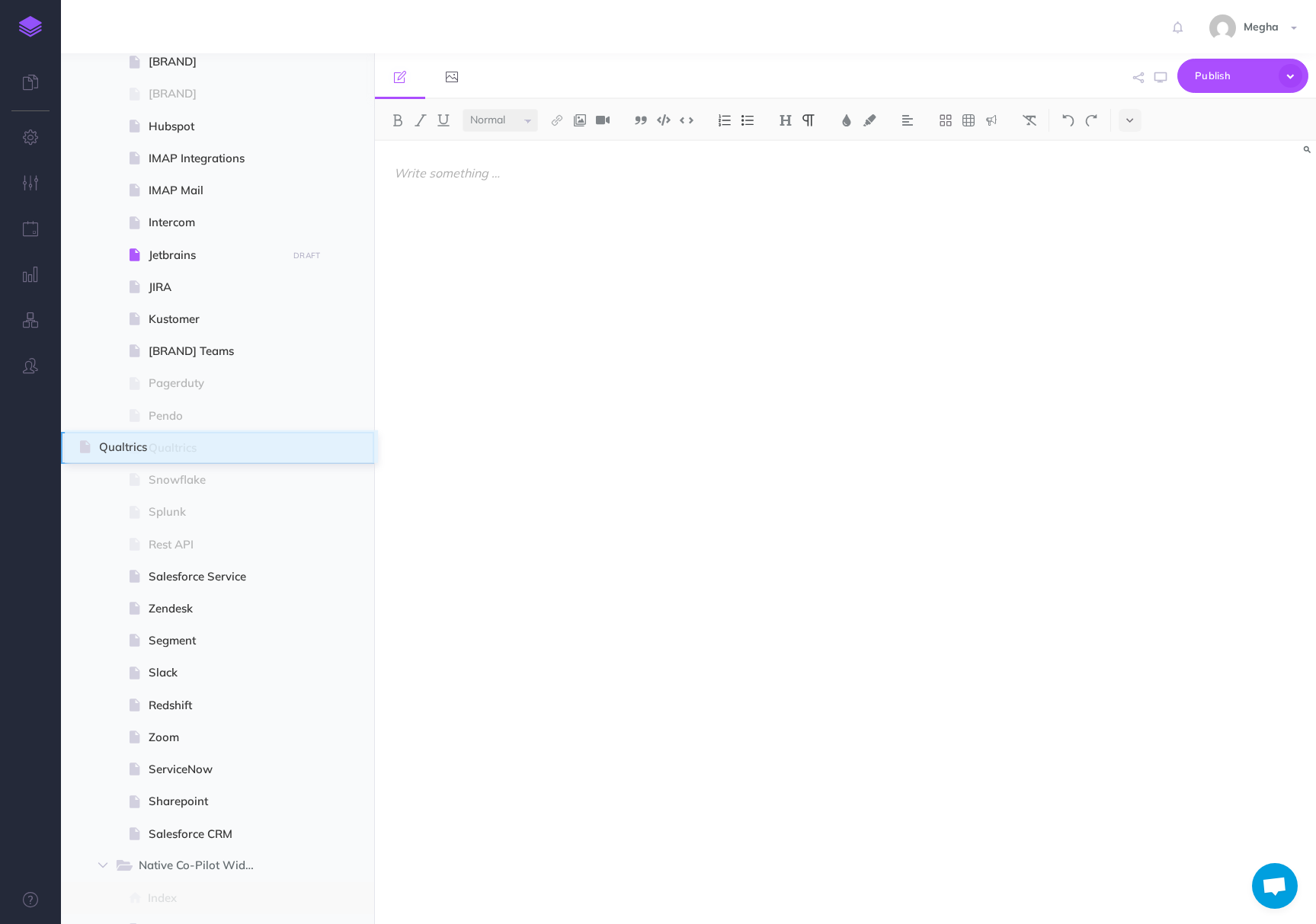 drag, startPoint x: 75, startPoint y: 545, endPoint x: 81, endPoint y: 447, distance: 98.1835 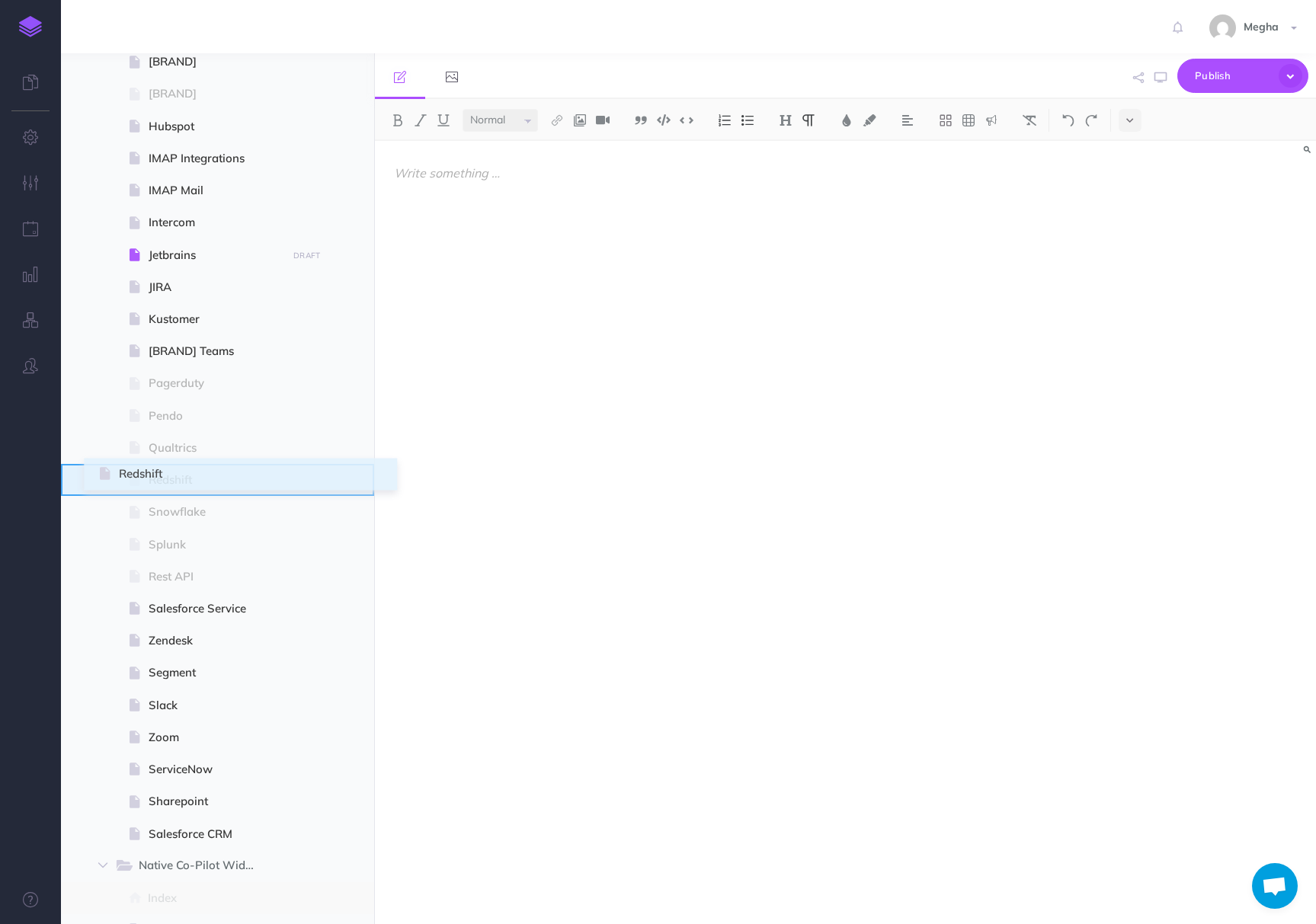 drag, startPoint x: 77, startPoint y: 711, endPoint x: 101, endPoint y: 481, distance: 231.2488 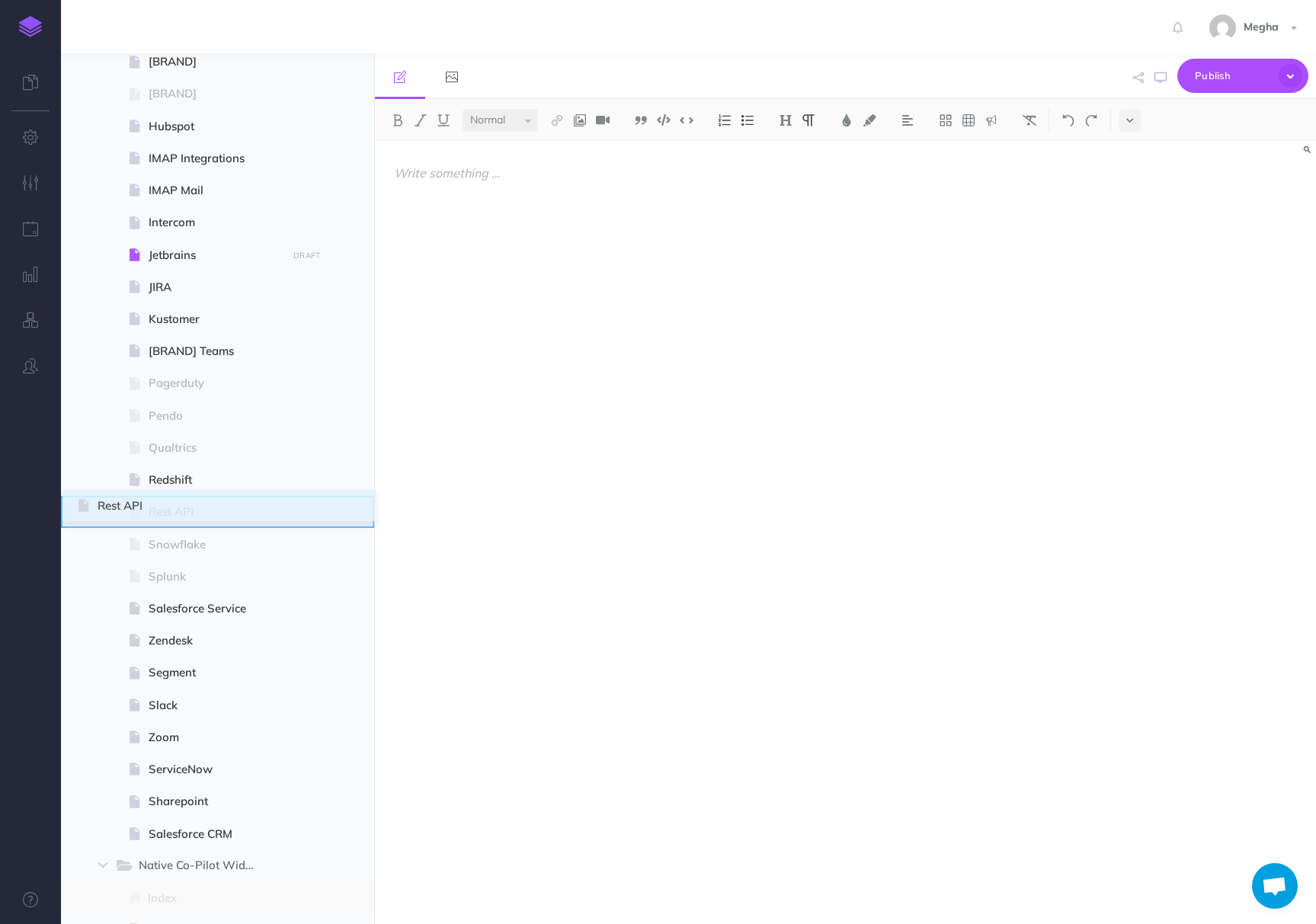 drag, startPoint x: 76, startPoint y: 574, endPoint x: 79, endPoint y: 504, distance: 70.06426 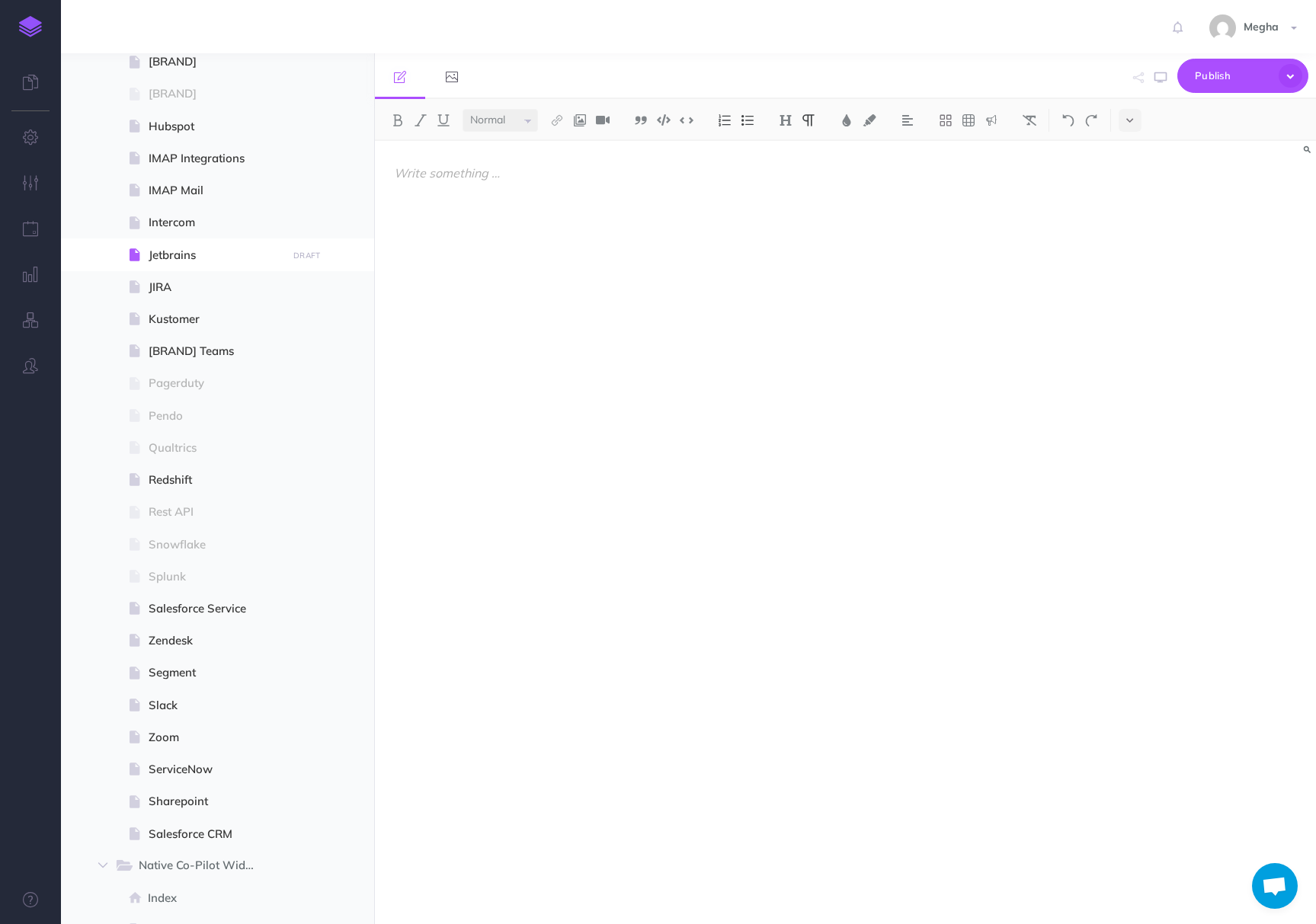 click at bounding box center (532, 76) 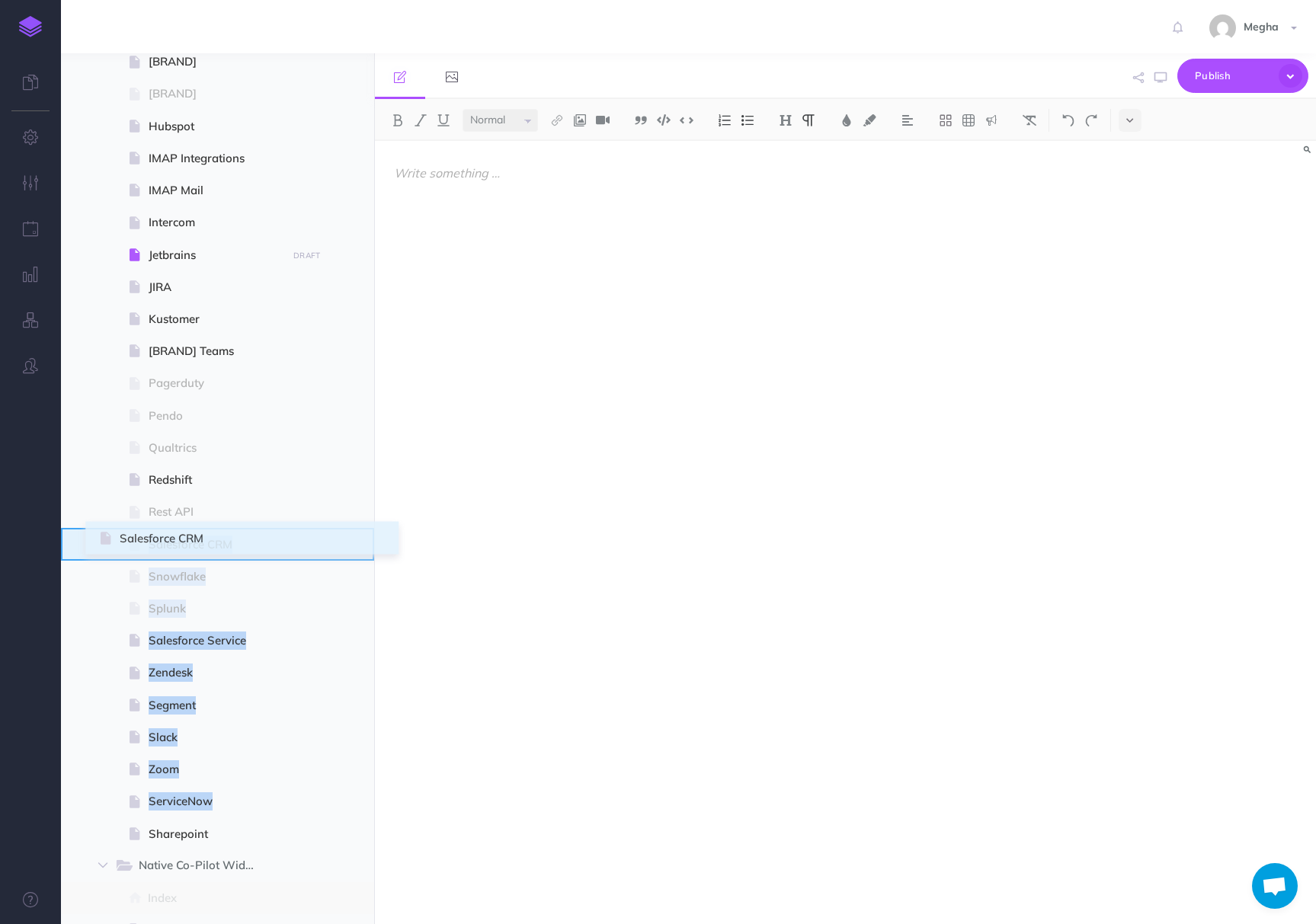 drag, startPoint x: 69, startPoint y: 836, endPoint x: 102, endPoint y: 540, distance: 297.8338 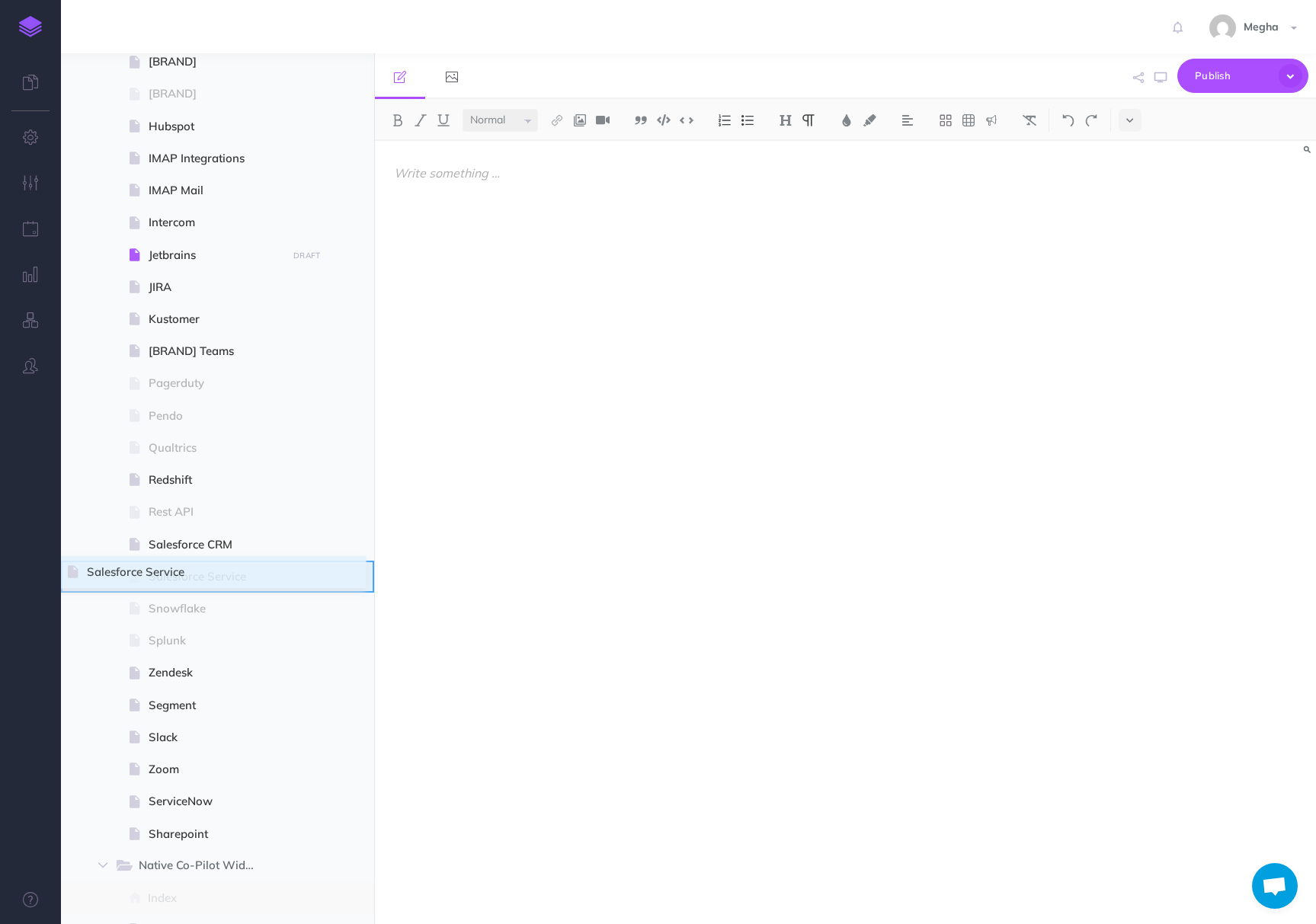 drag, startPoint x: 71, startPoint y: 638, endPoint x: 69, endPoint y: 571, distance: 67.02984 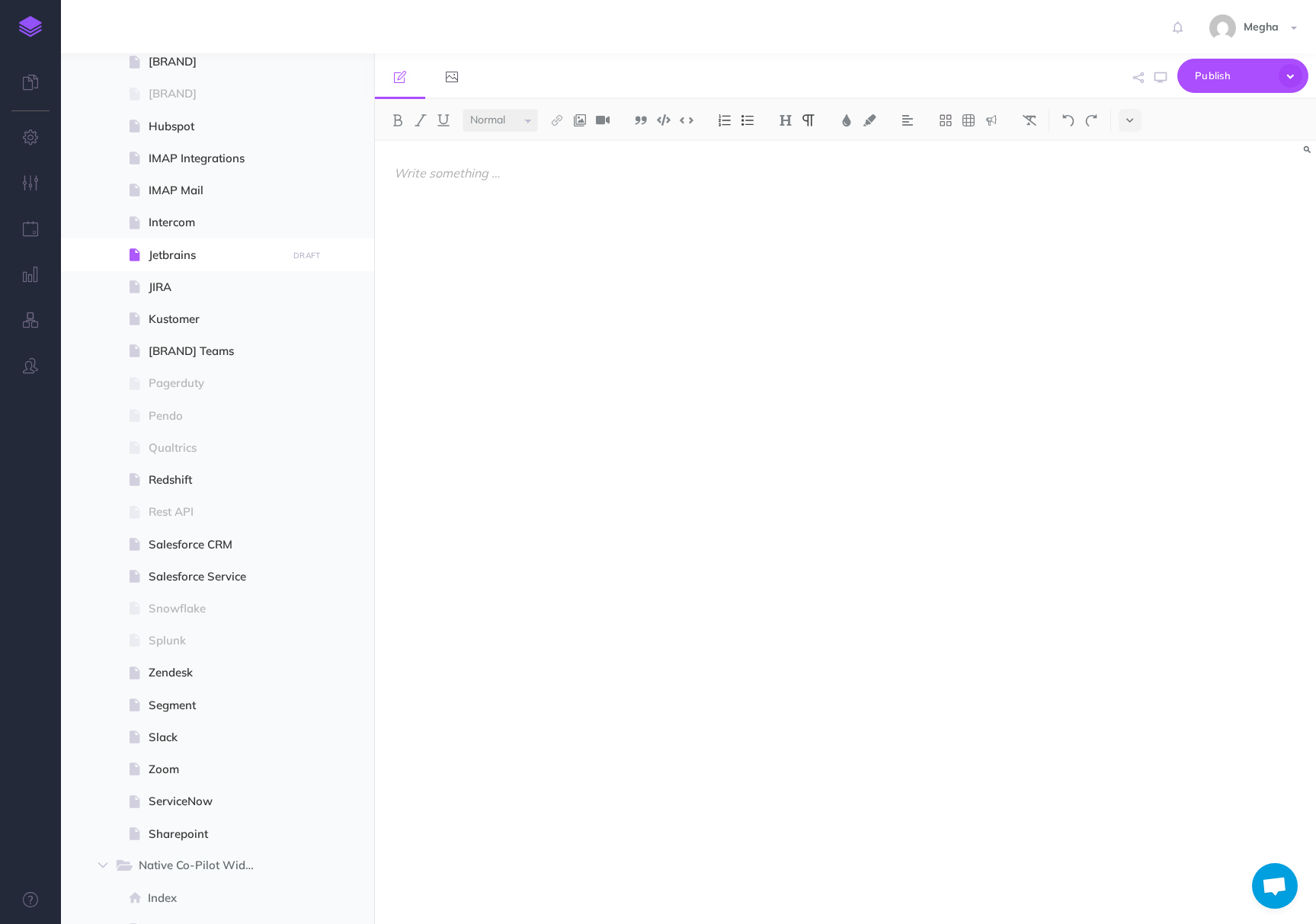 click on "Megha     Settings
Account Settings
Teams
Create Team
docsteam
Support
Documentation
Contact Us
Logout" at bounding box center (658, 27) 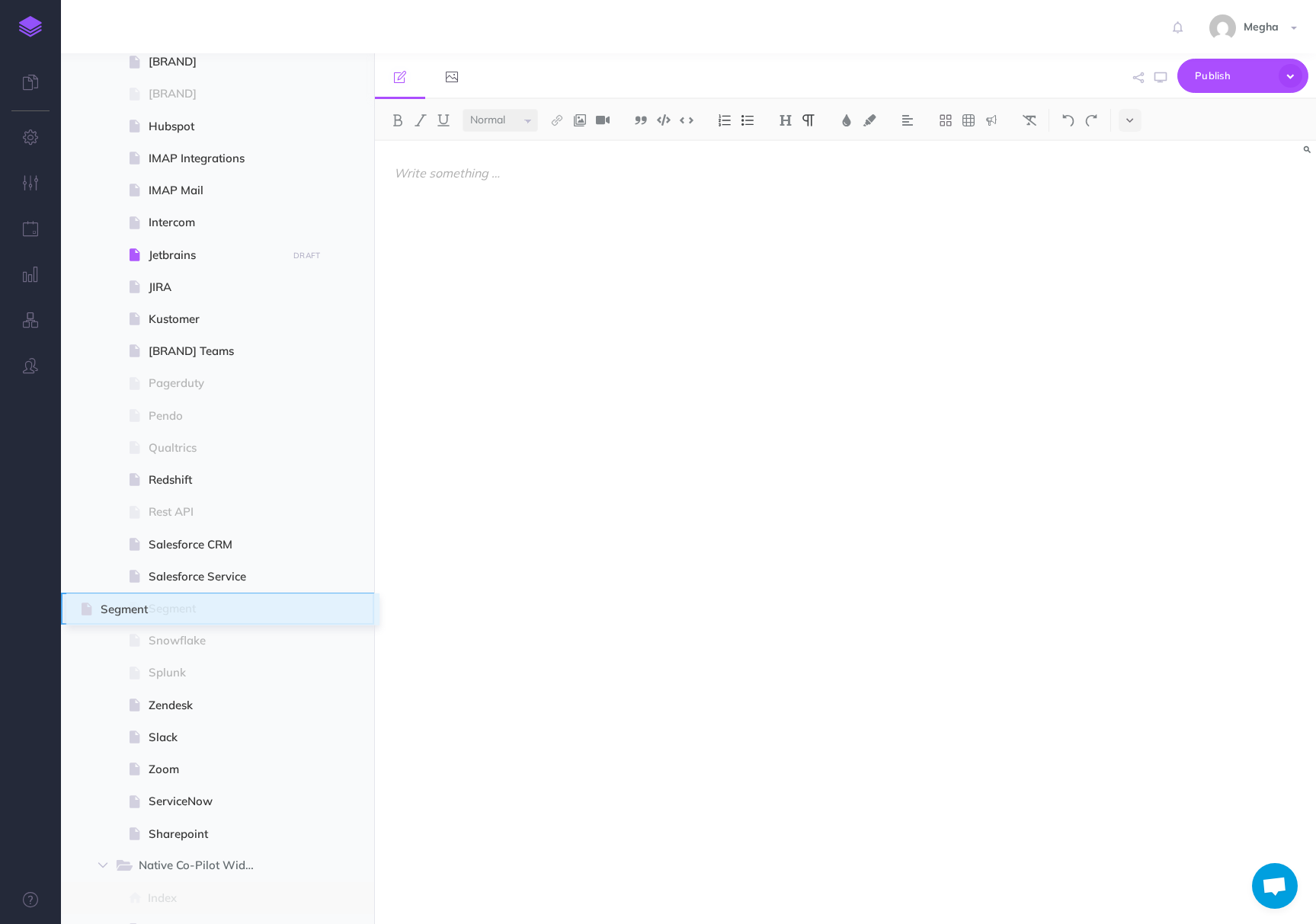 drag, startPoint x: 73, startPoint y: 699, endPoint x: 83, endPoint y: 603, distance: 96.51943 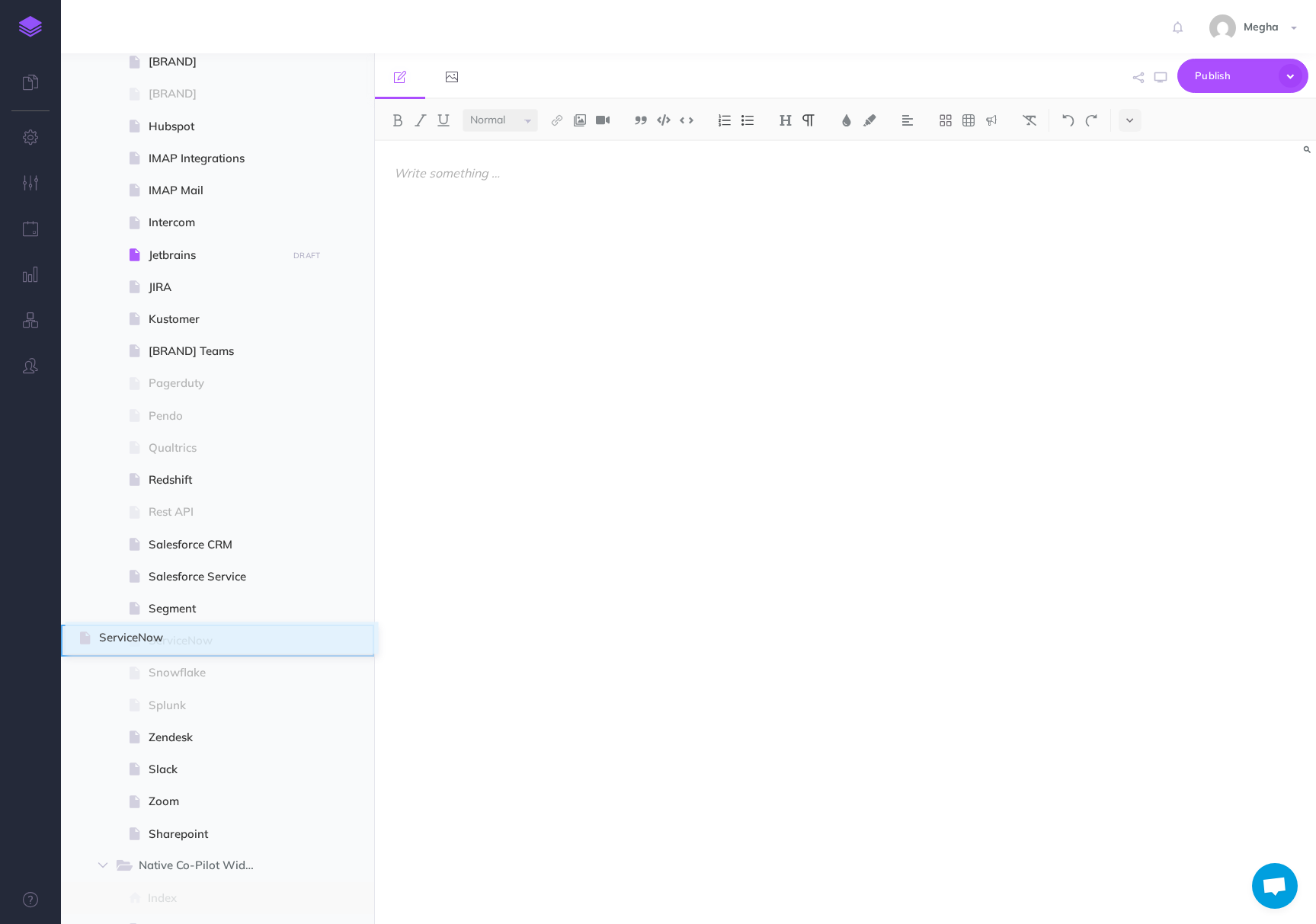 drag, startPoint x: 76, startPoint y: 799, endPoint x: 82, endPoint y: 636, distance: 163.11039 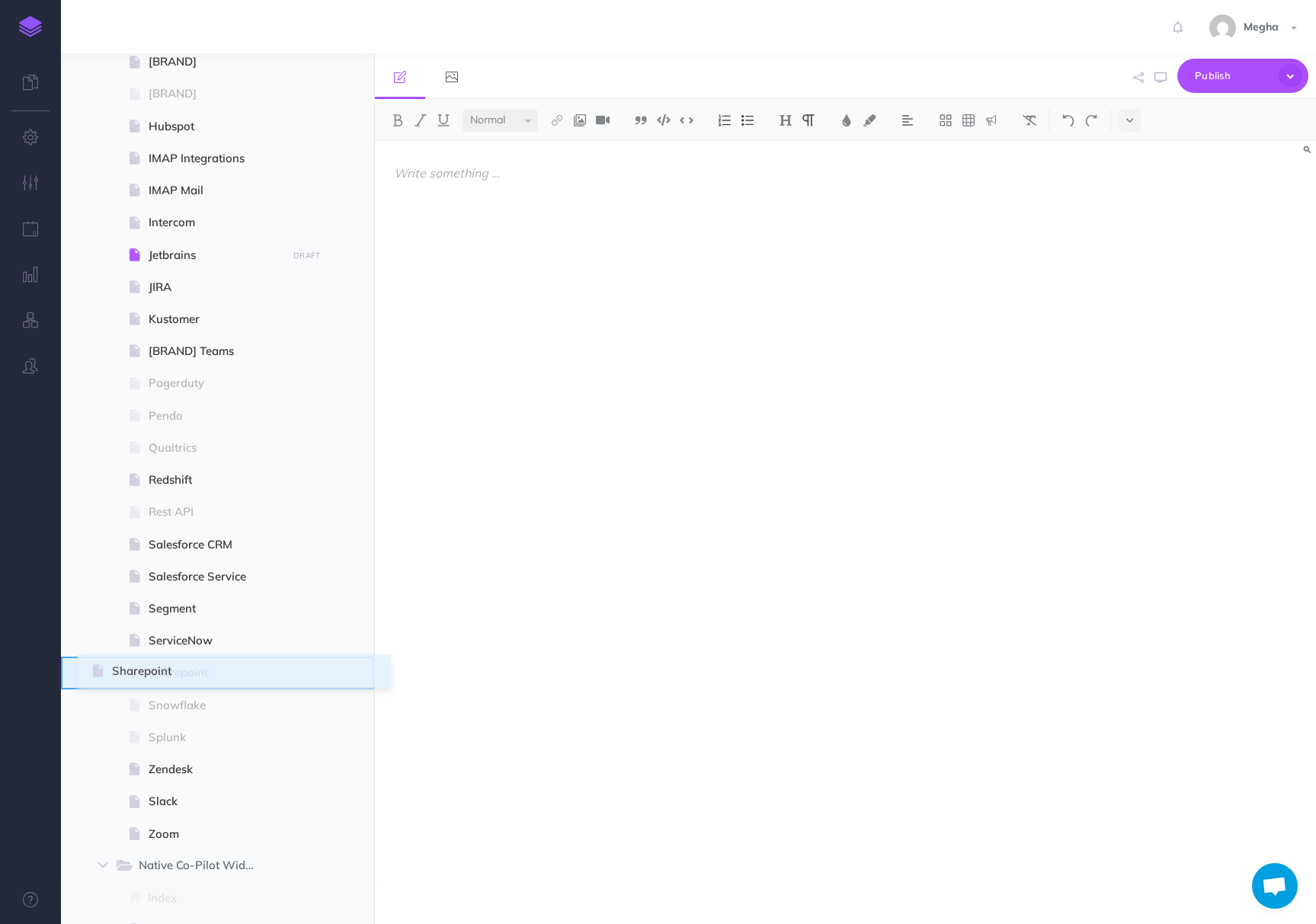 drag, startPoint x: 80, startPoint y: 836, endPoint x: 94, endPoint y: 673, distance: 163.6001 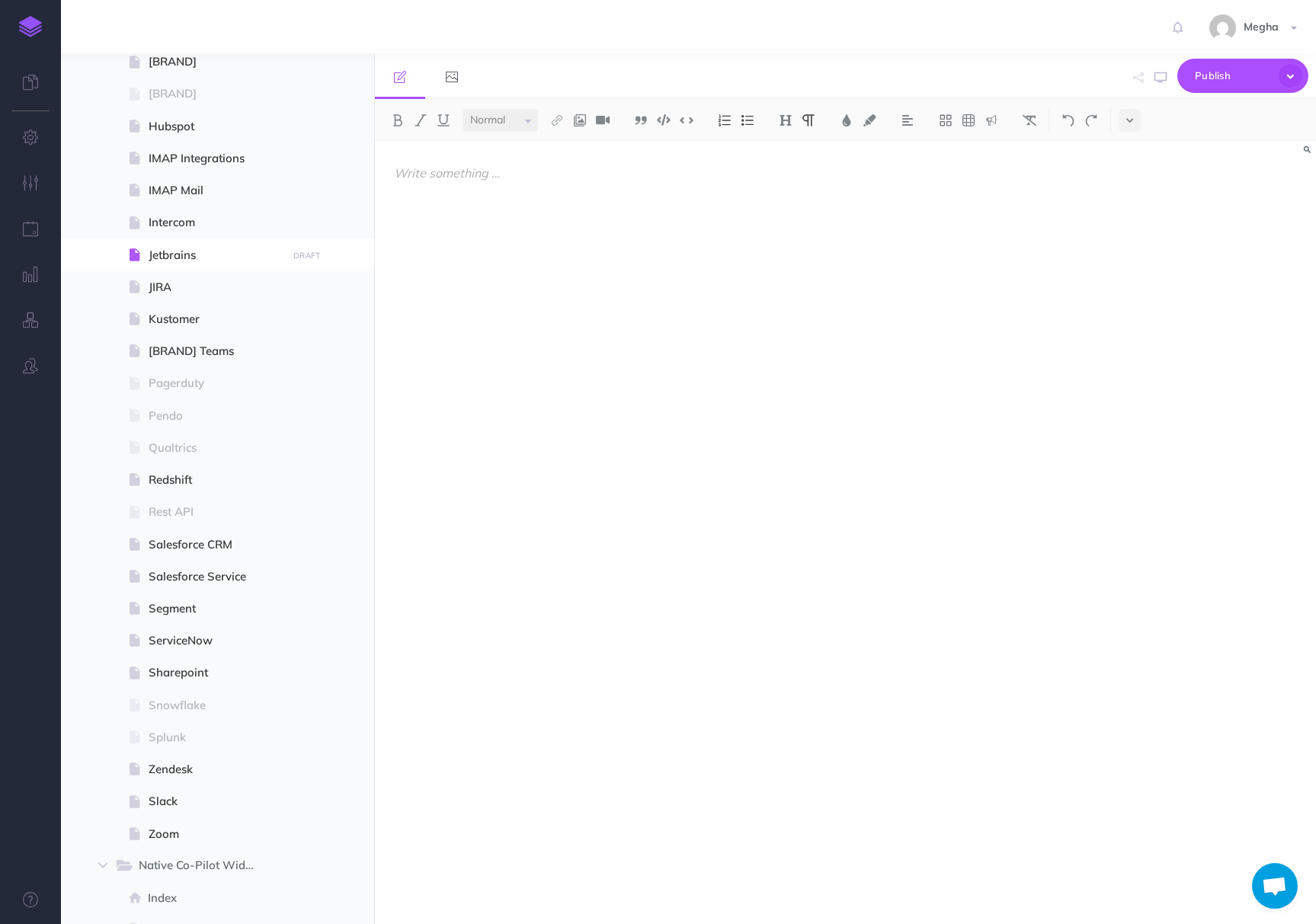 click on "Publish
This page
Publish the currently selected page draft.
Publish
Publish all draft items, making them public.
Publish Protection" at bounding box center [999, 76] 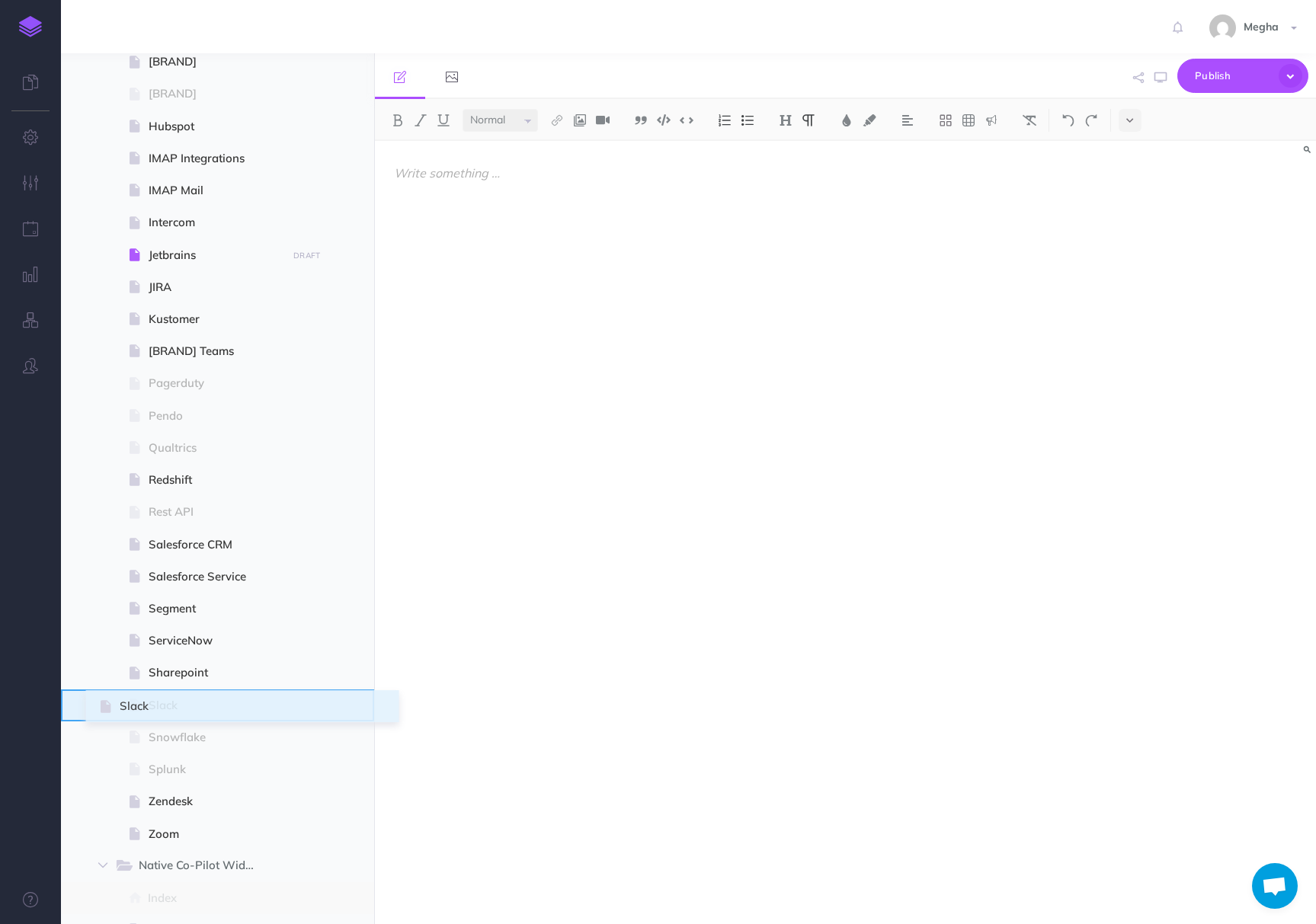 drag, startPoint x: 72, startPoint y: 798, endPoint x: 102, endPoint y: 703, distance: 99.62429 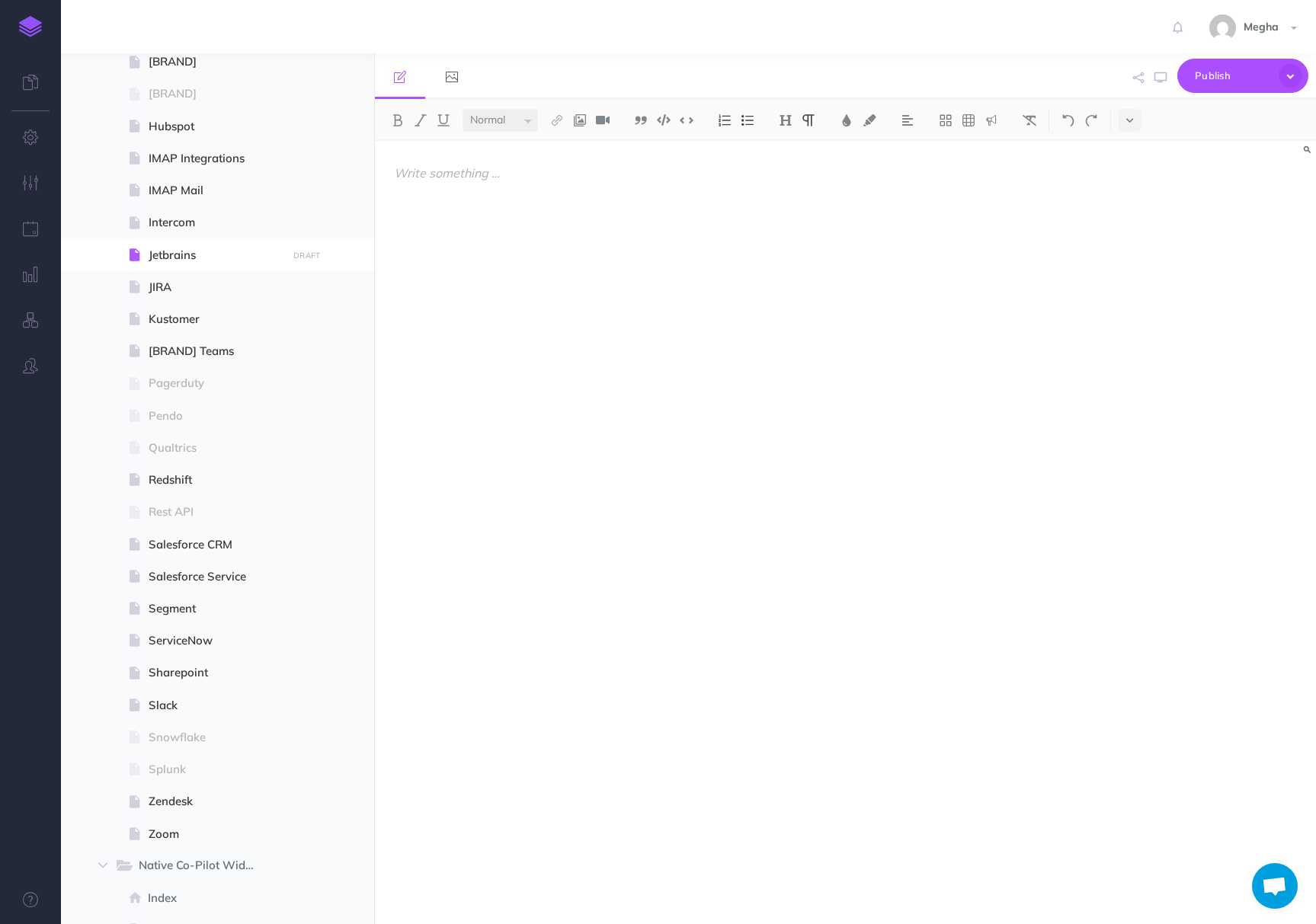 click on "Publish
This page
Publish the currently selected page draft.
Publish
Publish all draft items, making them public.
Publish Protection" at bounding box center (999, 76) 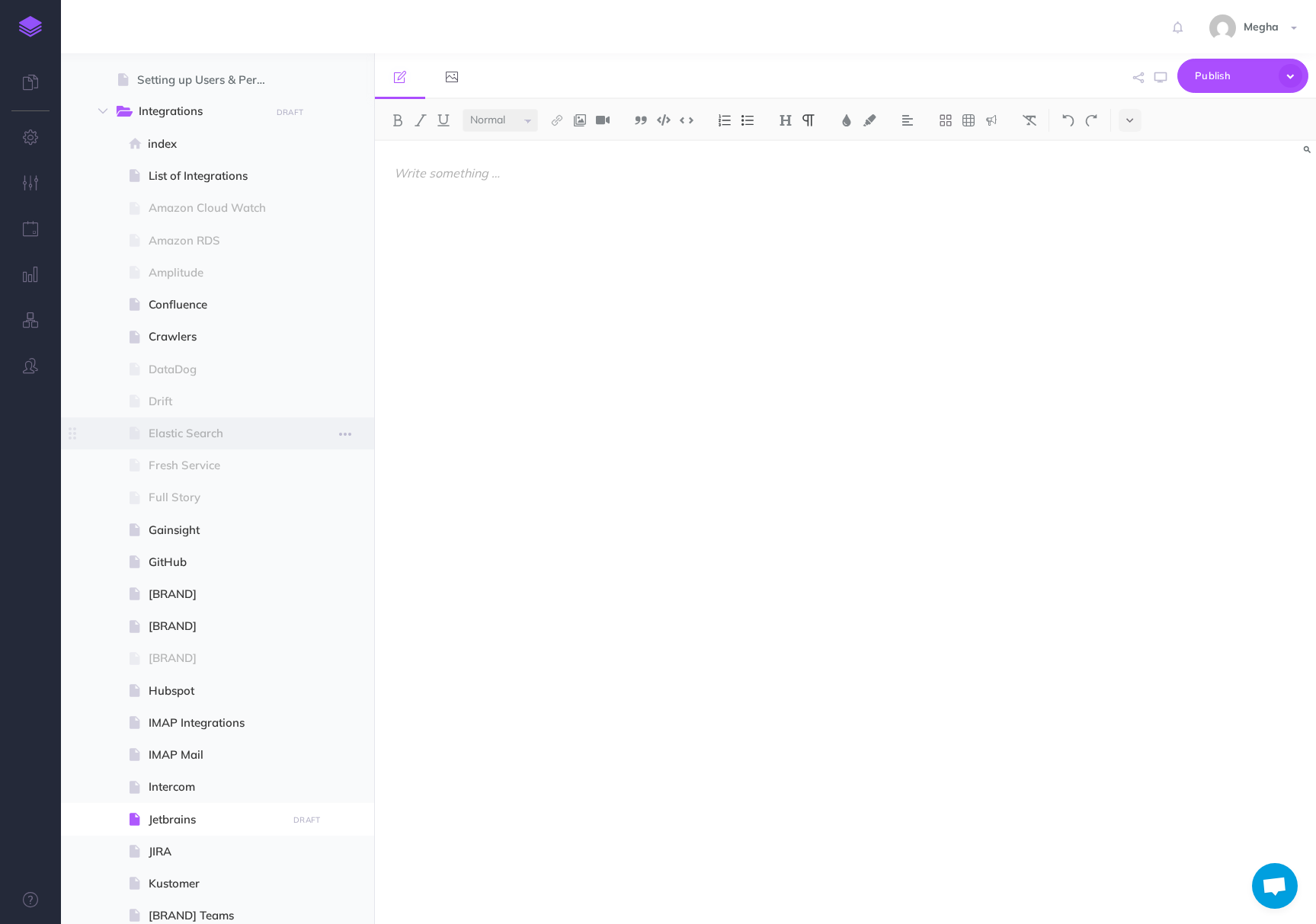 scroll, scrollTop: 139, scrollLeft: 0, axis: vertical 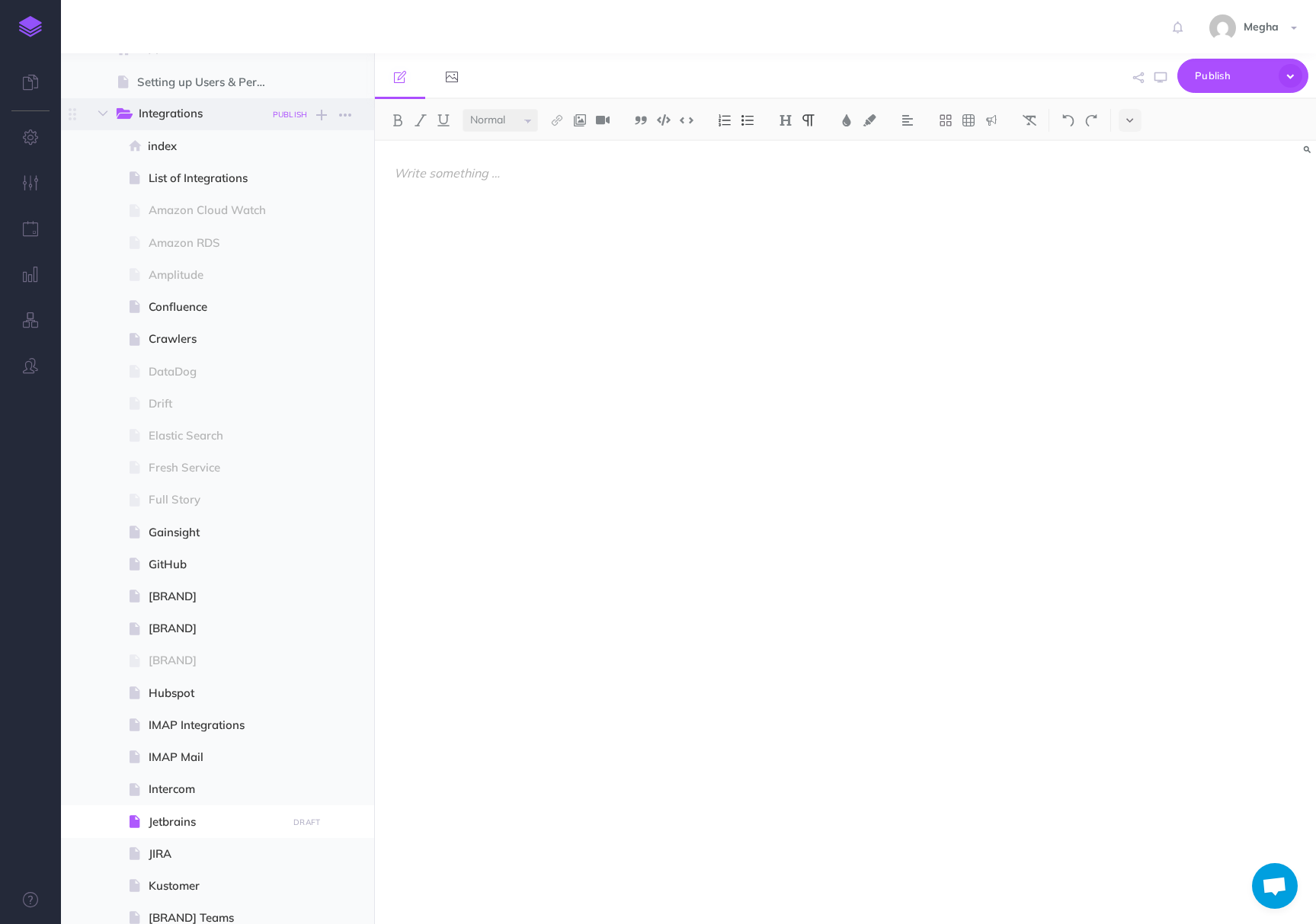 click on "PUBLISH" at bounding box center [290, 114] 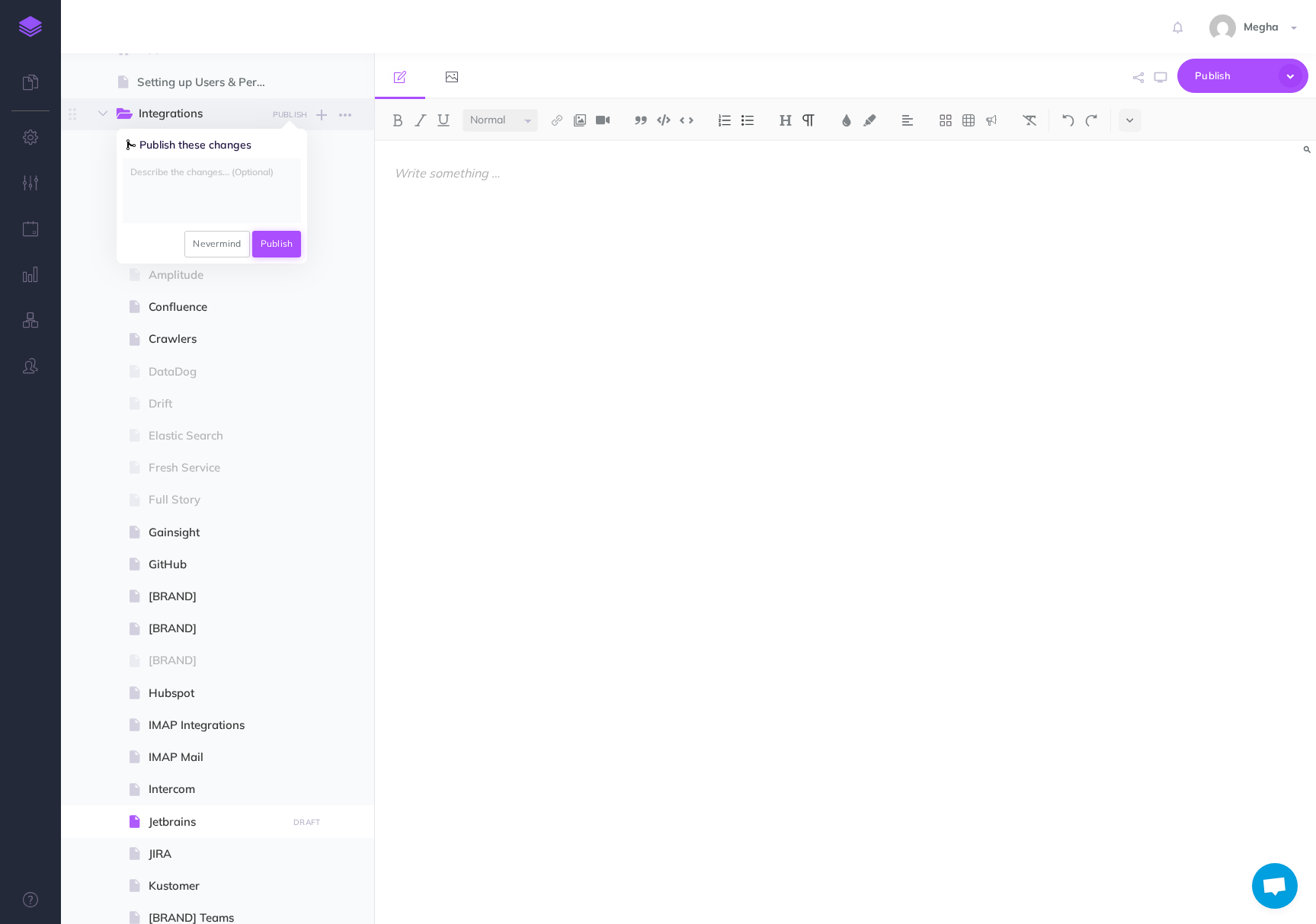 click on "Publish" at bounding box center (277, 244) 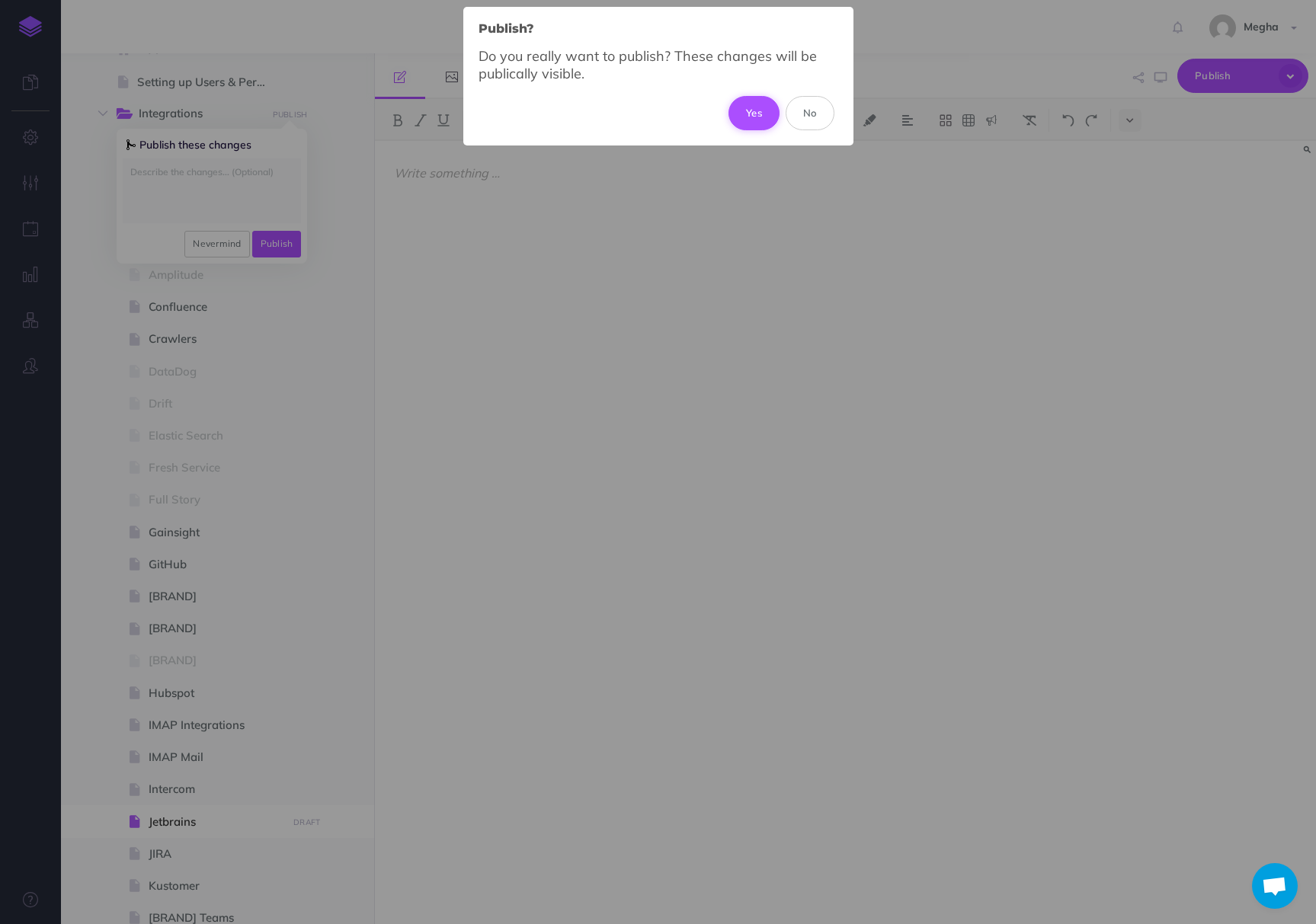 click on "Yes" at bounding box center [754, 113] 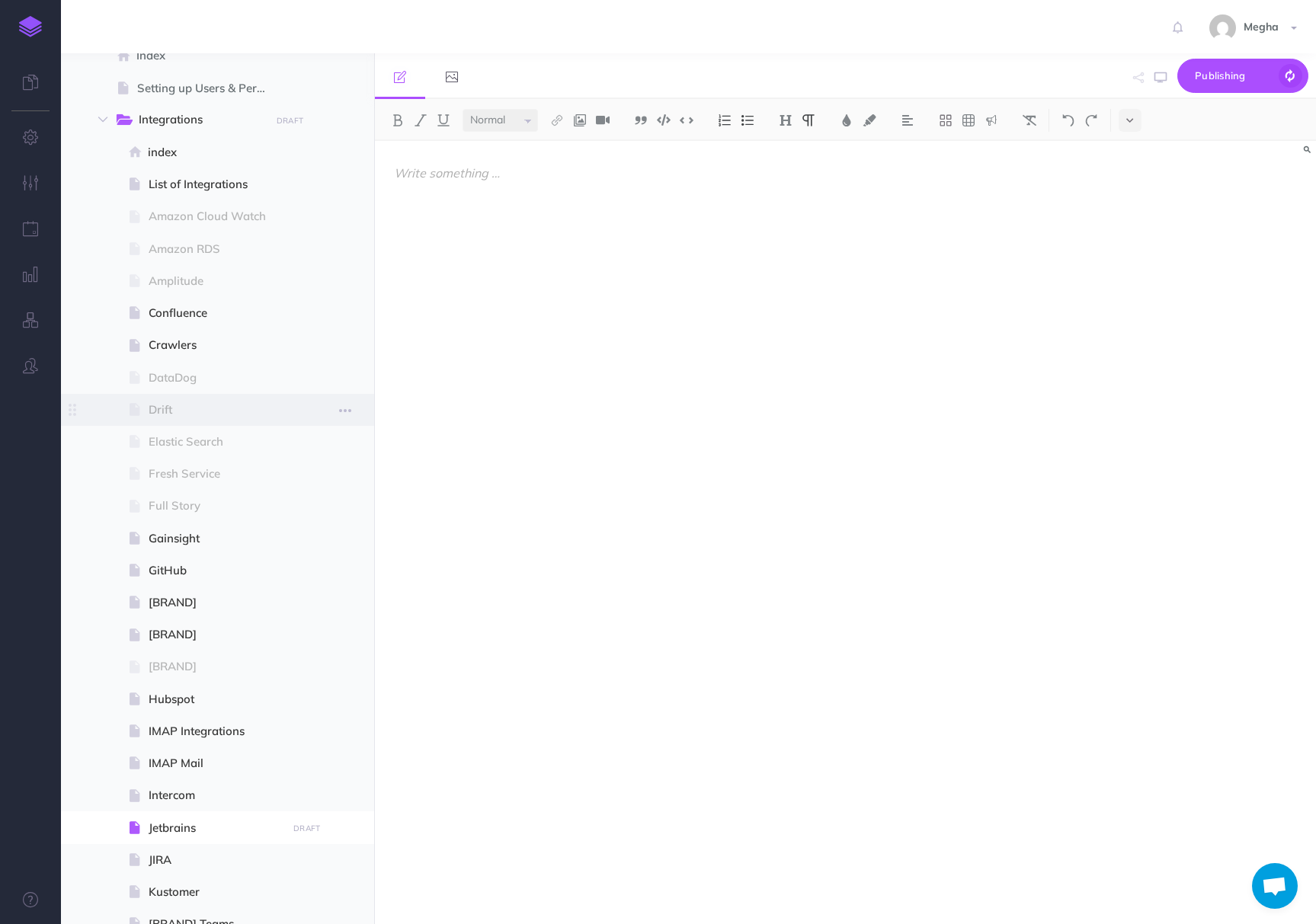 scroll, scrollTop: 114, scrollLeft: 0, axis: vertical 